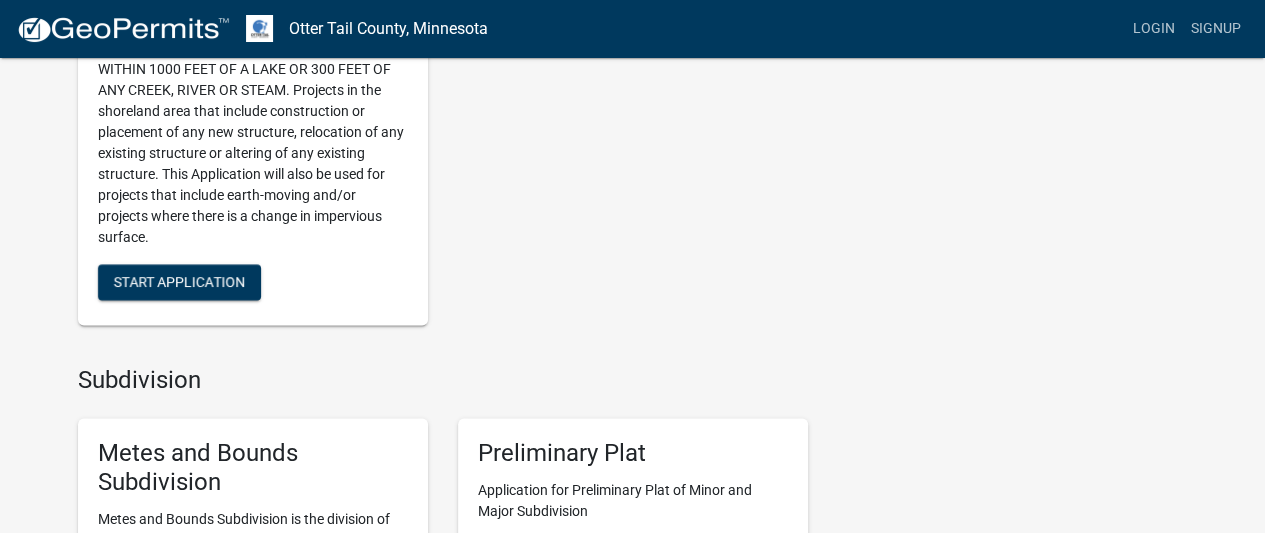scroll, scrollTop: 1518, scrollLeft: 0, axis: vertical 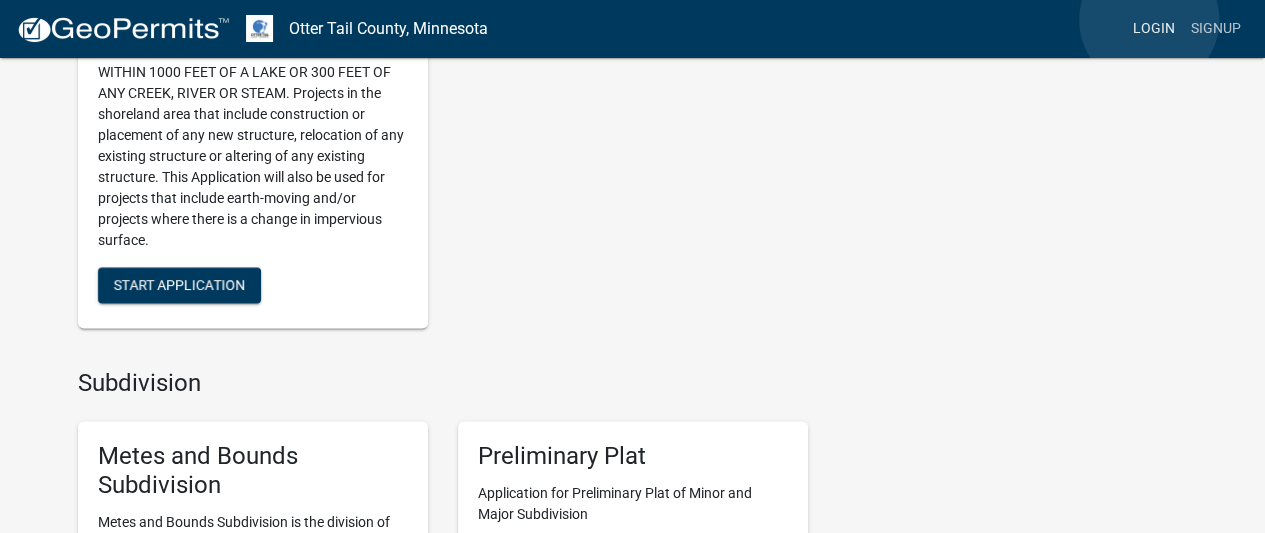 click on "Login" at bounding box center [1154, 29] 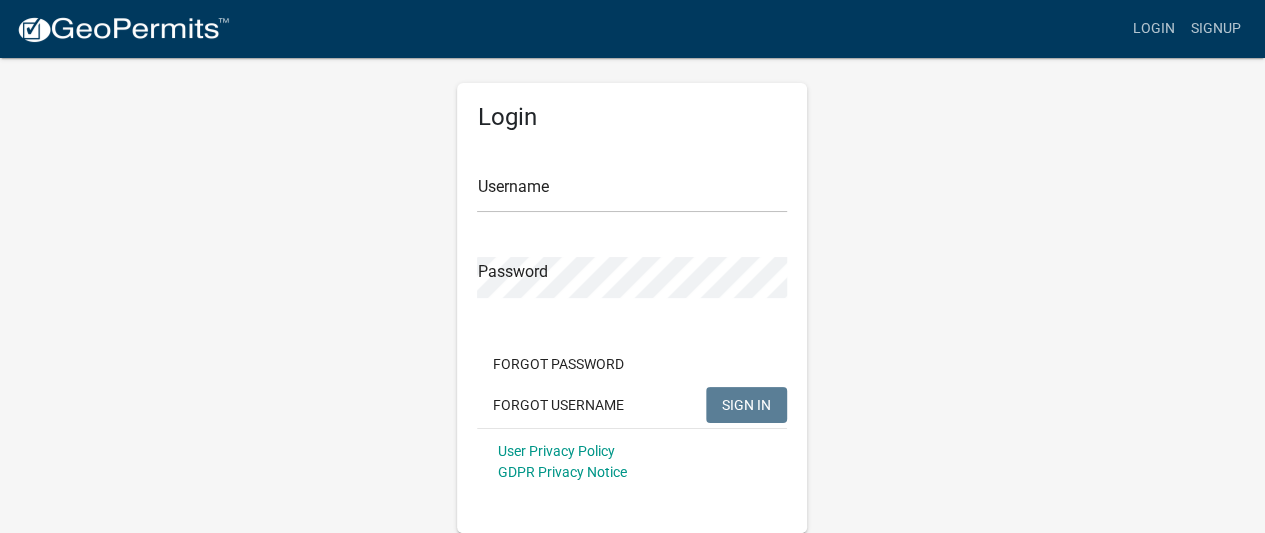 scroll, scrollTop: 20, scrollLeft: 0, axis: vertical 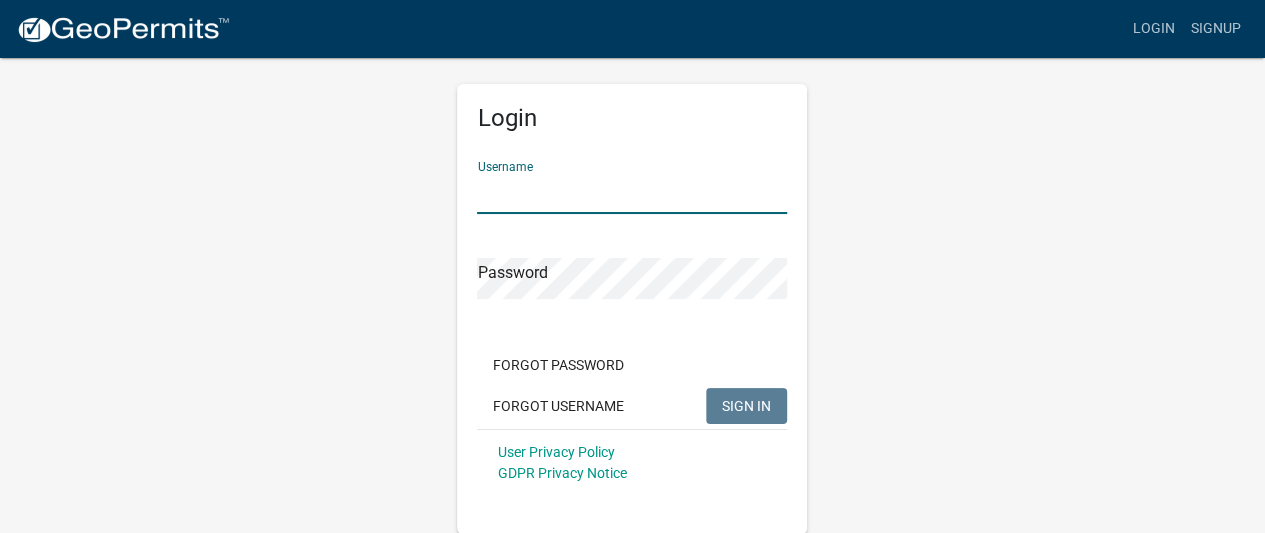 click on "Username" at bounding box center (632, 193) 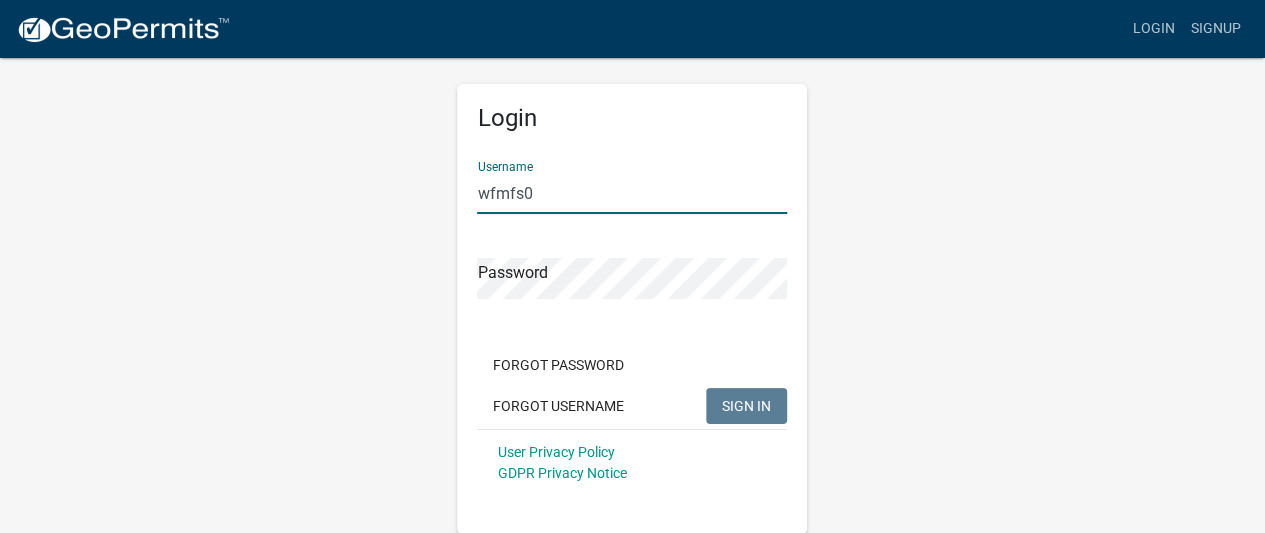 type on "wfmfs0" 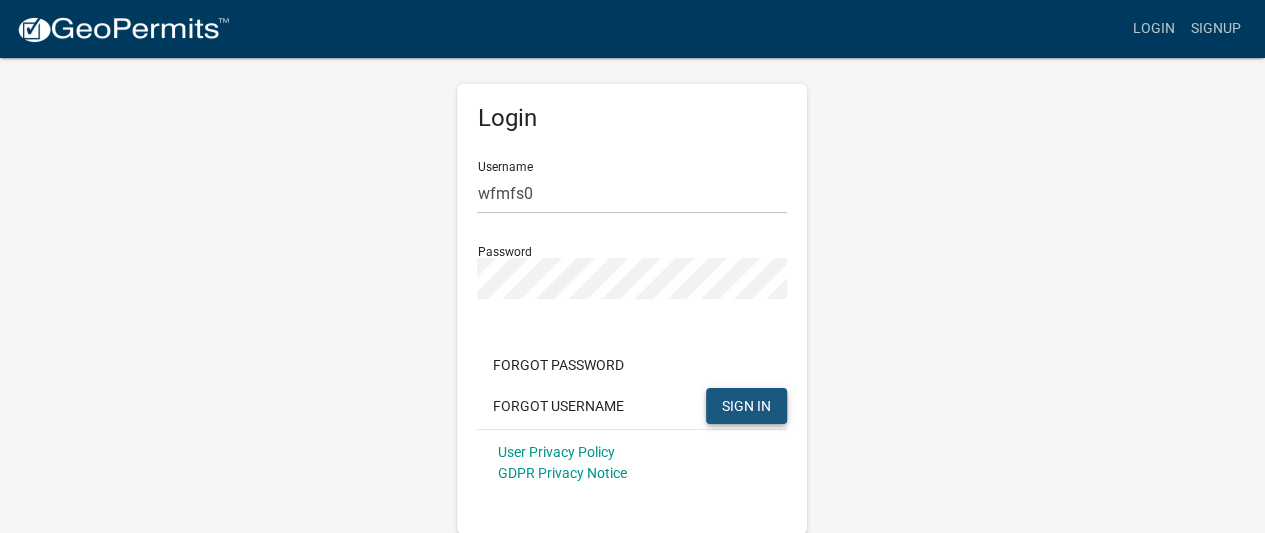 click on "SIGN IN" 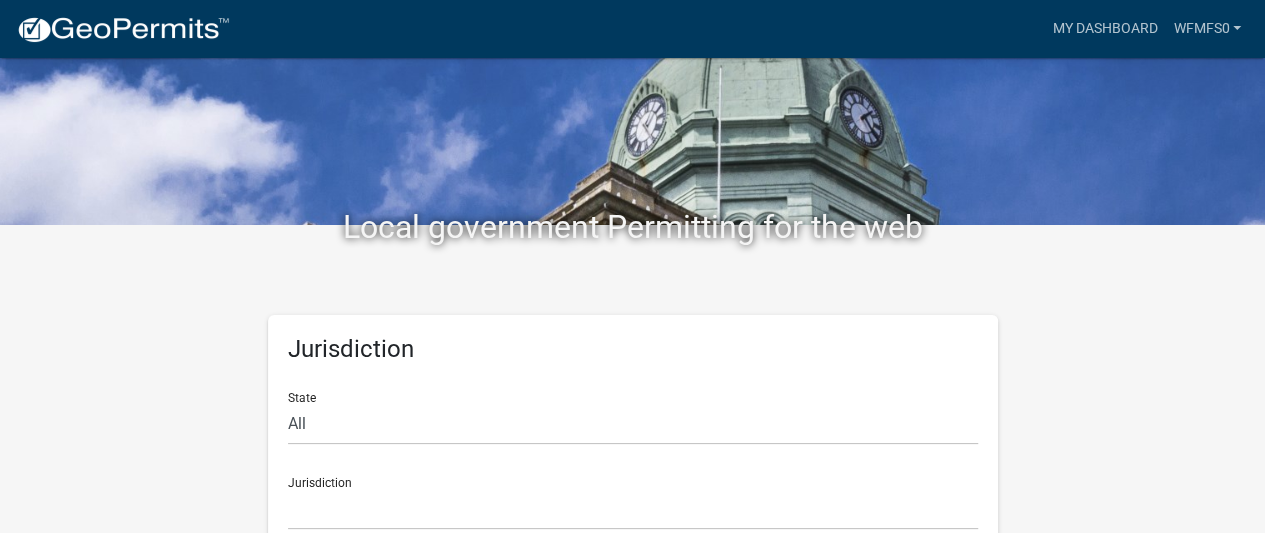 scroll, scrollTop: 34, scrollLeft: 0, axis: vertical 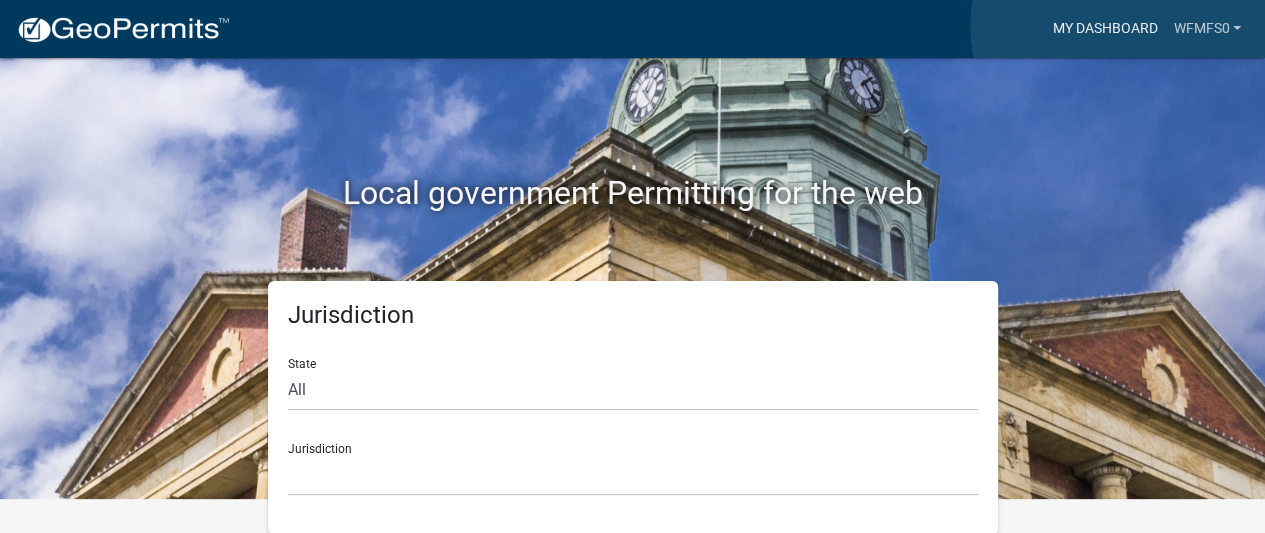 click on "My Dashboard" at bounding box center [1104, 29] 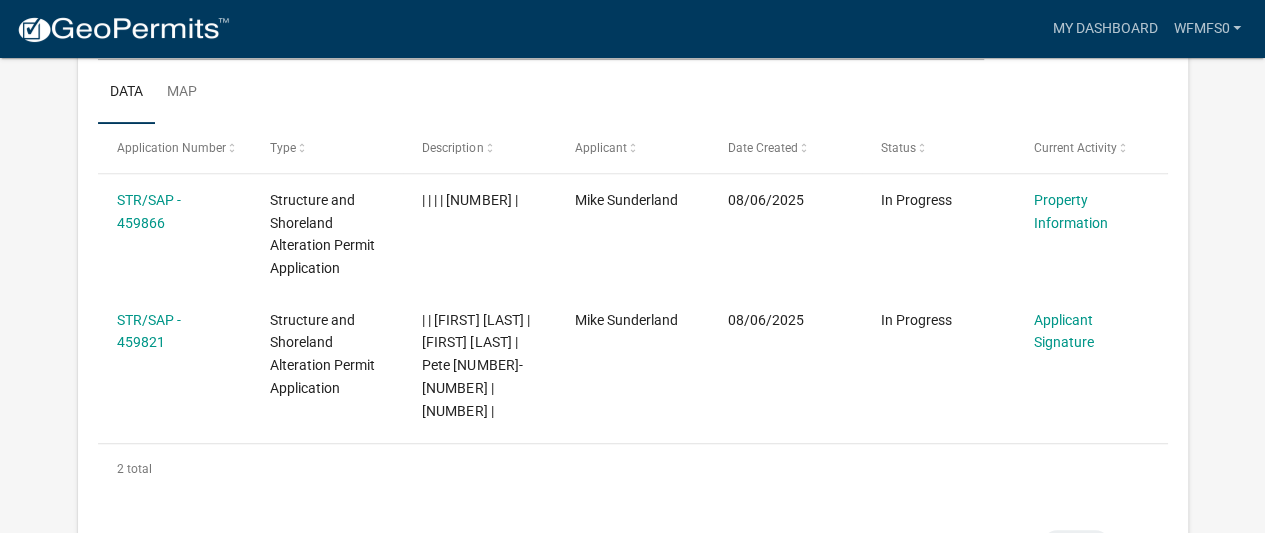 scroll, scrollTop: 323, scrollLeft: 0, axis: vertical 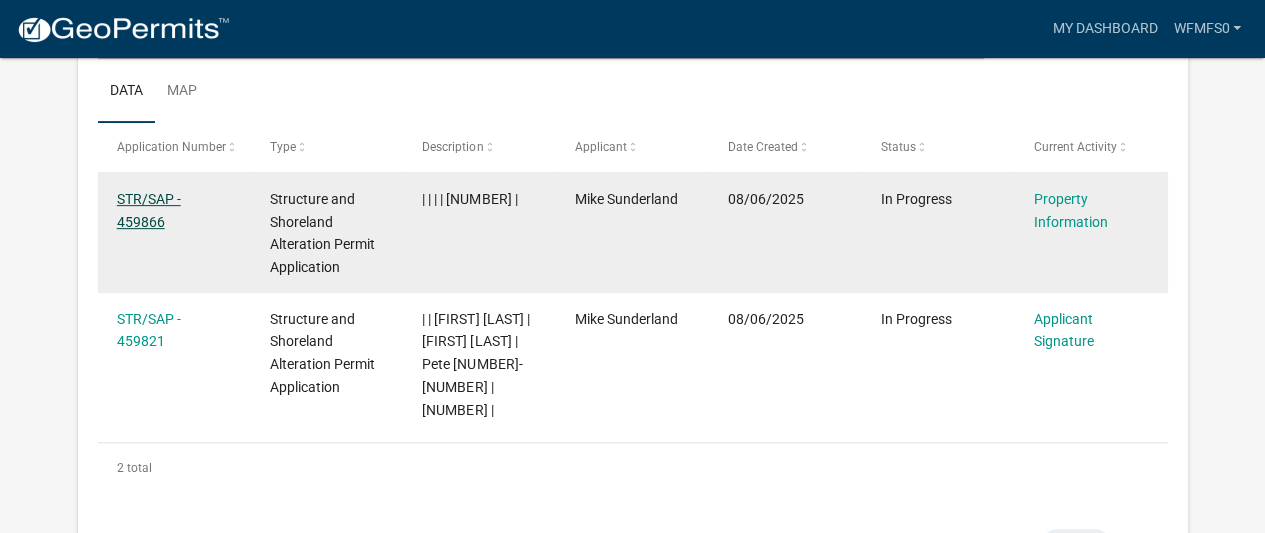 click on "STR/SAP - 459866" 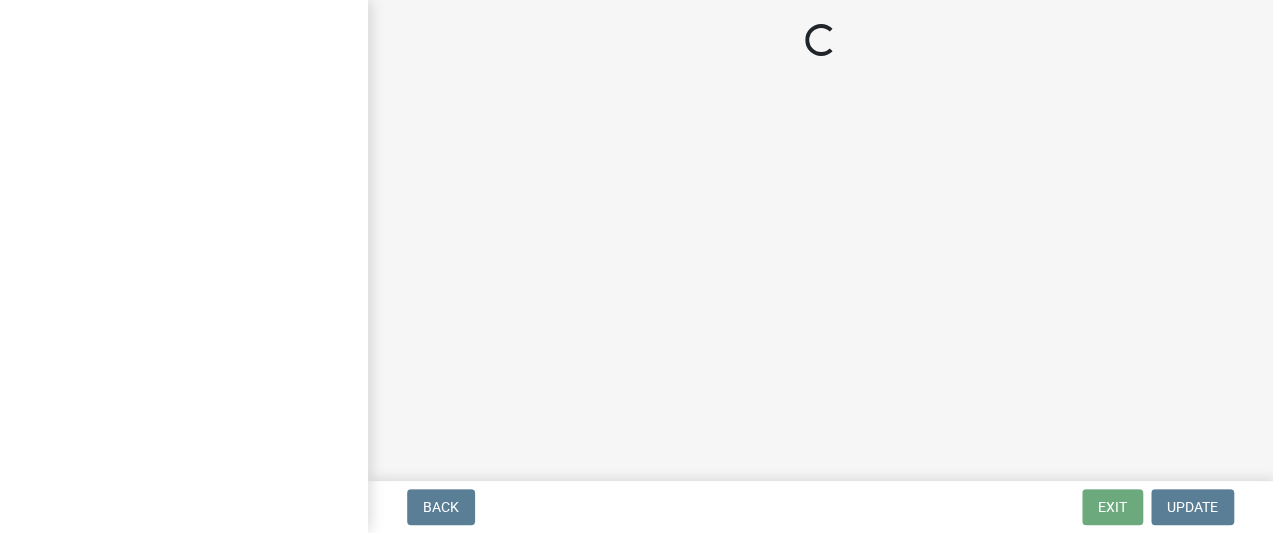 scroll, scrollTop: 0, scrollLeft: 0, axis: both 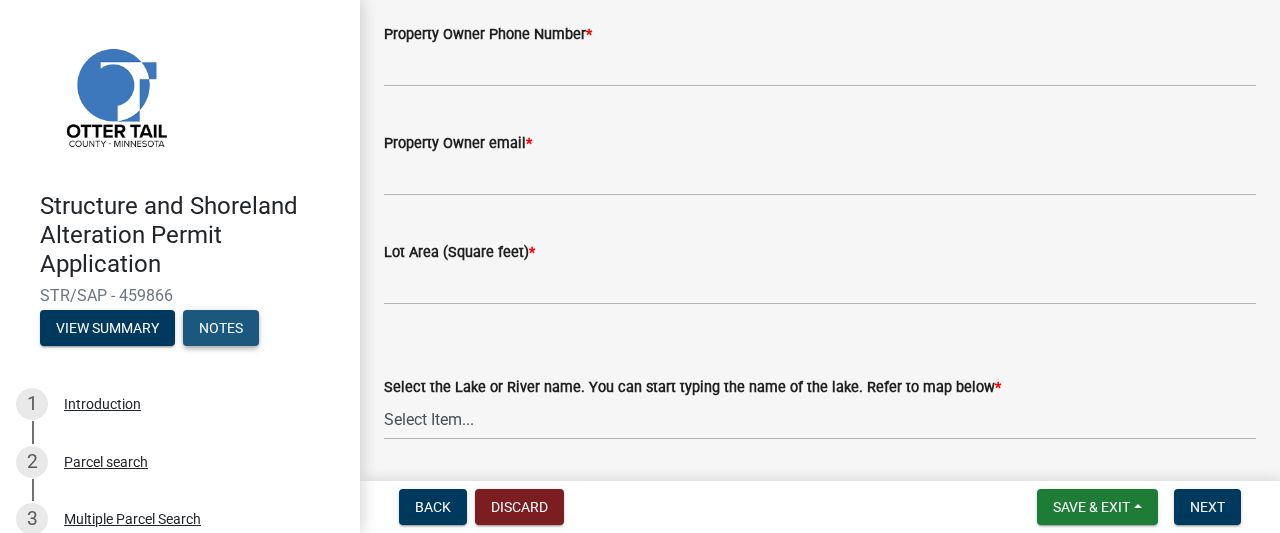 click on "Notes" at bounding box center (221, 328) 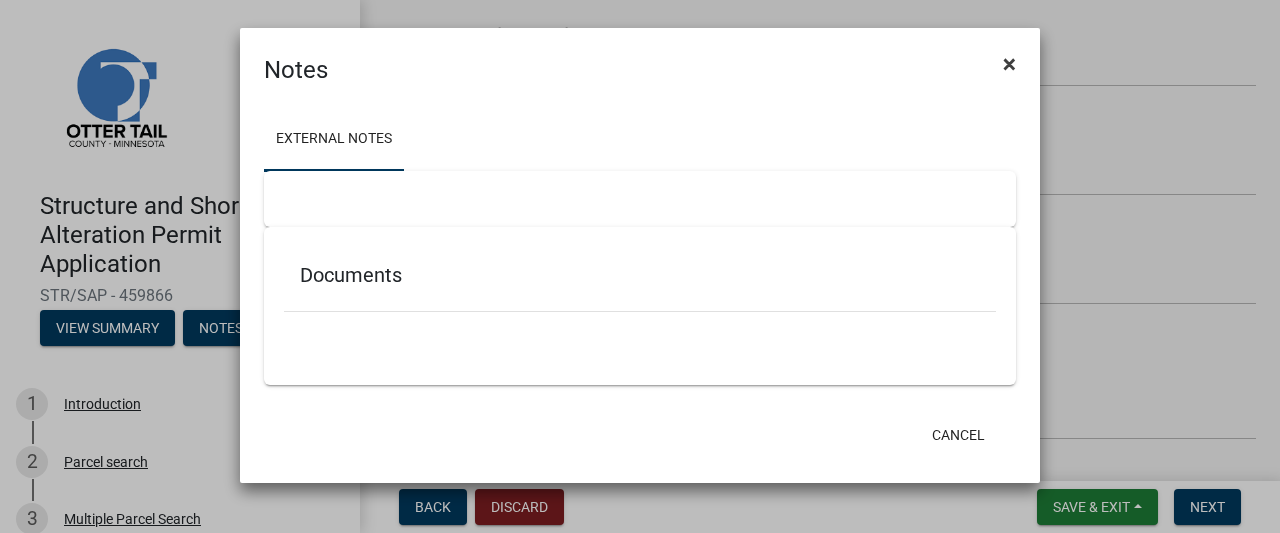 click on "×" 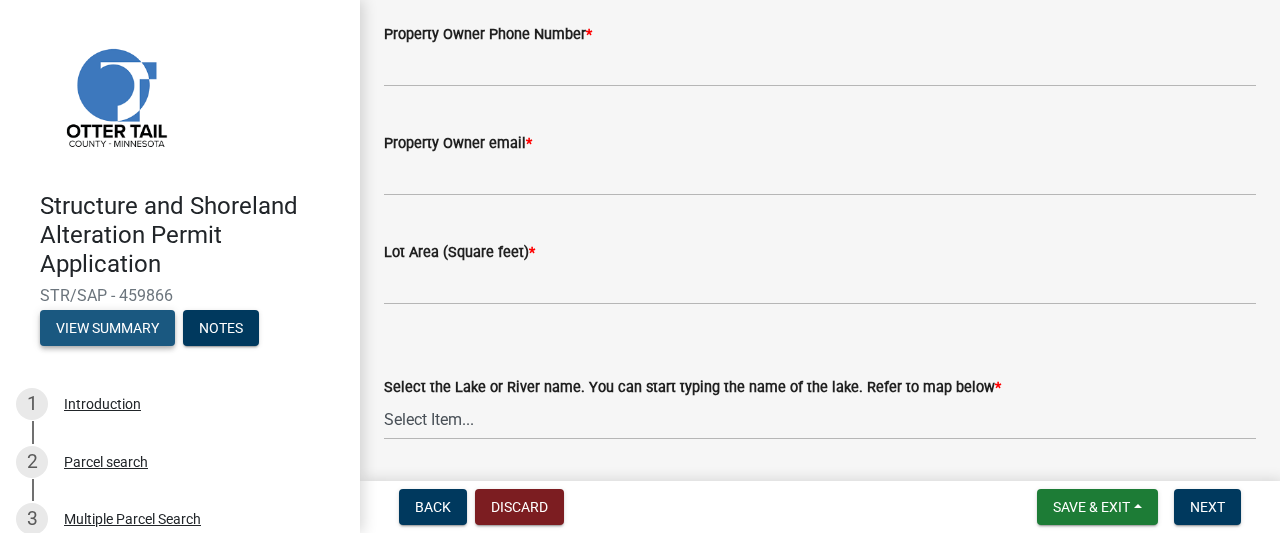 click on "View Summary" at bounding box center [107, 328] 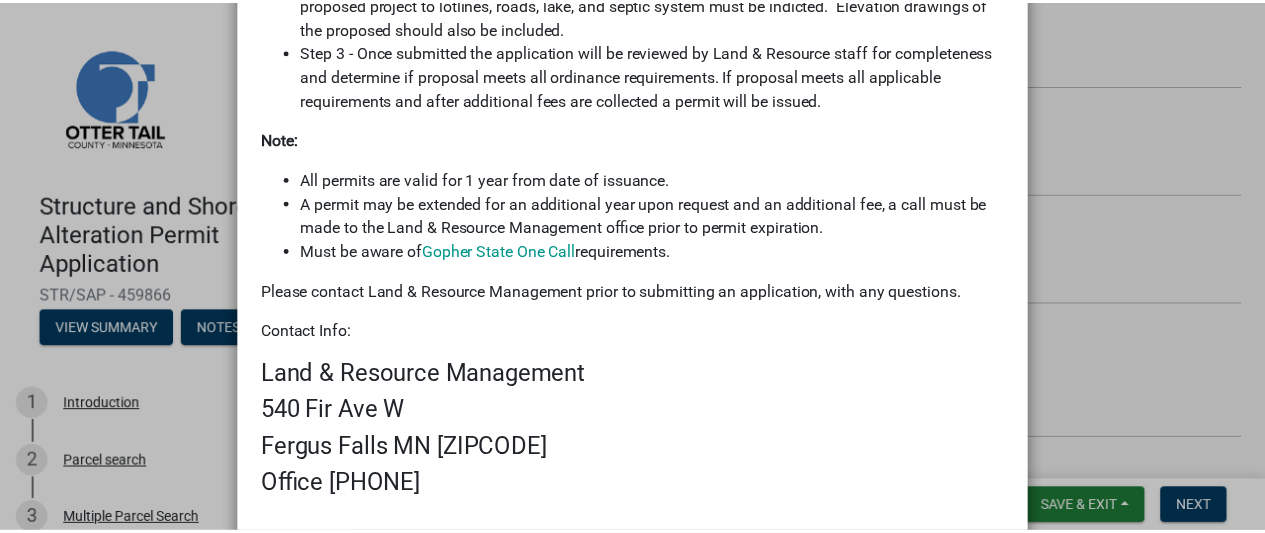 scroll, scrollTop: 804, scrollLeft: 0, axis: vertical 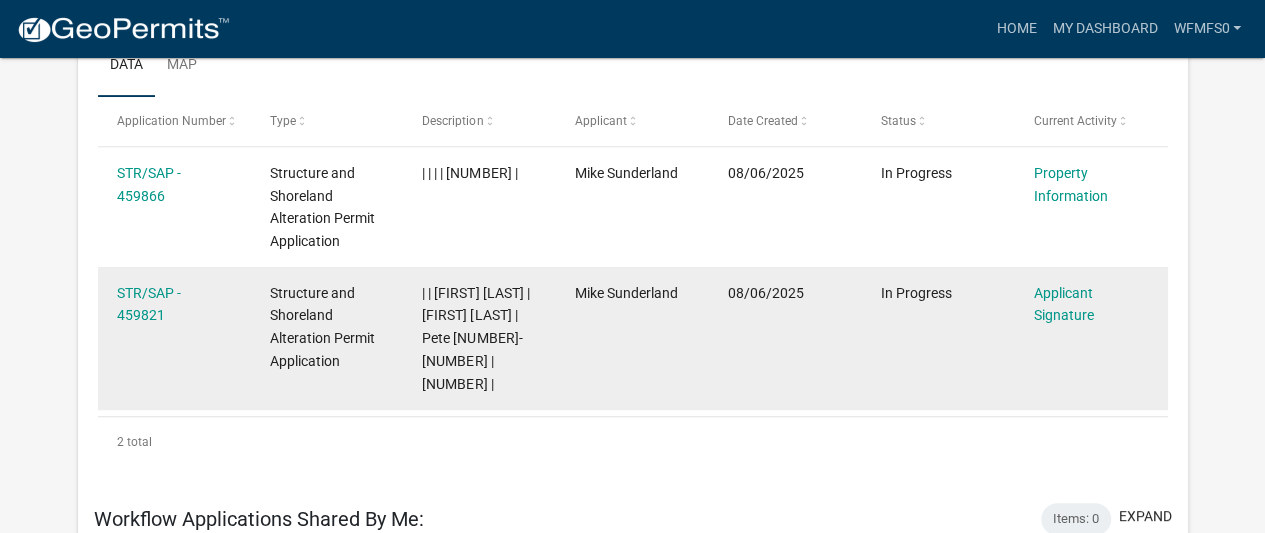 click on "STR/SAP - 459821" 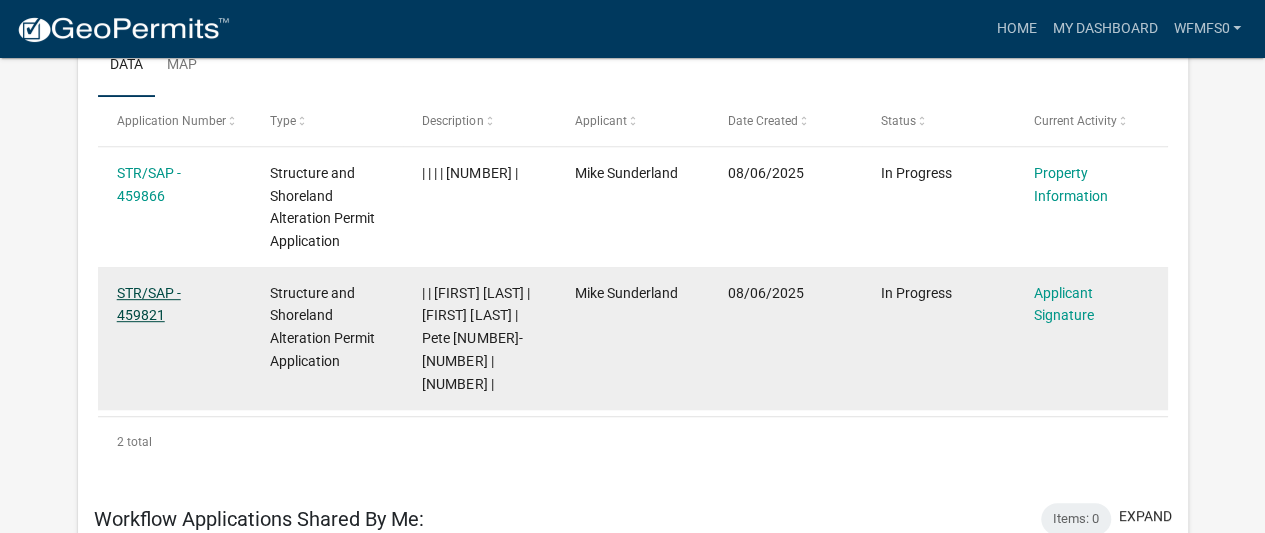 click on "STR/SAP - 459821" 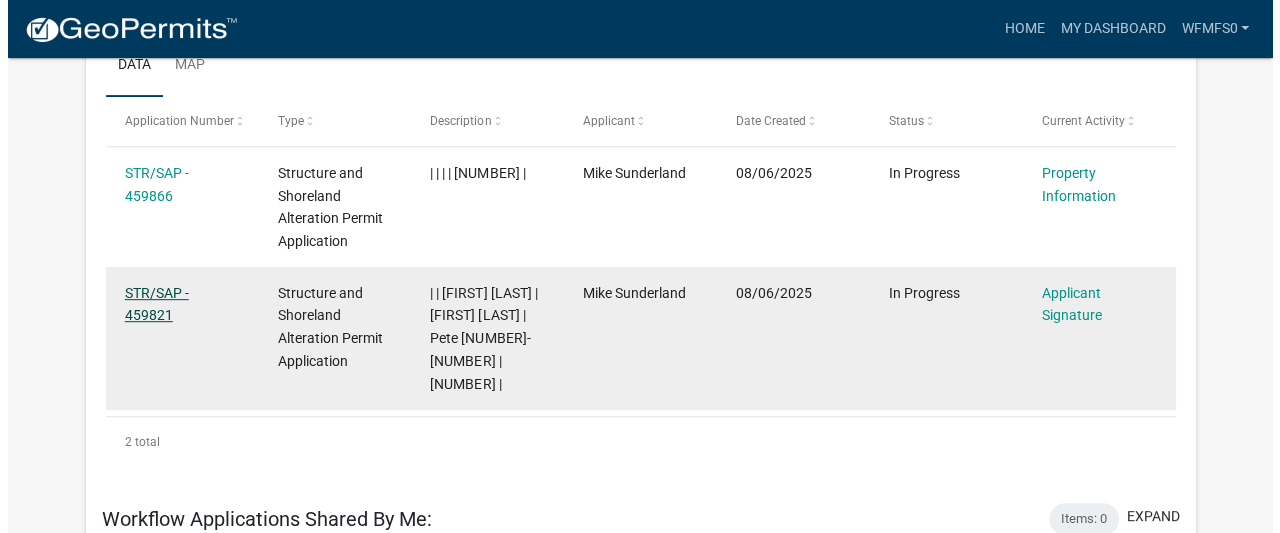 scroll, scrollTop: 0, scrollLeft: 0, axis: both 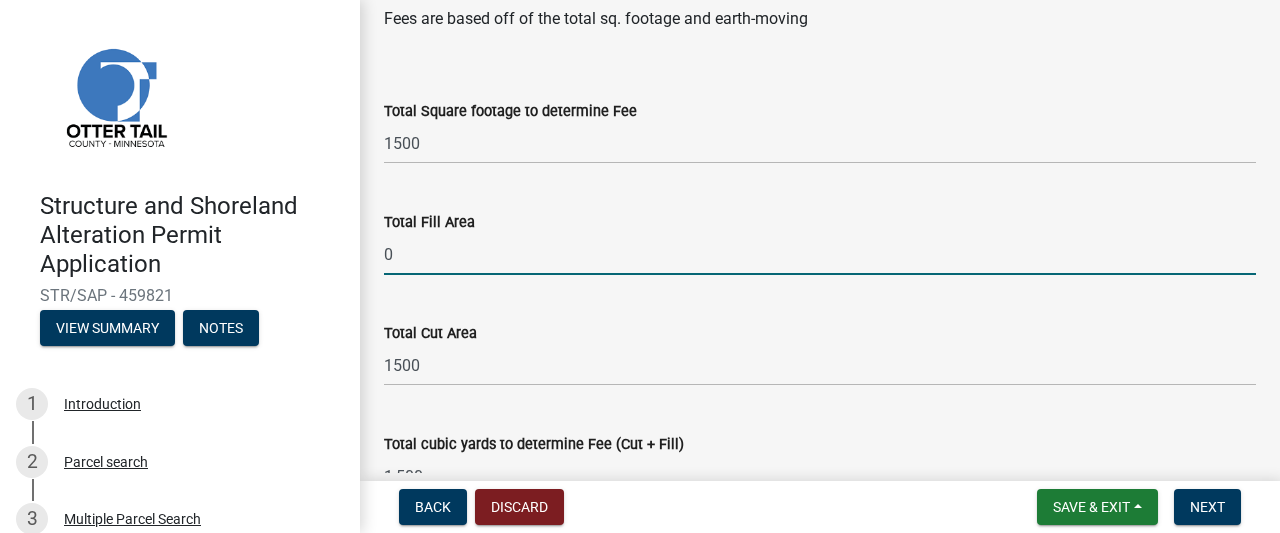 click on "0" at bounding box center (820, 254) 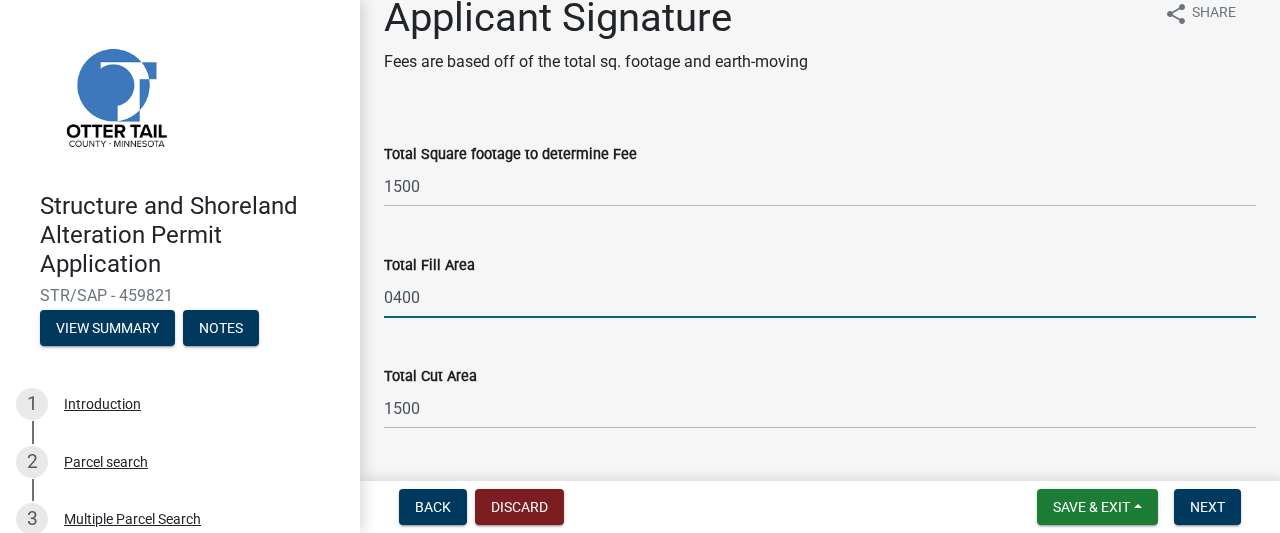 scroll, scrollTop: 0, scrollLeft: 0, axis: both 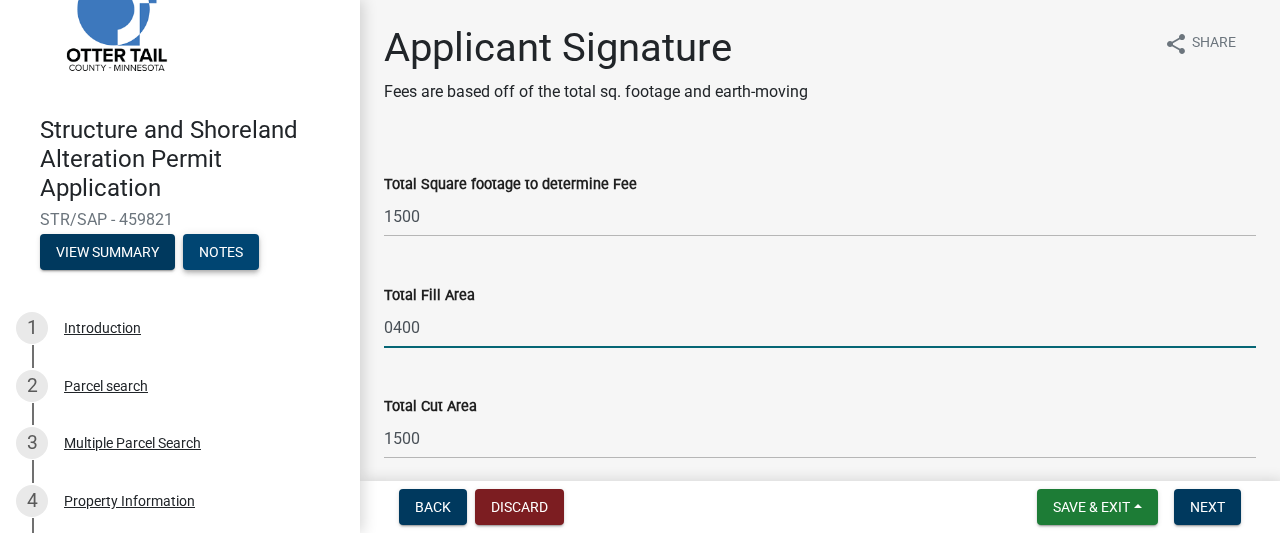 type on "0400" 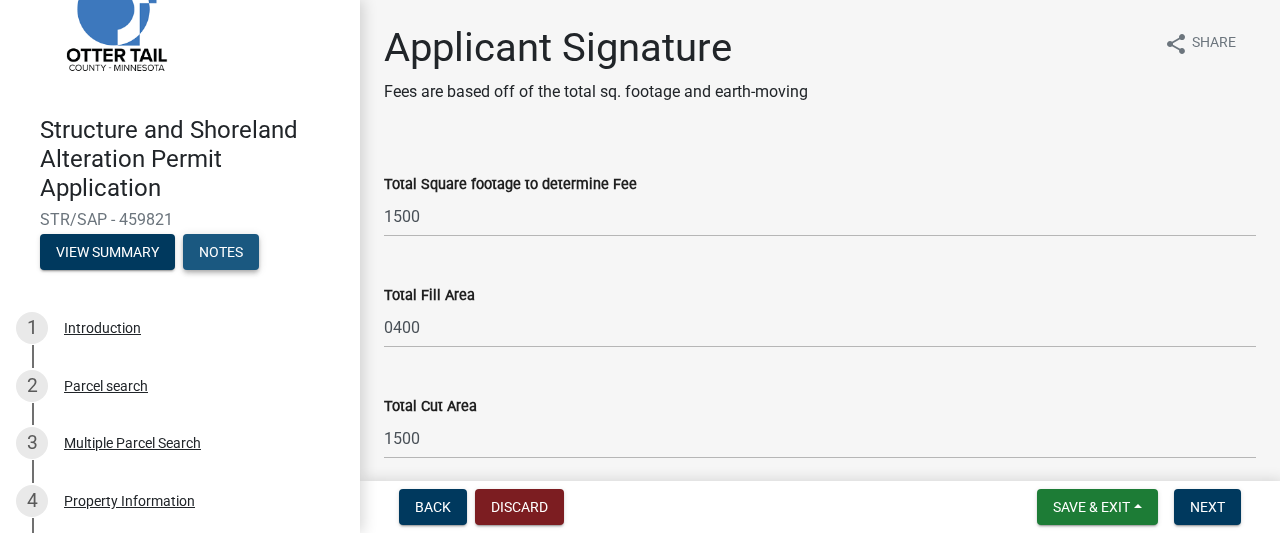 click on "Notes" at bounding box center [221, 252] 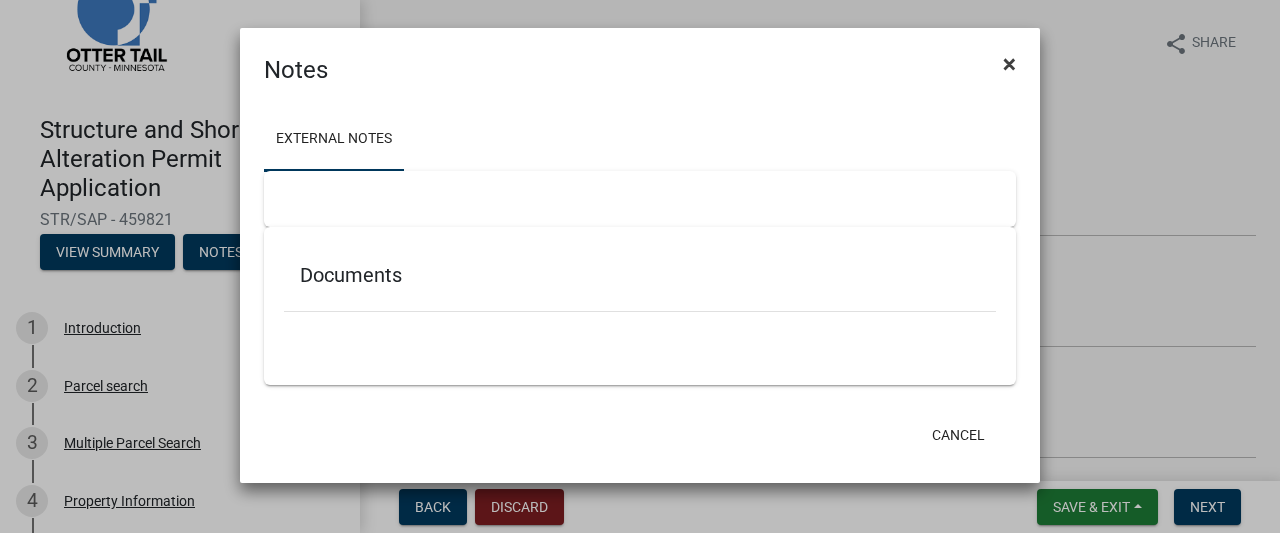 click on "×" 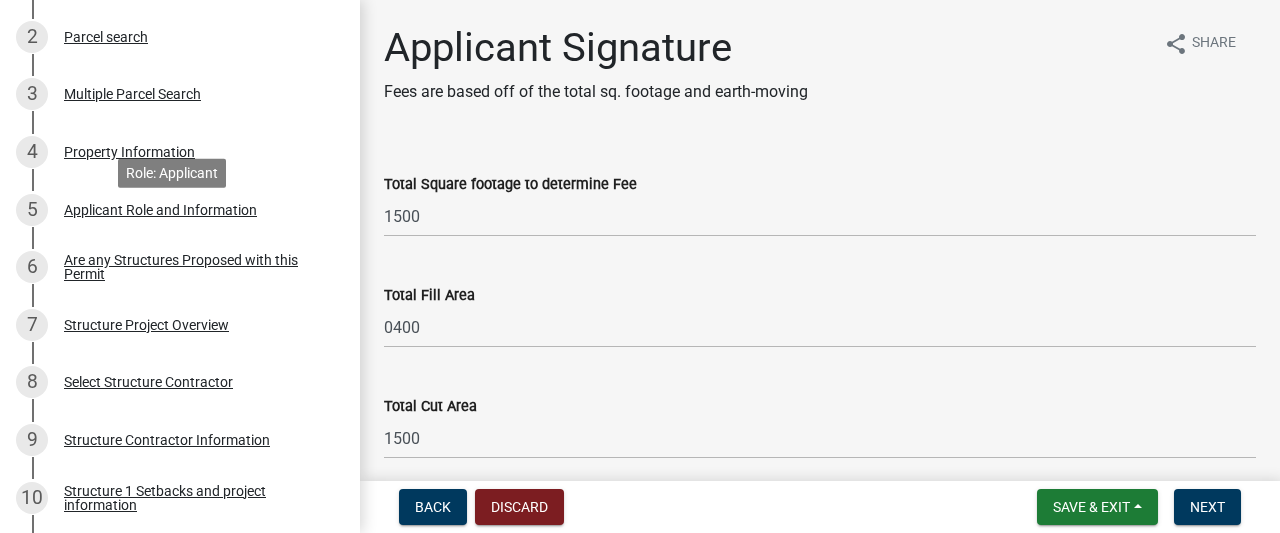scroll, scrollTop: 436, scrollLeft: 0, axis: vertical 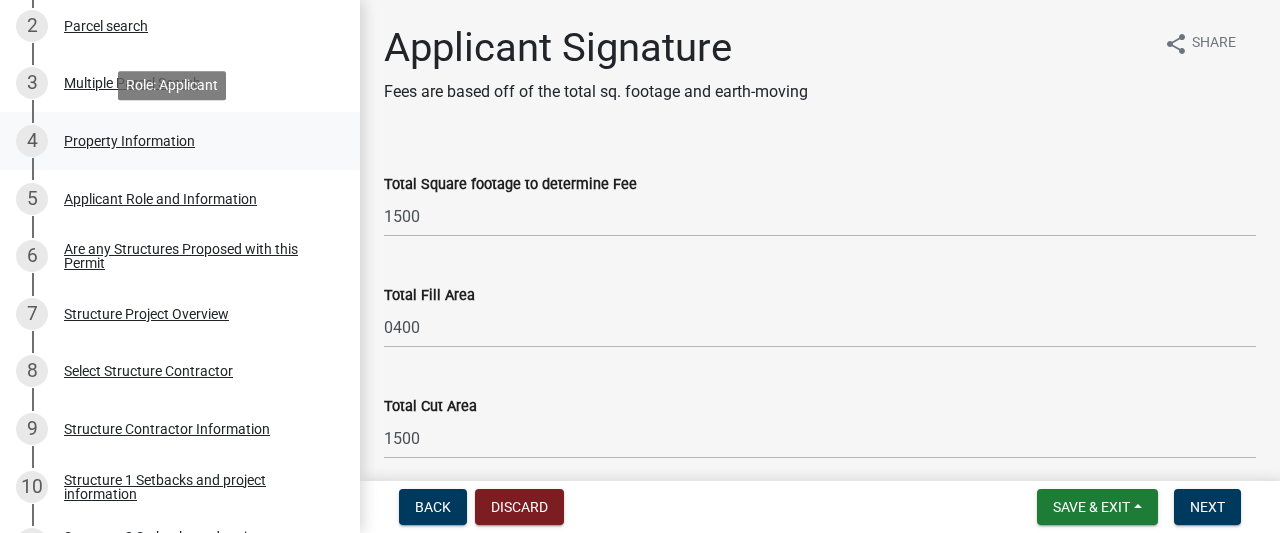 click on "Property Information" at bounding box center (129, 141) 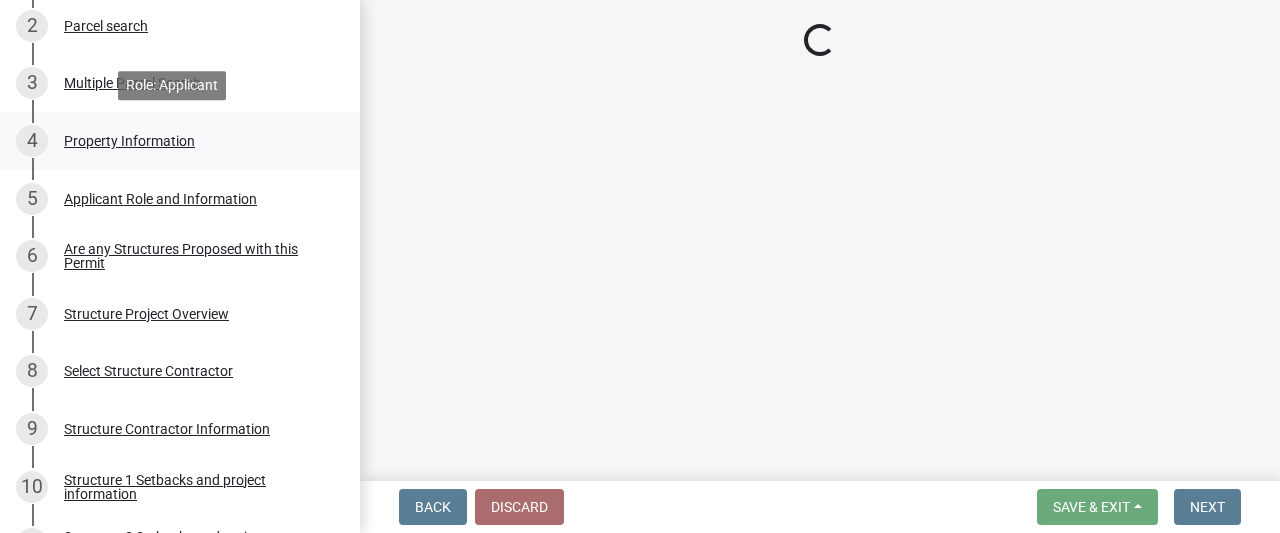 select on "61c0719b-8d82-4d24-b708-7ea1f7ba1456" 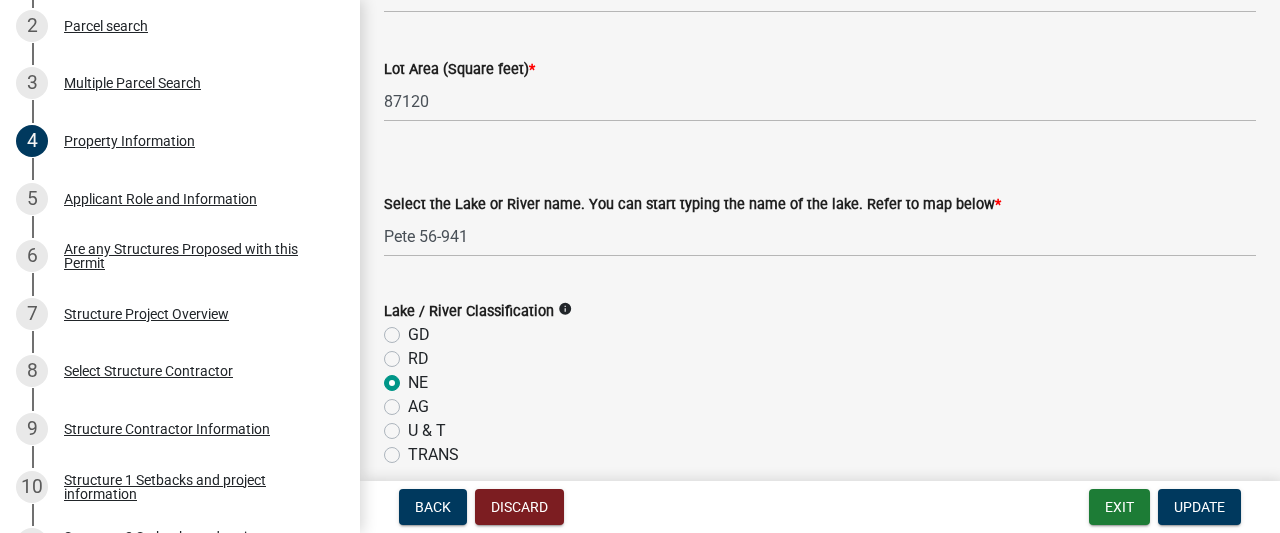 scroll, scrollTop: 520, scrollLeft: 0, axis: vertical 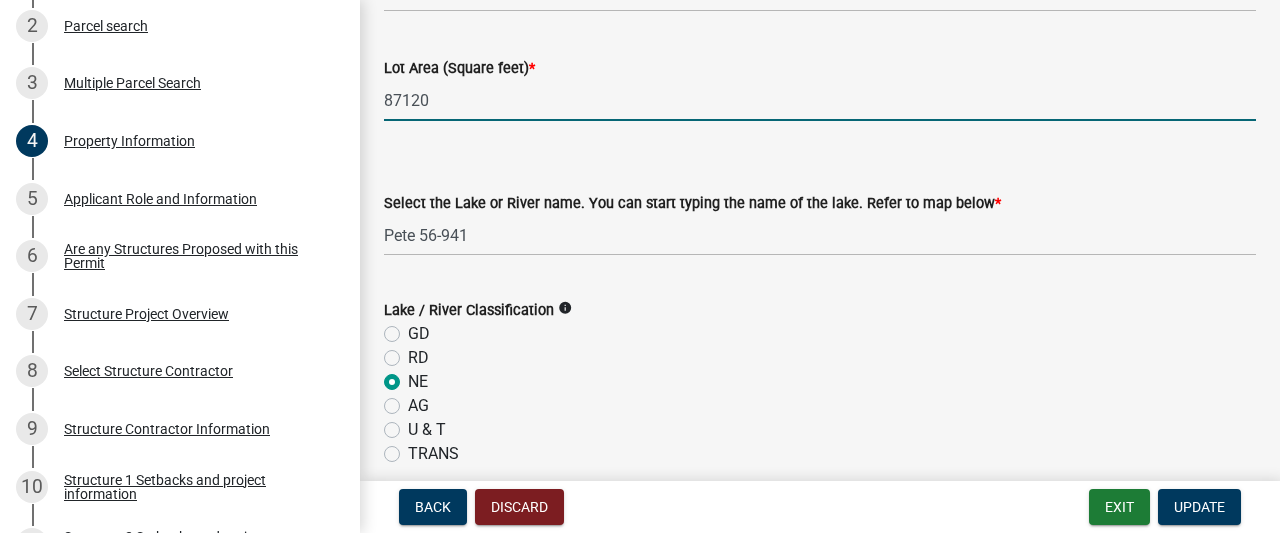 click on "87120" 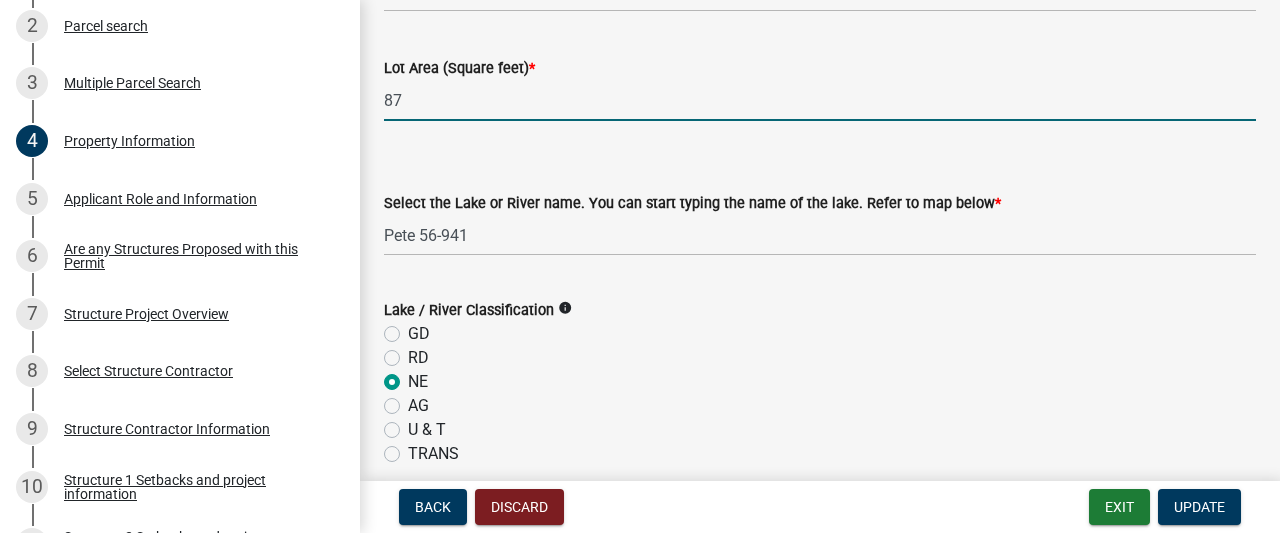 type on "8" 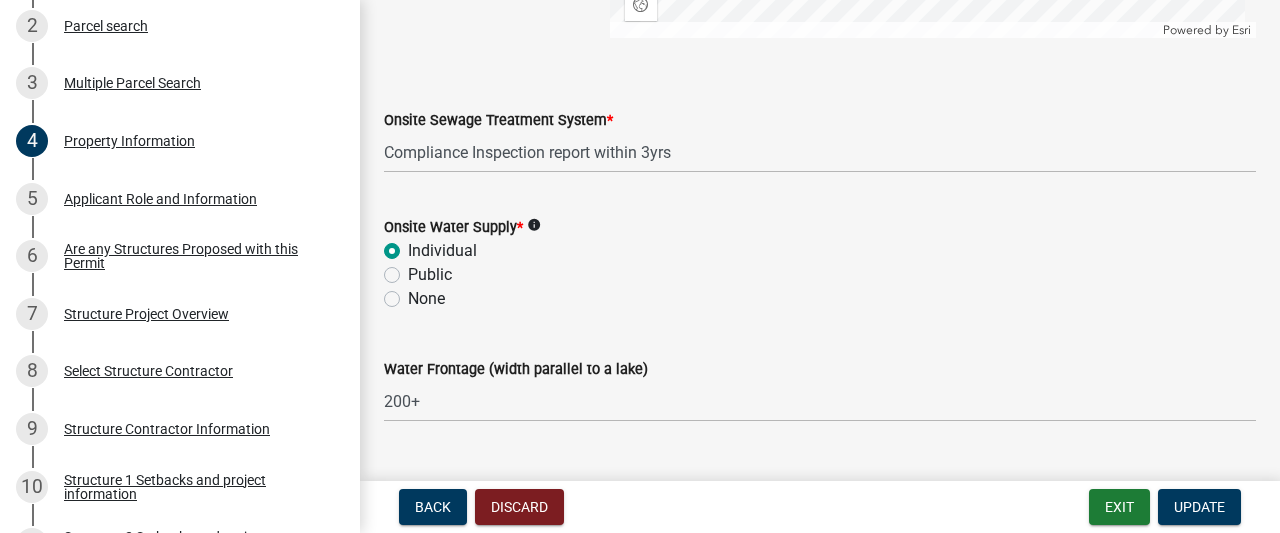 scroll, scrollTop: 1556, scrollLeft: 0, axis: vertical 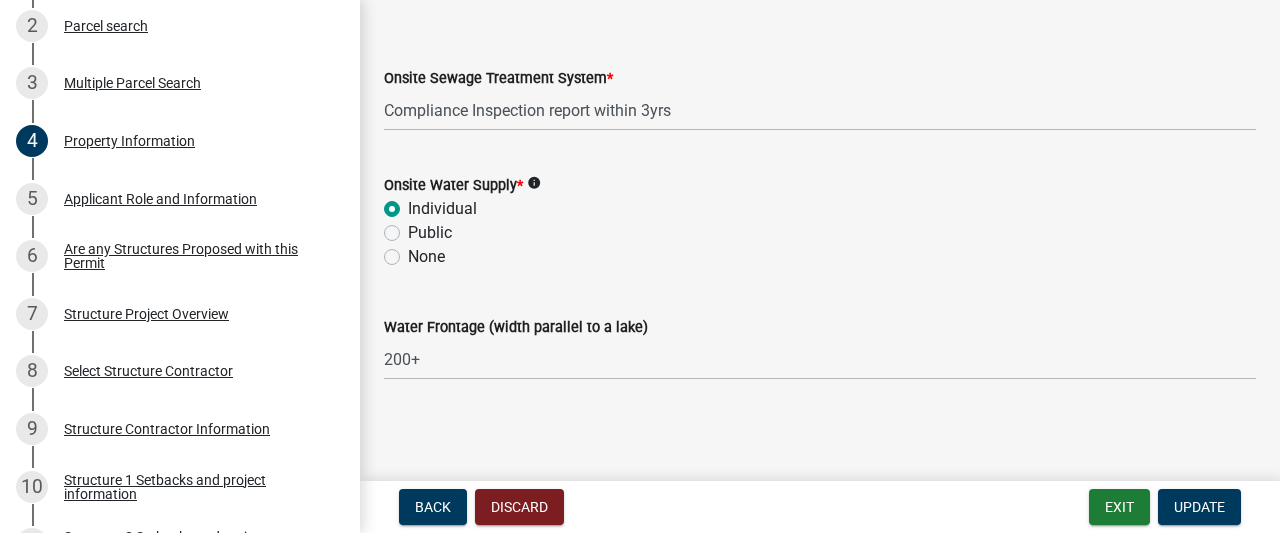 type on "80000" 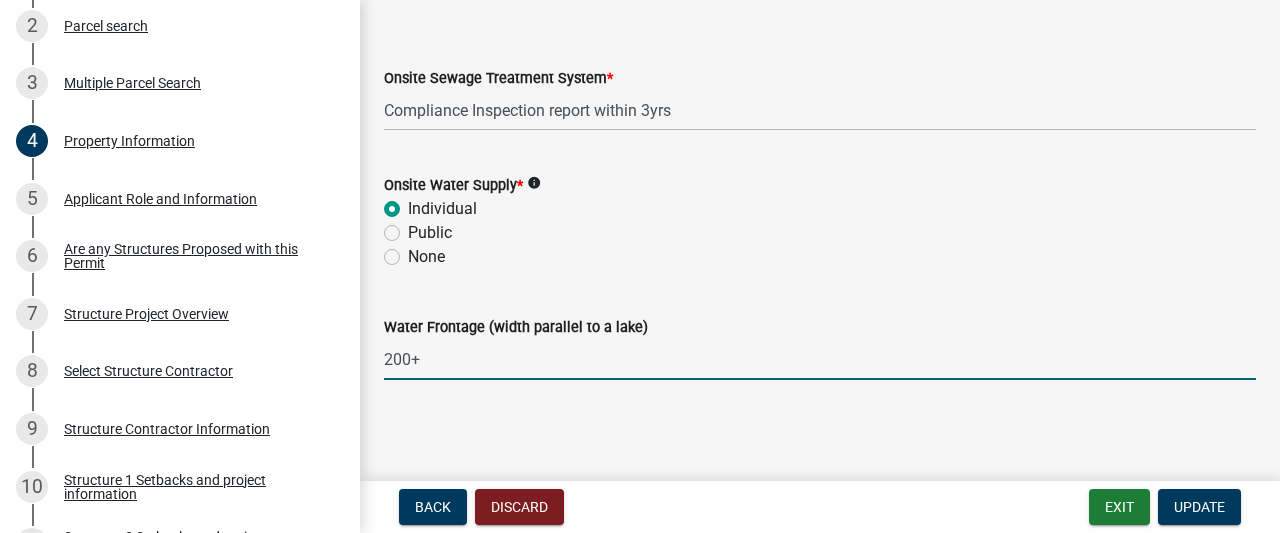 click on "200+" at bounding box center [820, 359] 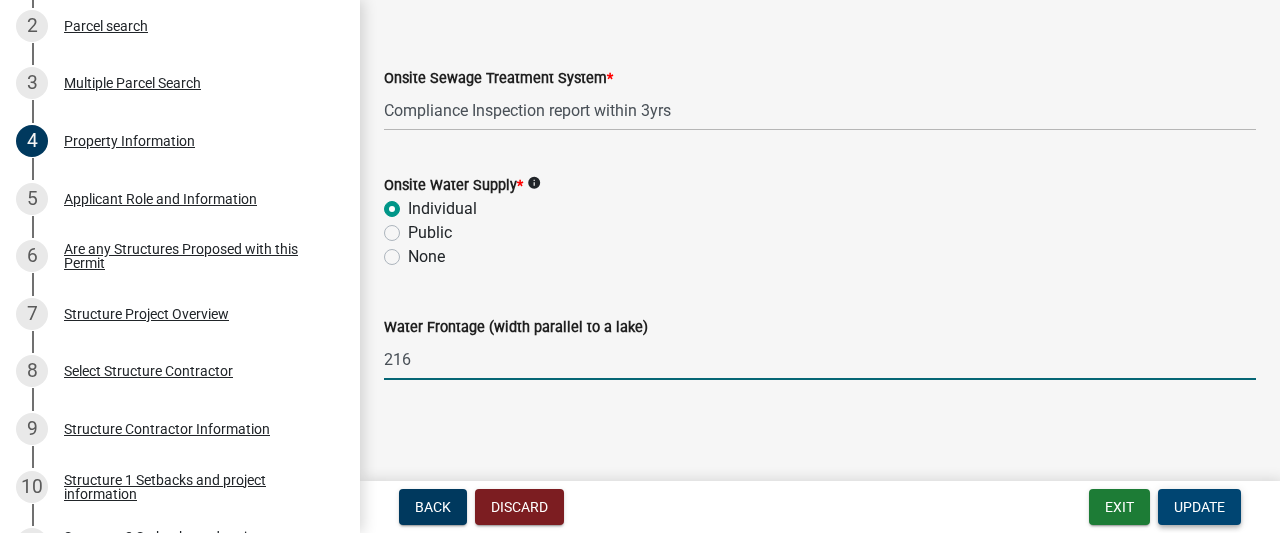 type on "216" 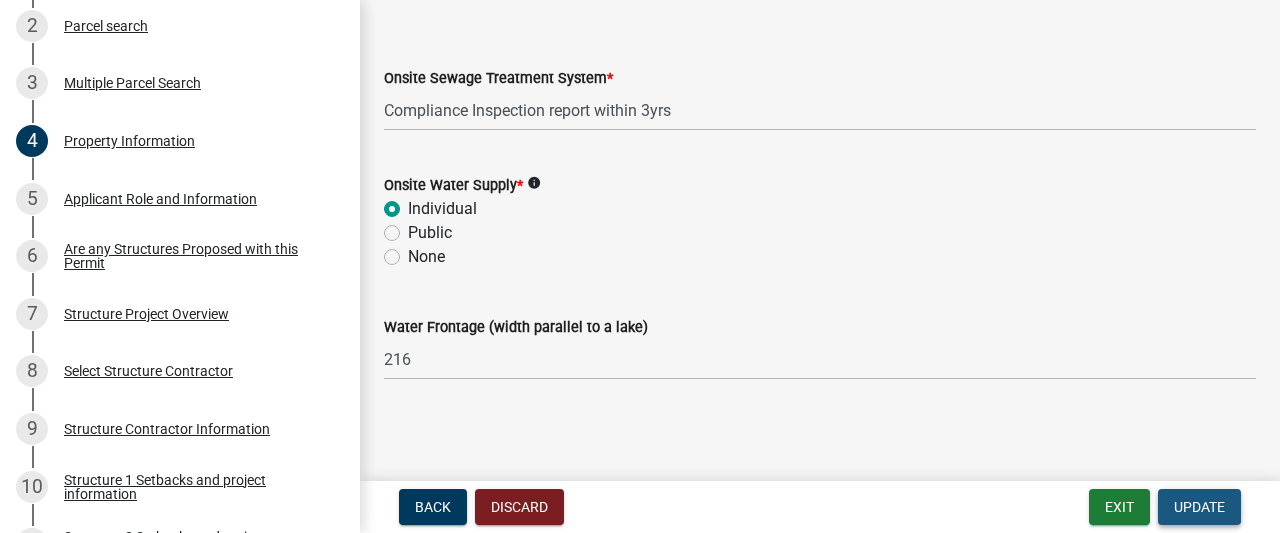 click on "Update" at bounding box center [1199, 507] 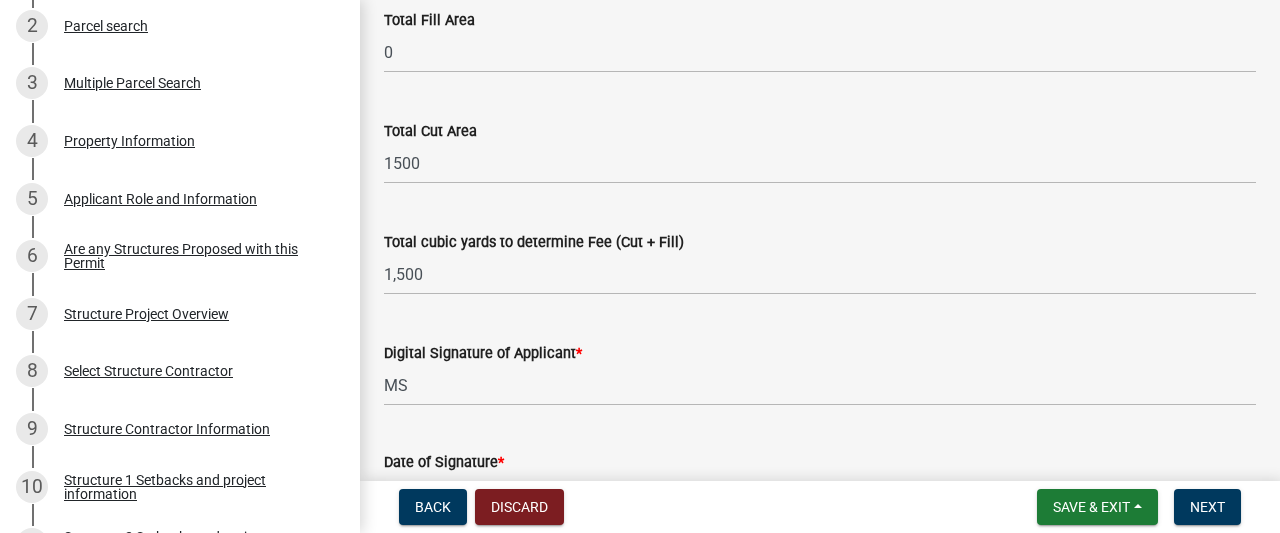 scroll, scrollTop: 282, scrollLeft: 0, axis: vertical 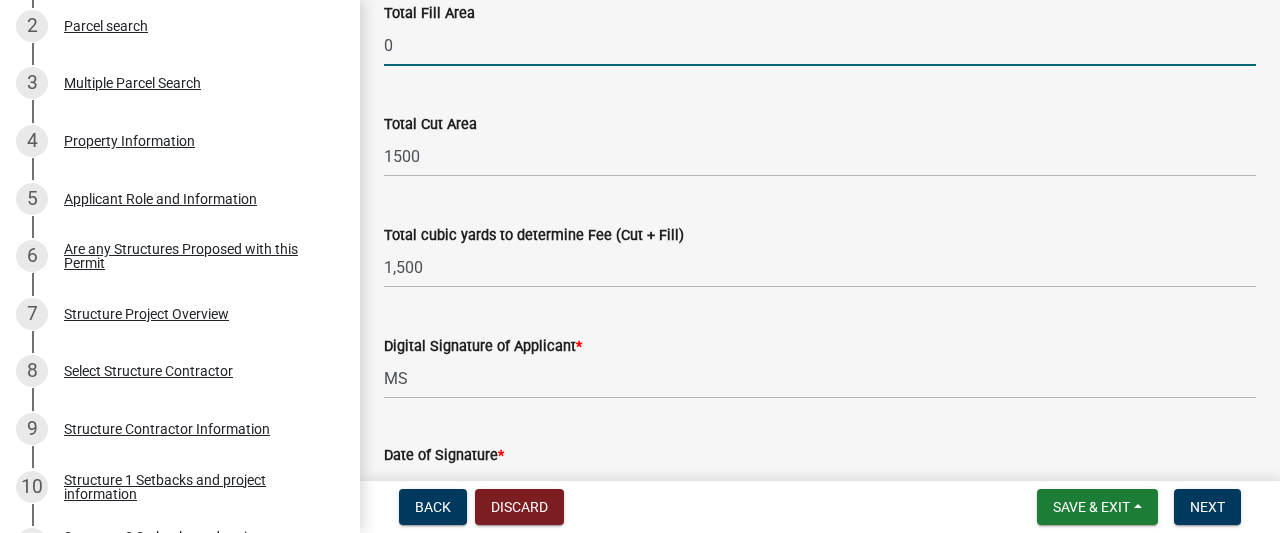 click on "0" at bounding box center [820, 45] 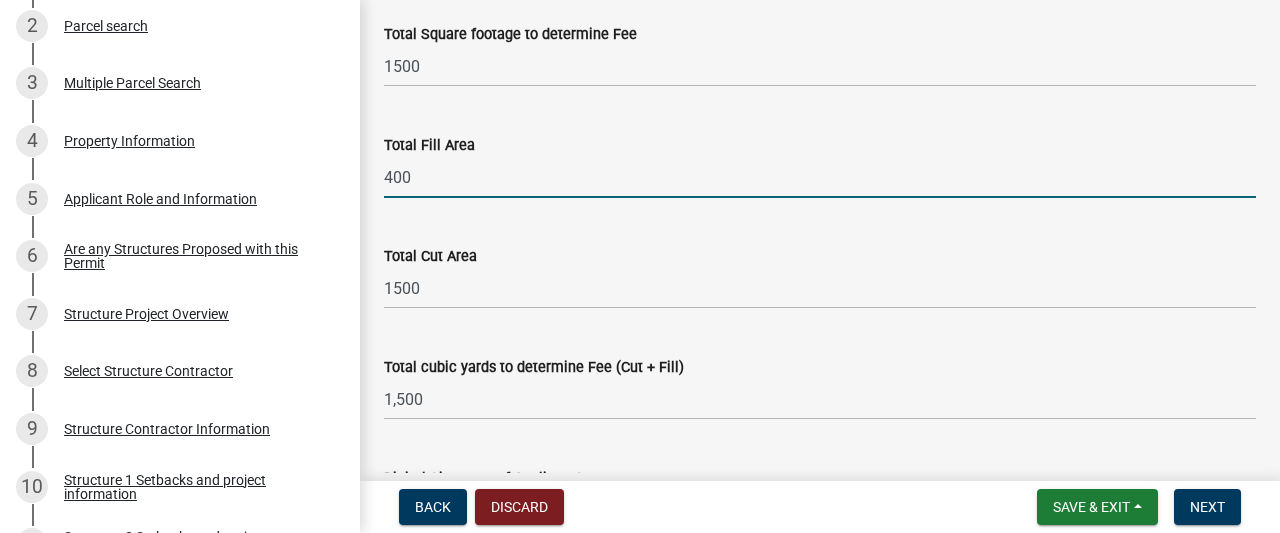 scroll, scrollTop: 147, scrollLeft: 0, axis: vertical 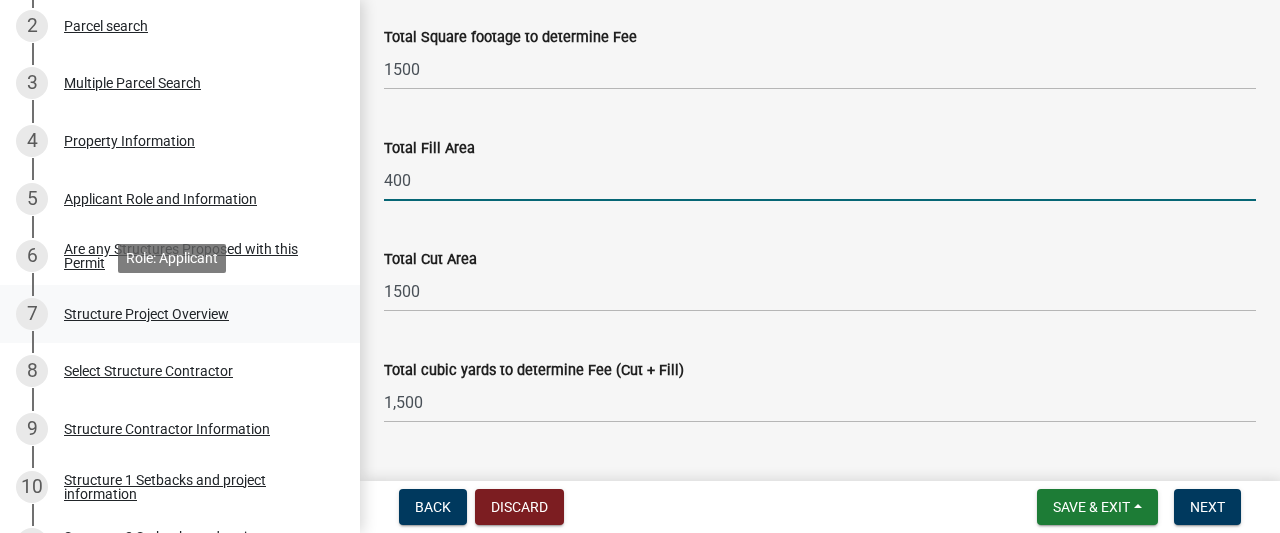 type on "400" 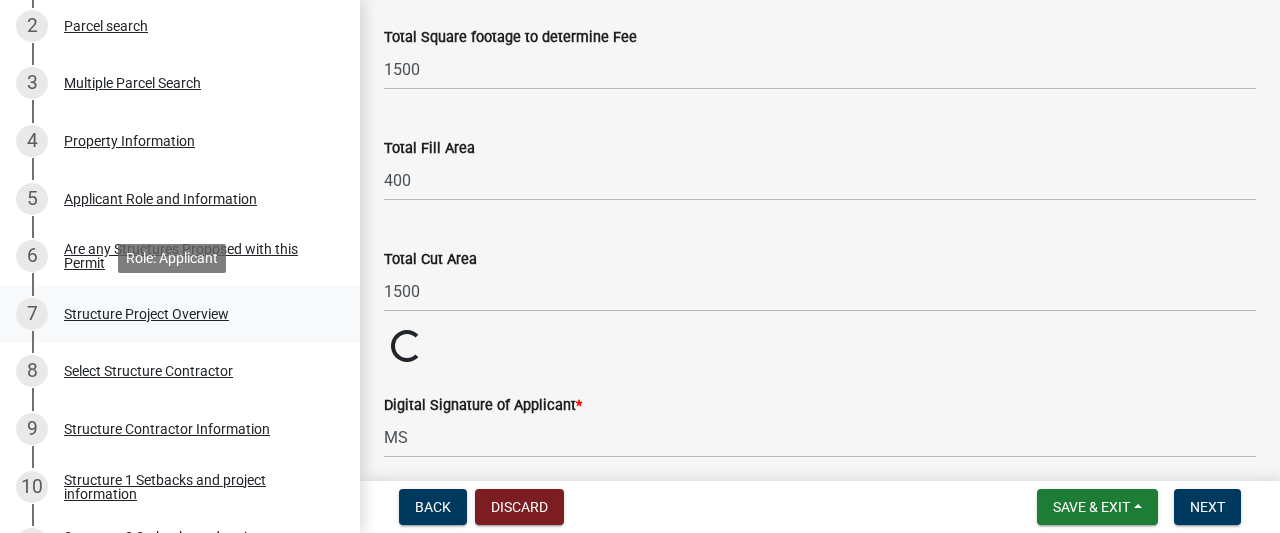 click on "Structure Project Overview" at bounding box center [146, 314] 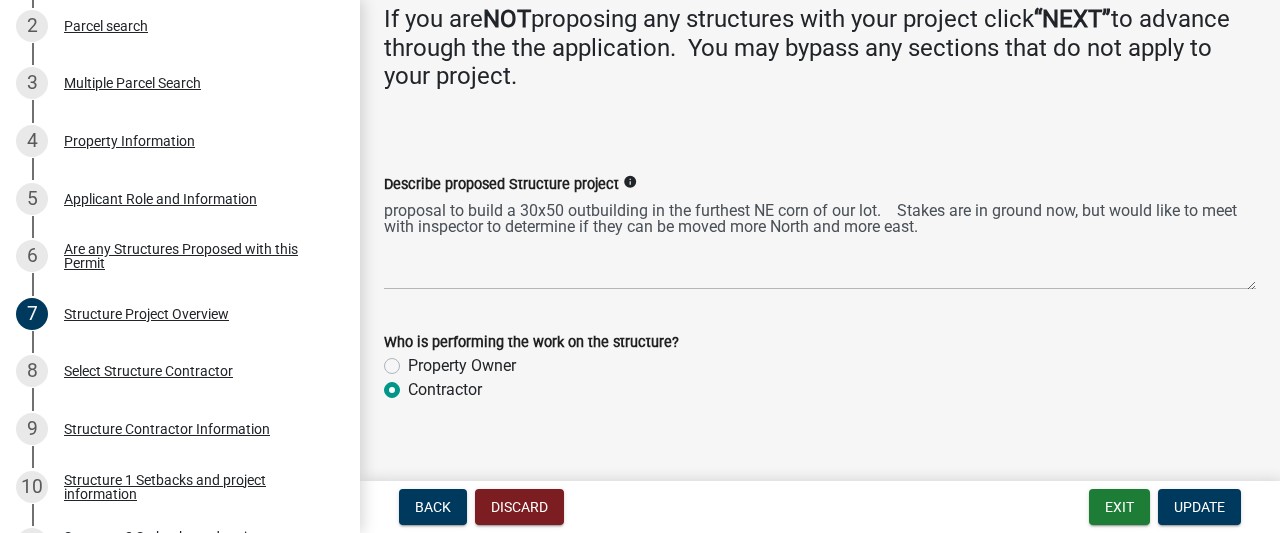 scroll, scrollTop: 264, scrollLeft: 0, axis: vertical 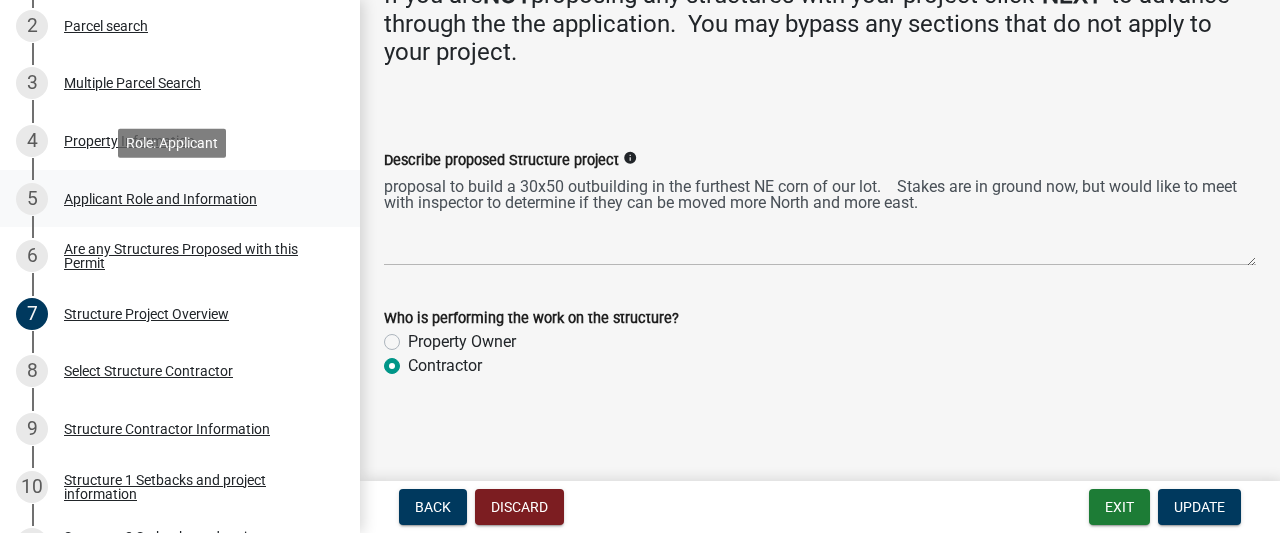 click on "Applicant Role and Information" at bounding box center [160, 199] 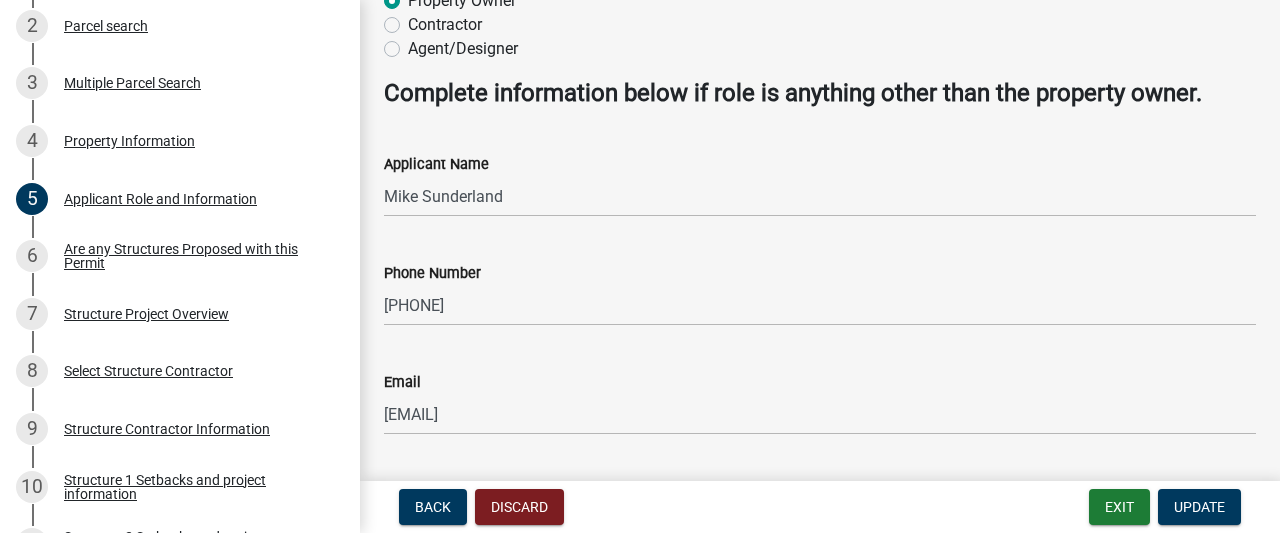 scroll, scrollTop: 226, scrollLeft: 0, axis: vertical 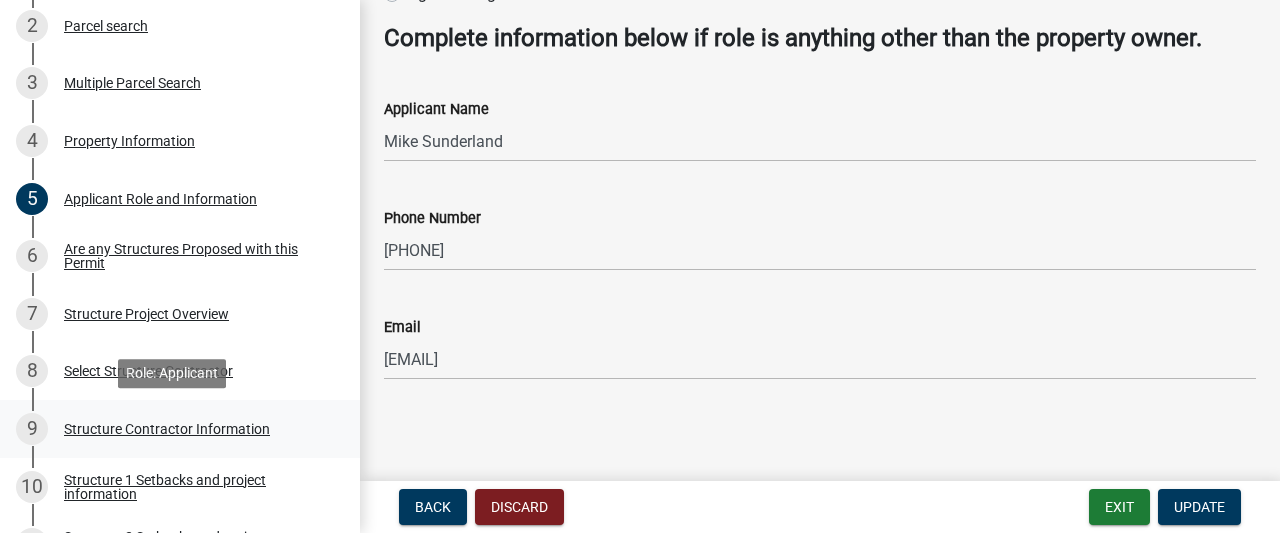 click on "Structure Contractor Information" at bounding box center (167, 429) 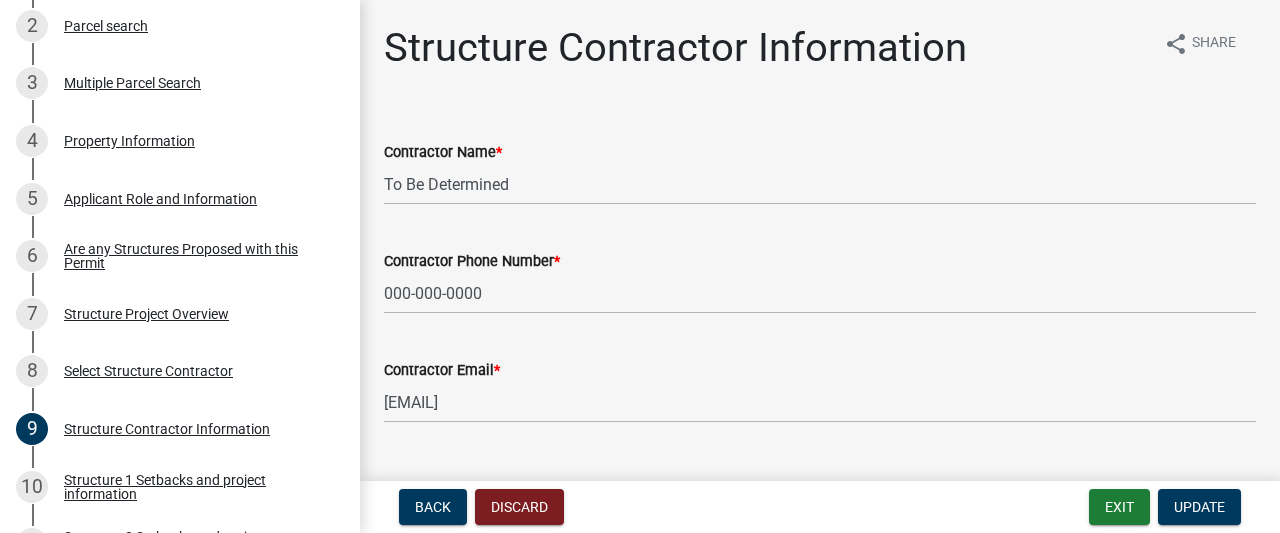 scroll, scrollTop: 44, scrollLeft: 0, axis: vertical 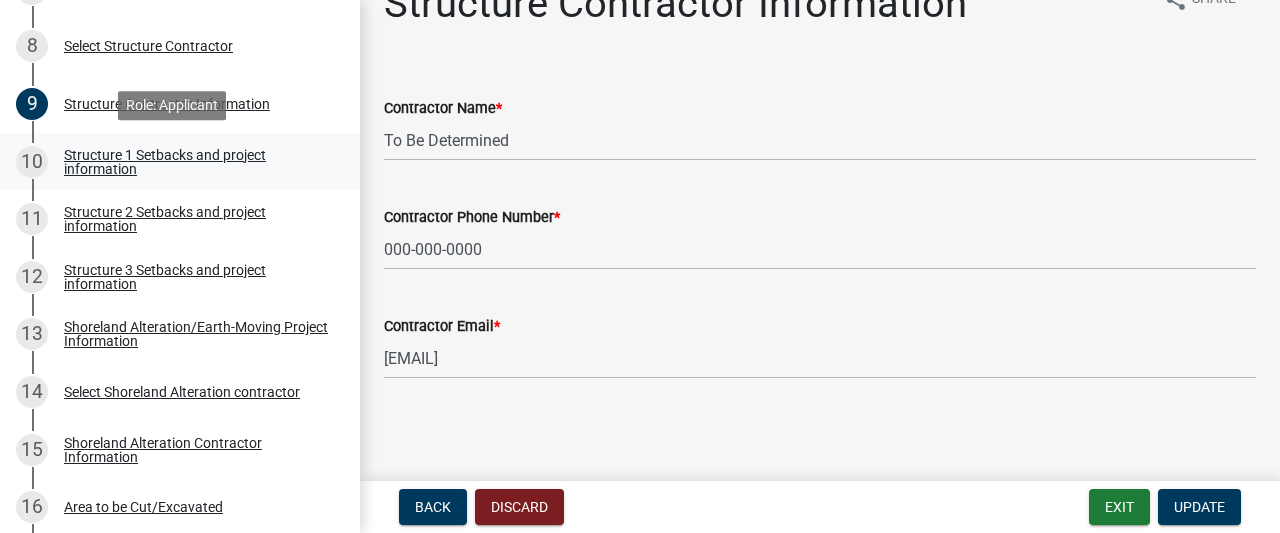 click on "Structure 1 Setbacks and project information" at bounding box center (196, 162) 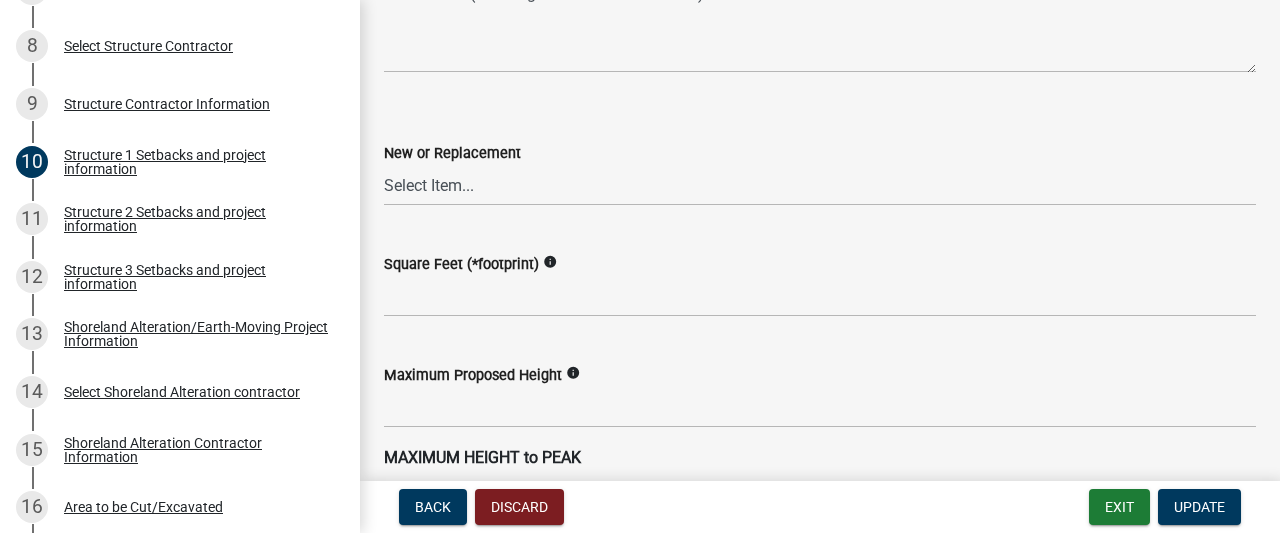 scroll, scrollTop: 958, scrollLeft: 0, axis: vertical 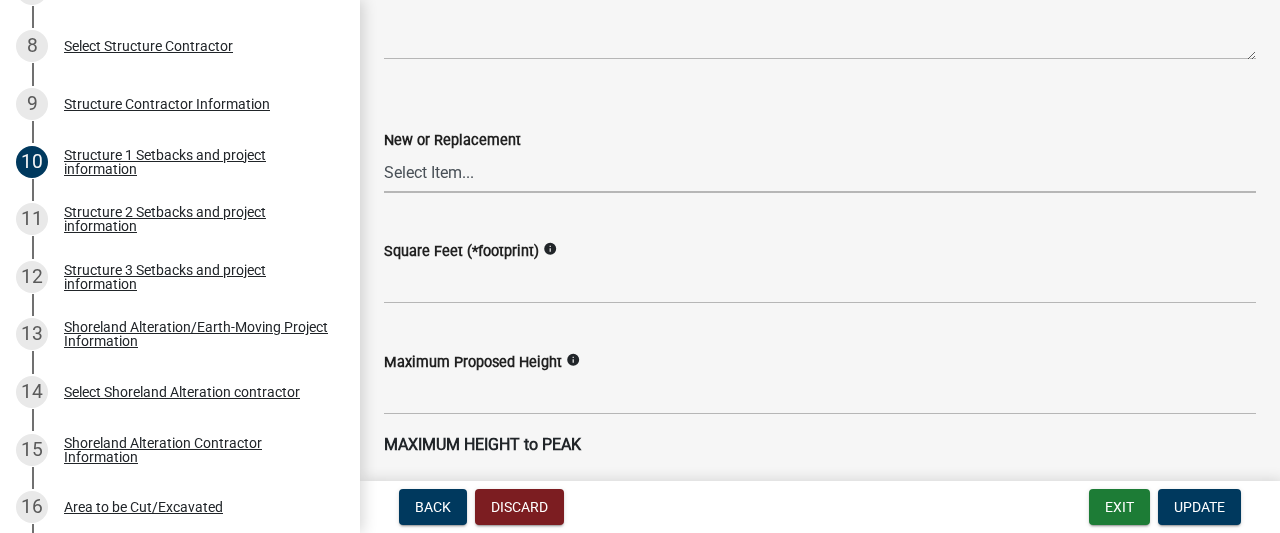 click on "Select Item...   New   Replacement" at bounding box center [820, 172] 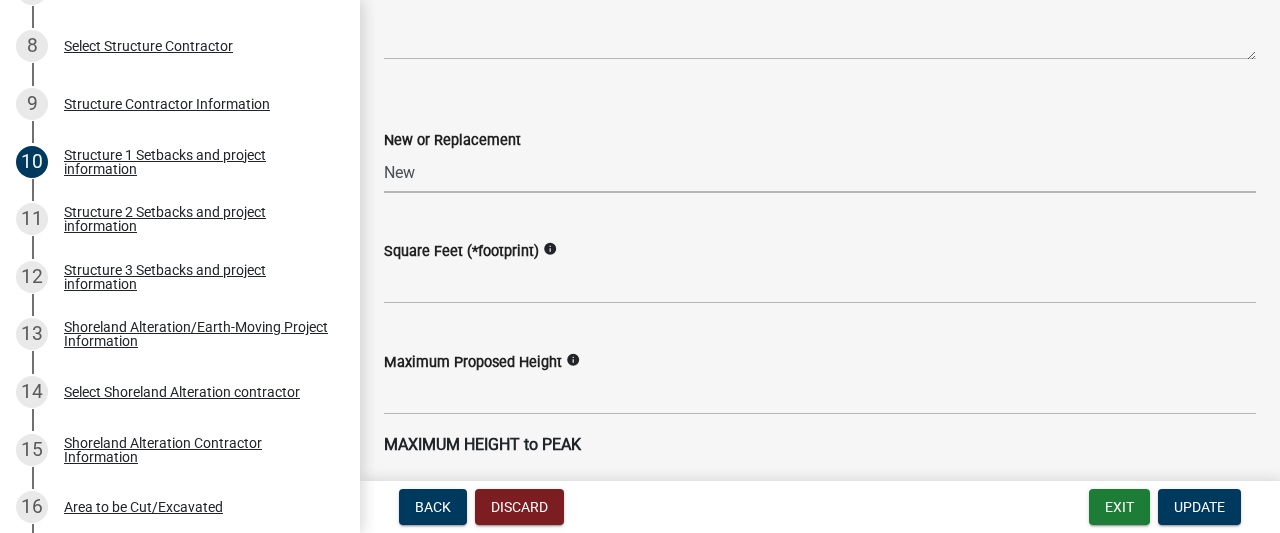click on "Select Item...   New   Replacement" at bounding box center [820, 172] 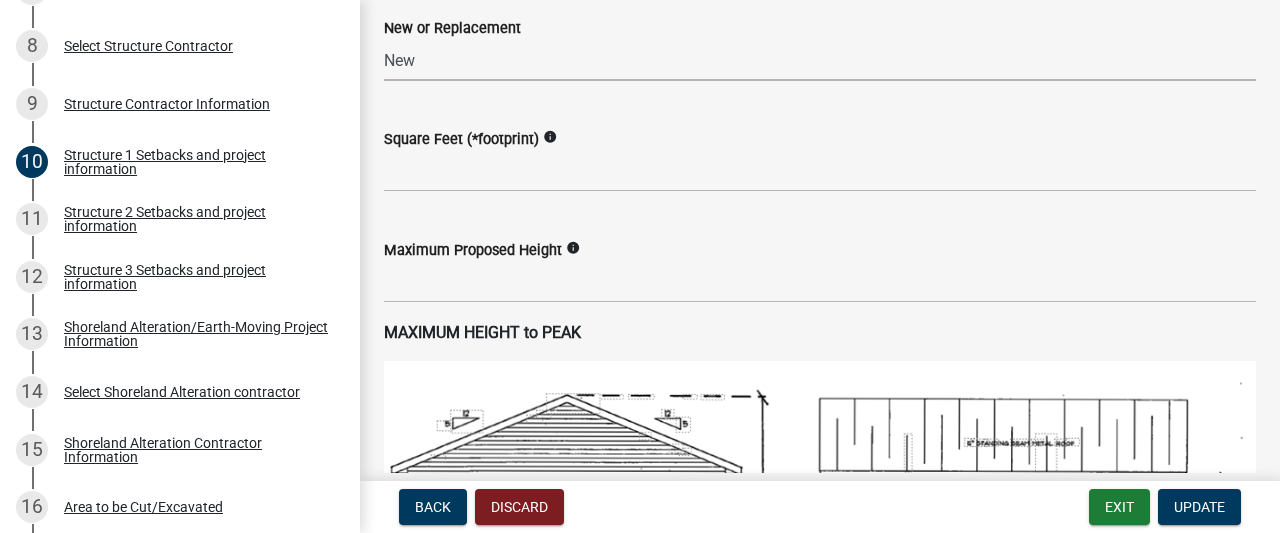 scroll, scrollTop: 1066, scrollLeft: 0, axis: vertical 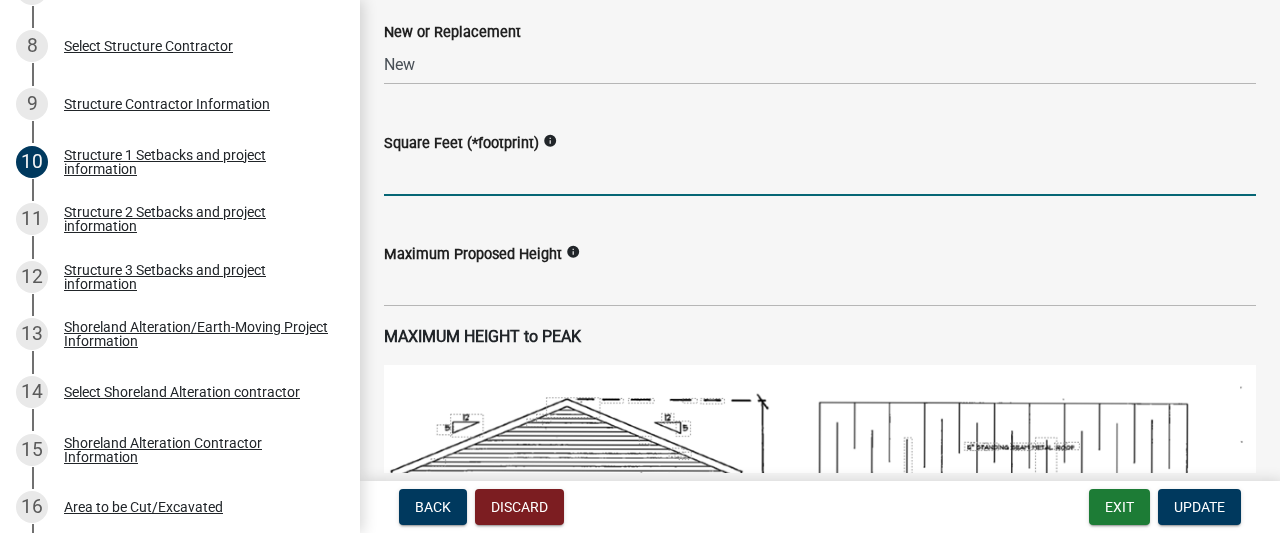 click 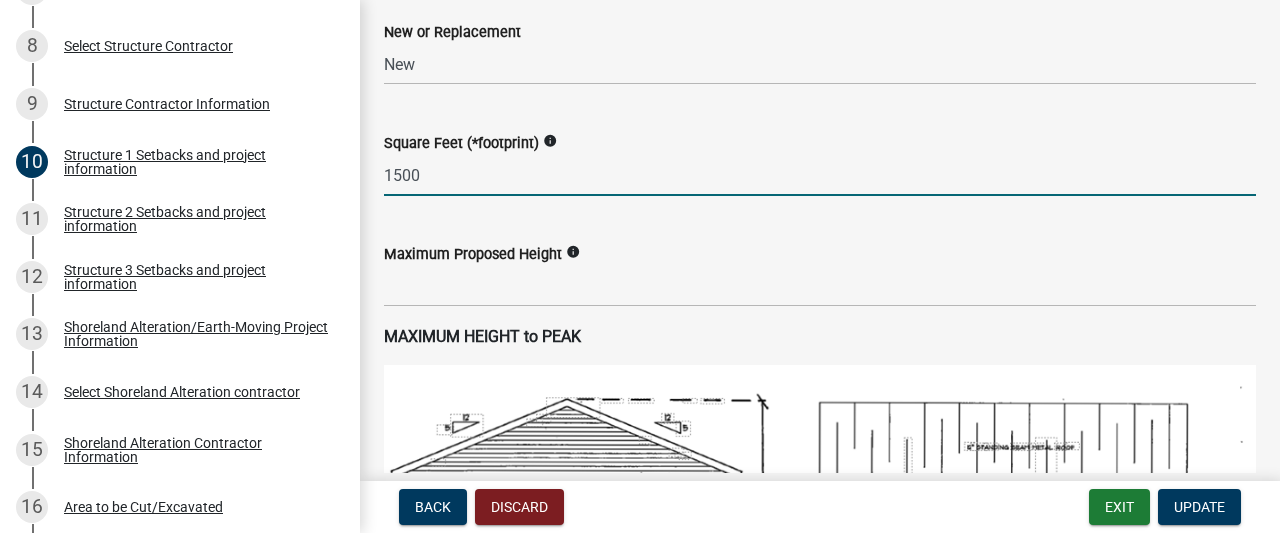type on "1500" 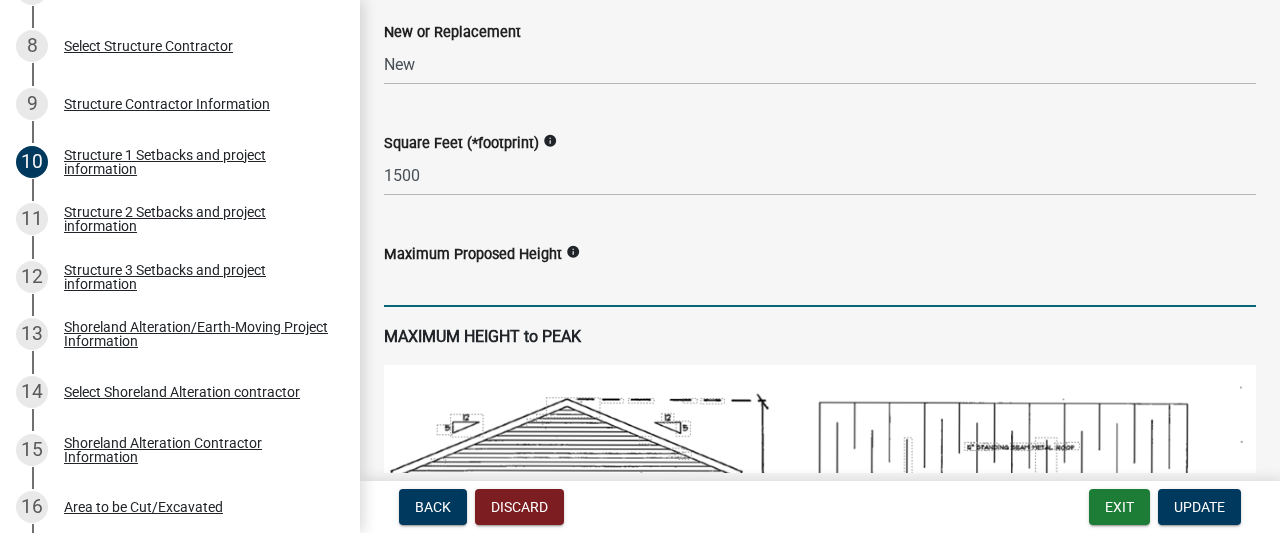 click 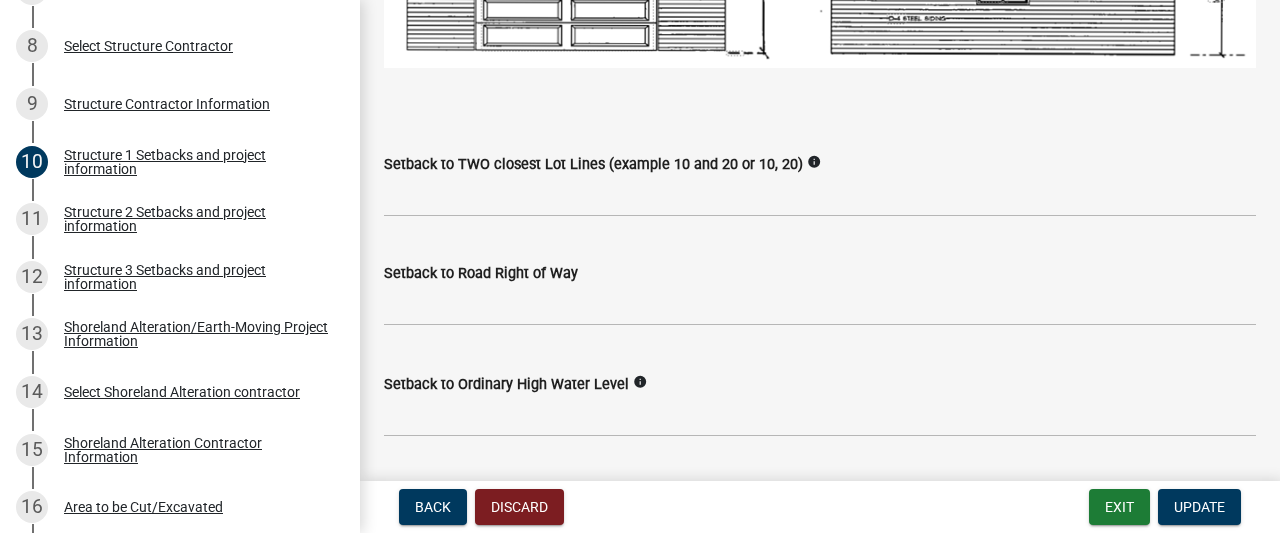 scroll, scrollTop: 1622, scrollLeft: 0, axis: vertical 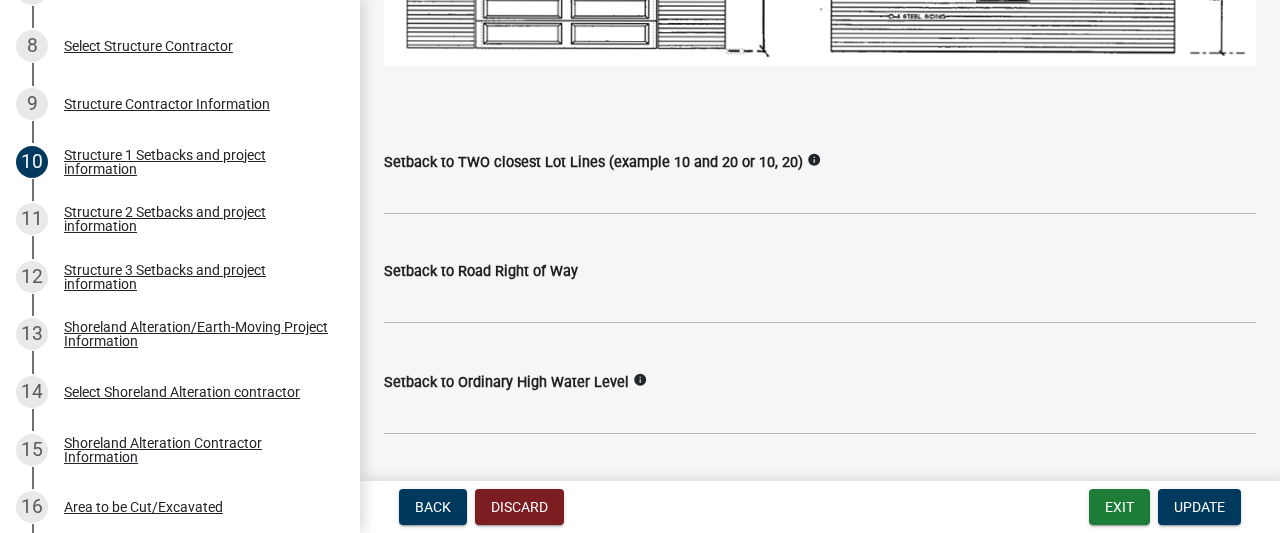 type on "19" 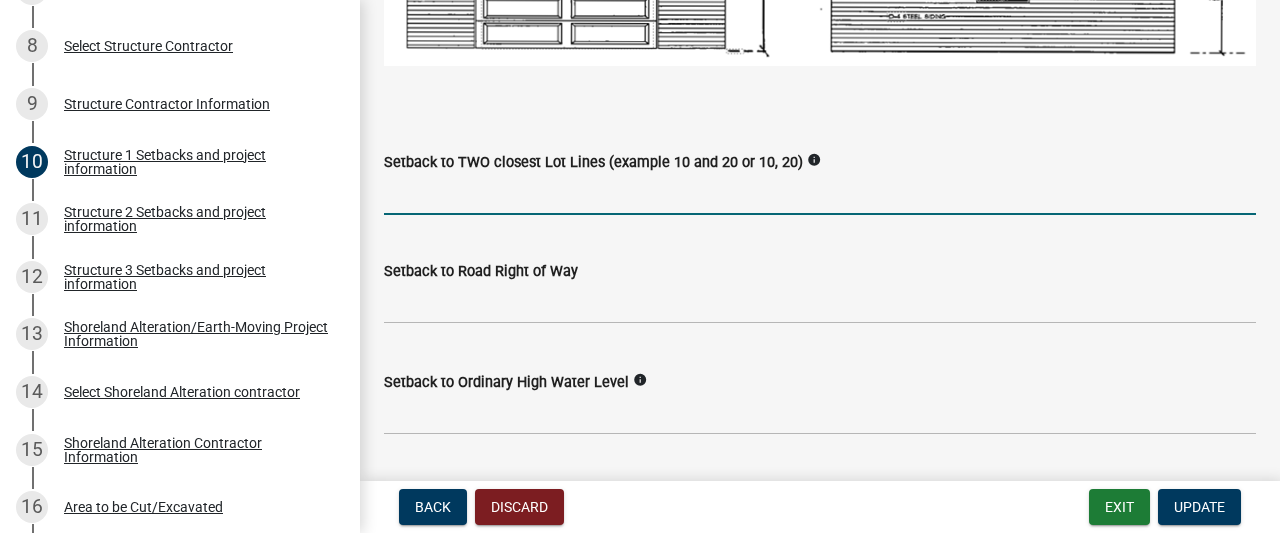 click on "Setback to TWO closest Lot Lines (example 10 and 20 or 10, 20)" at bounding box center (820, 194) 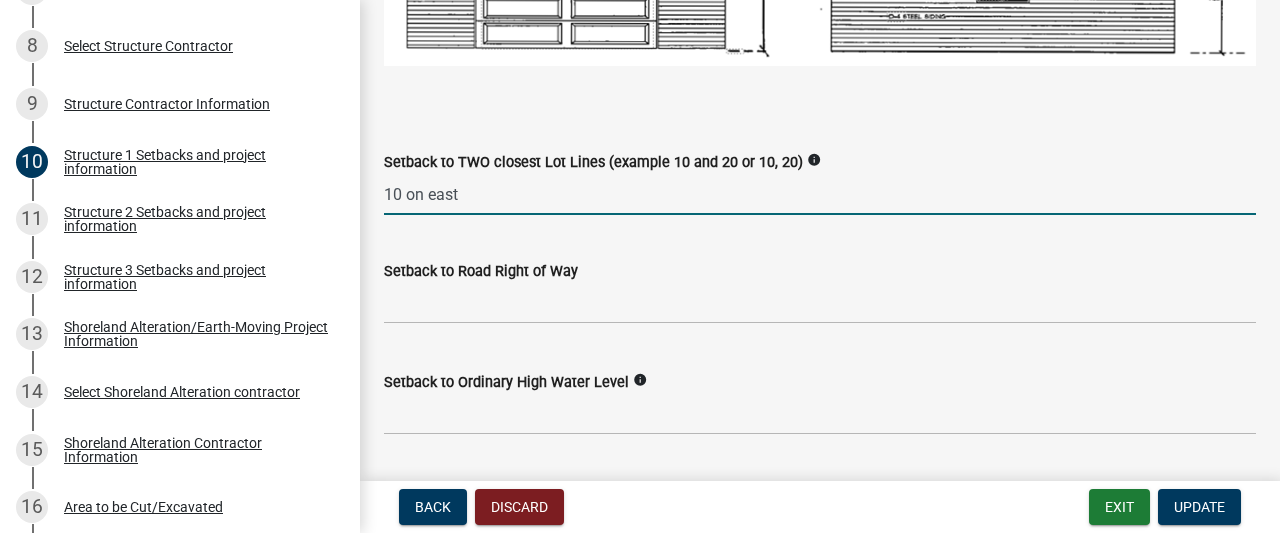 click on "10 on east" at bounding box center [820, 194] 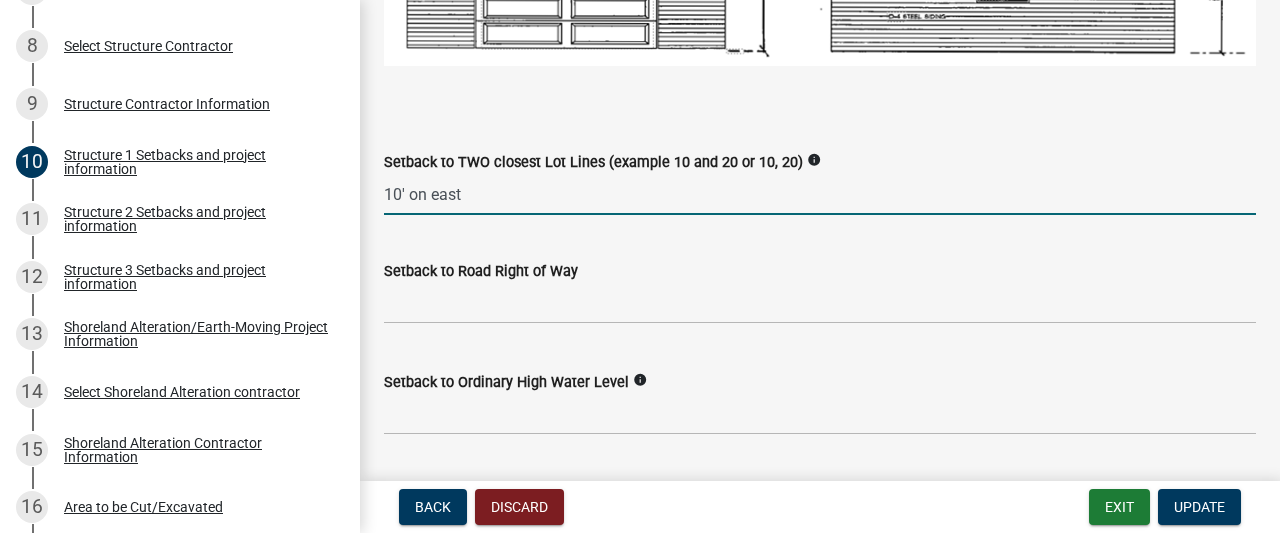 type on "10' on east" 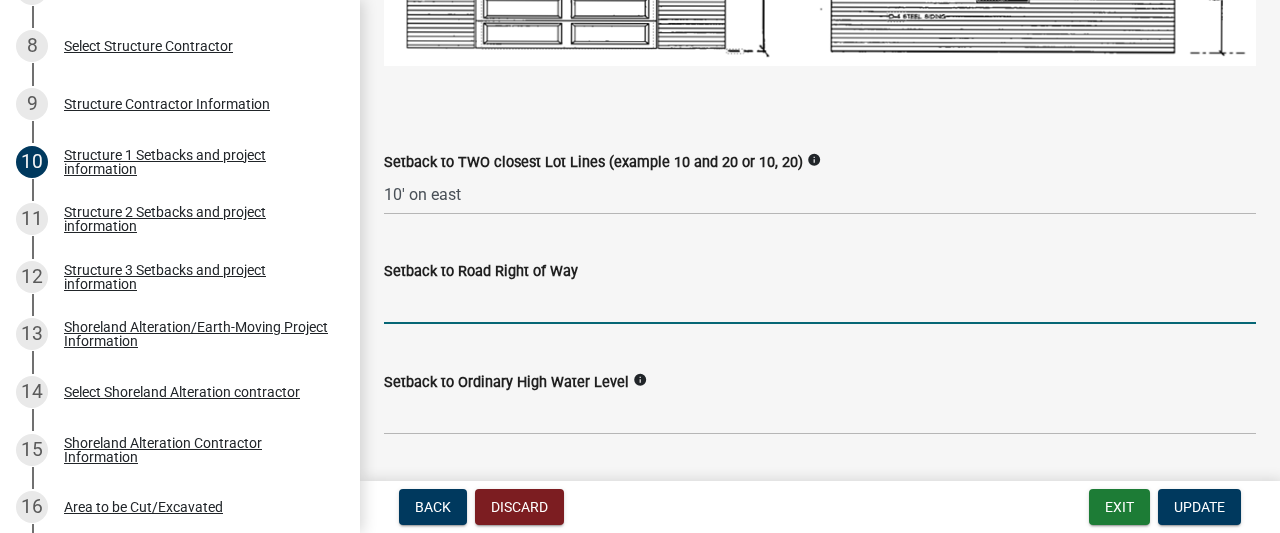click 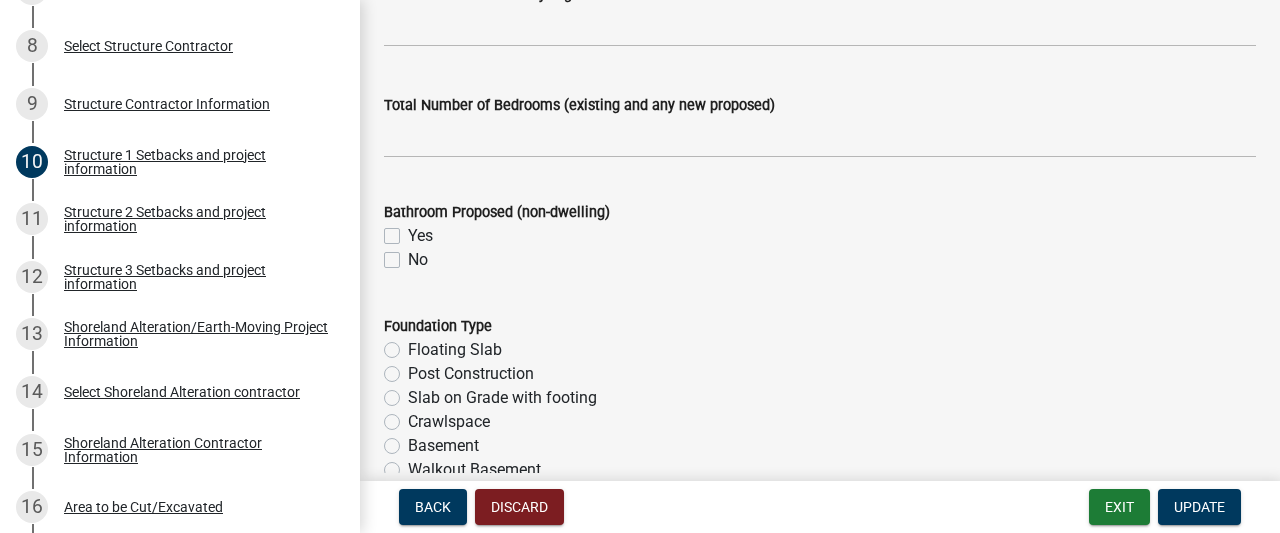 scroll, scrollTop: 2450, scrollLeft: 0, axis: vertical 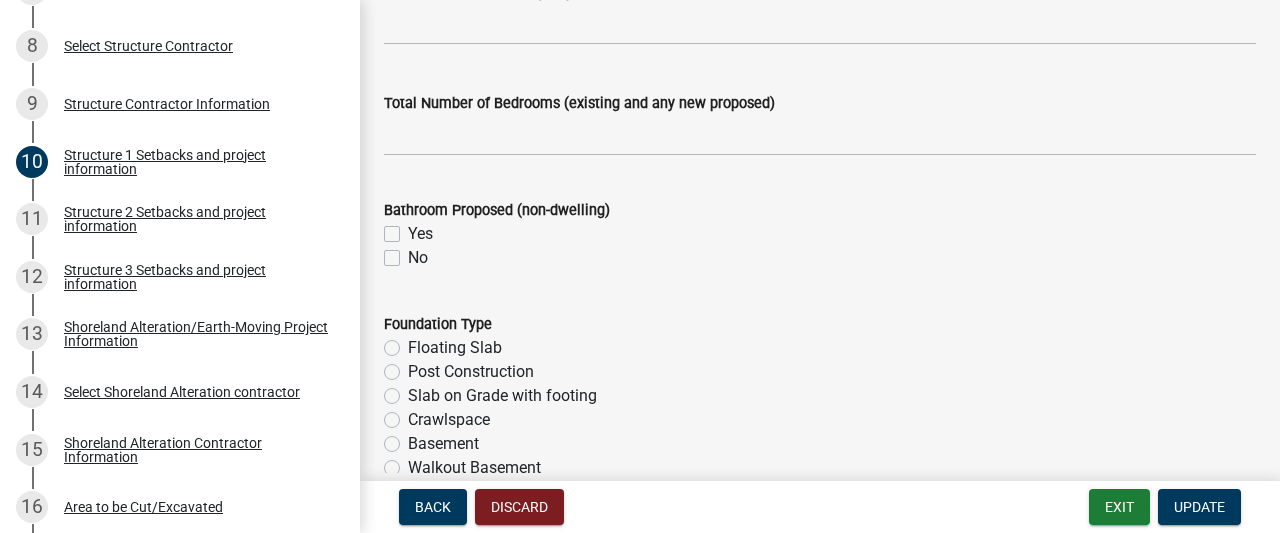 type on "20" 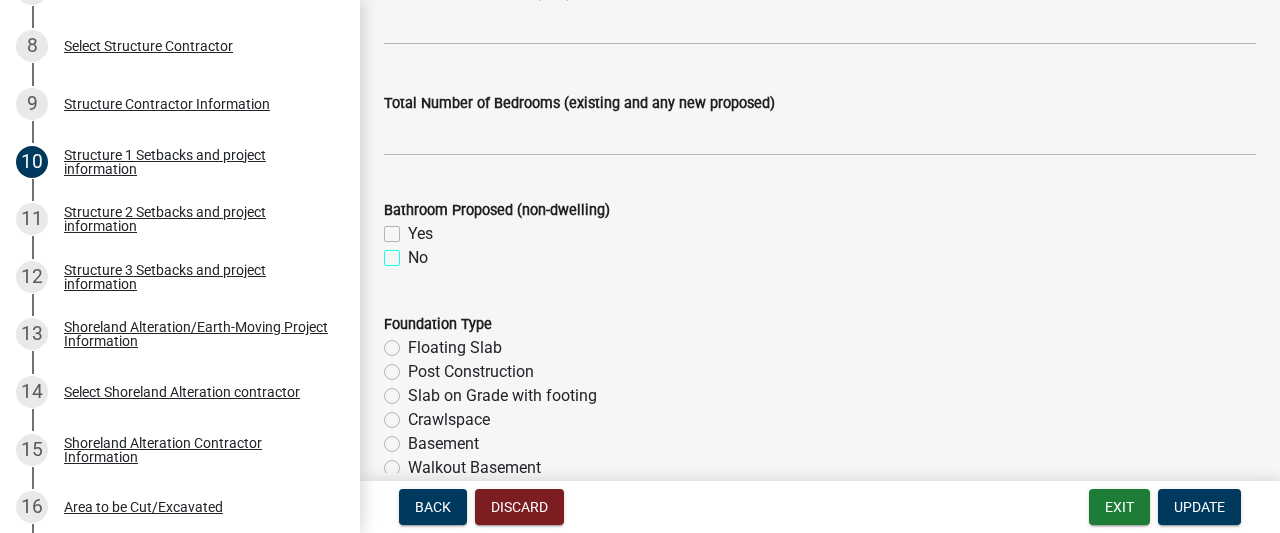 click on "No" at bounding box center (414, 252) 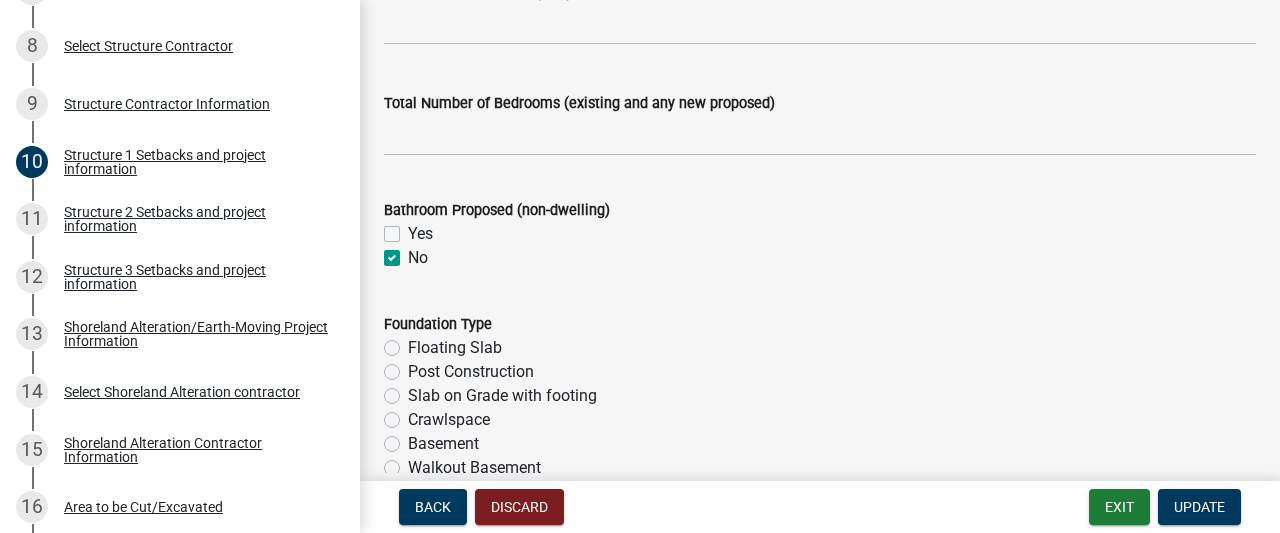 checkbox on "false" 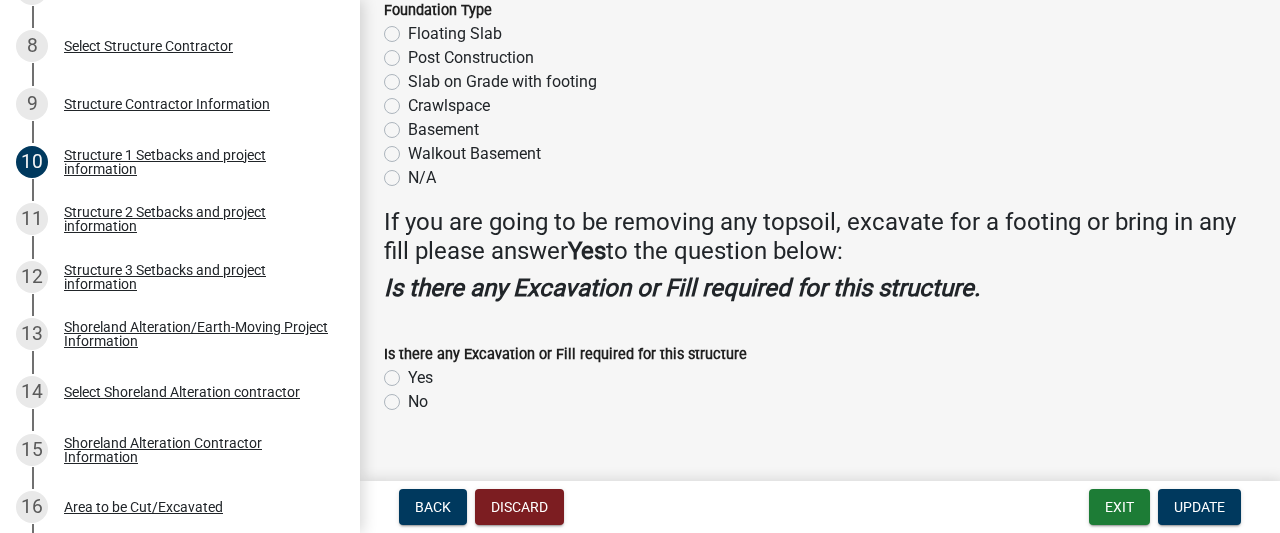 scroll, scrollTop: 2796, scrollLeft: 0, axis: vertical 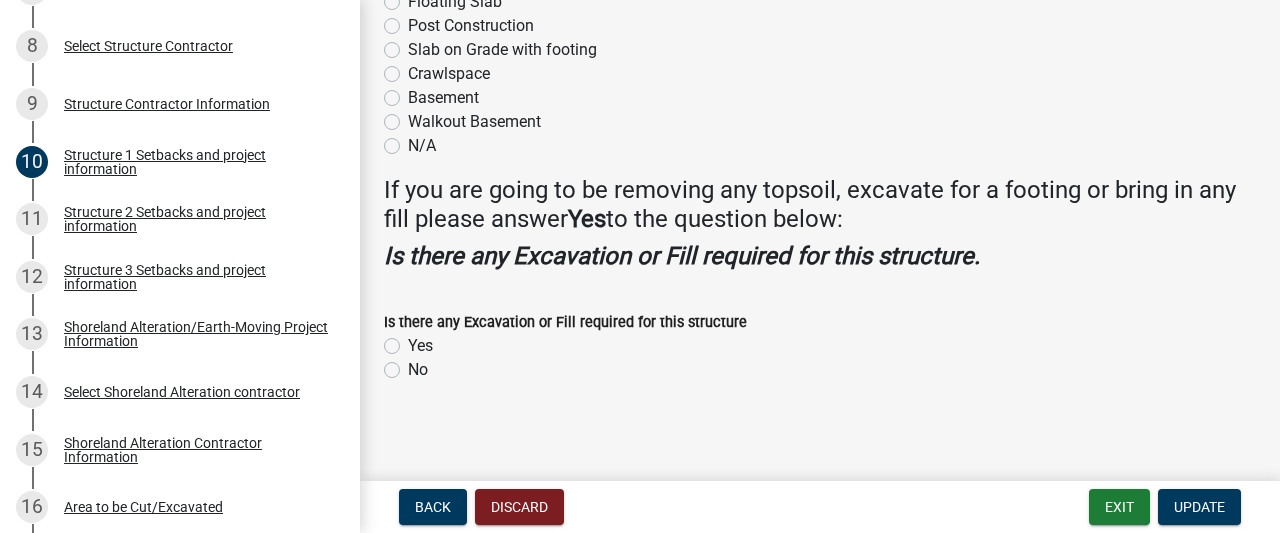 click on "Yes" 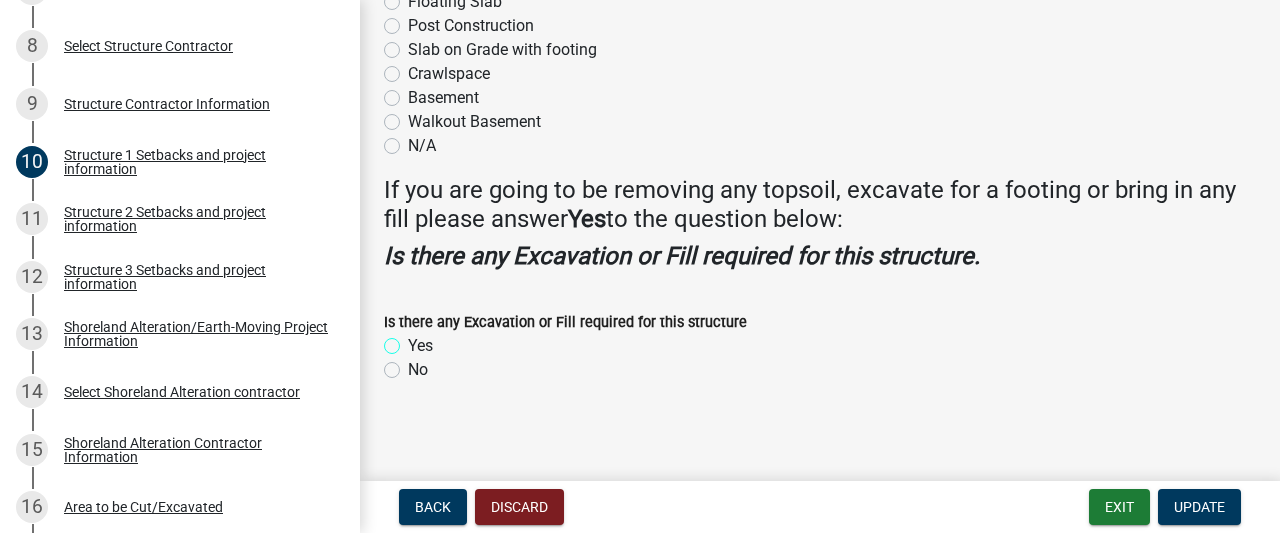 click on "Yes" at bounding box center (414, 340) 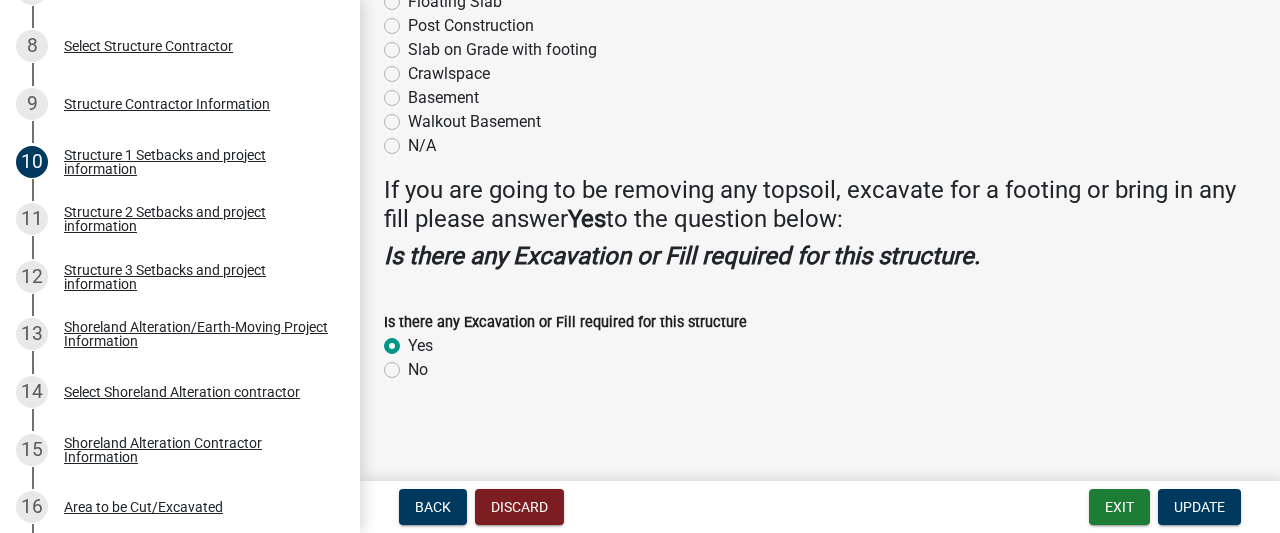 radio on "true" 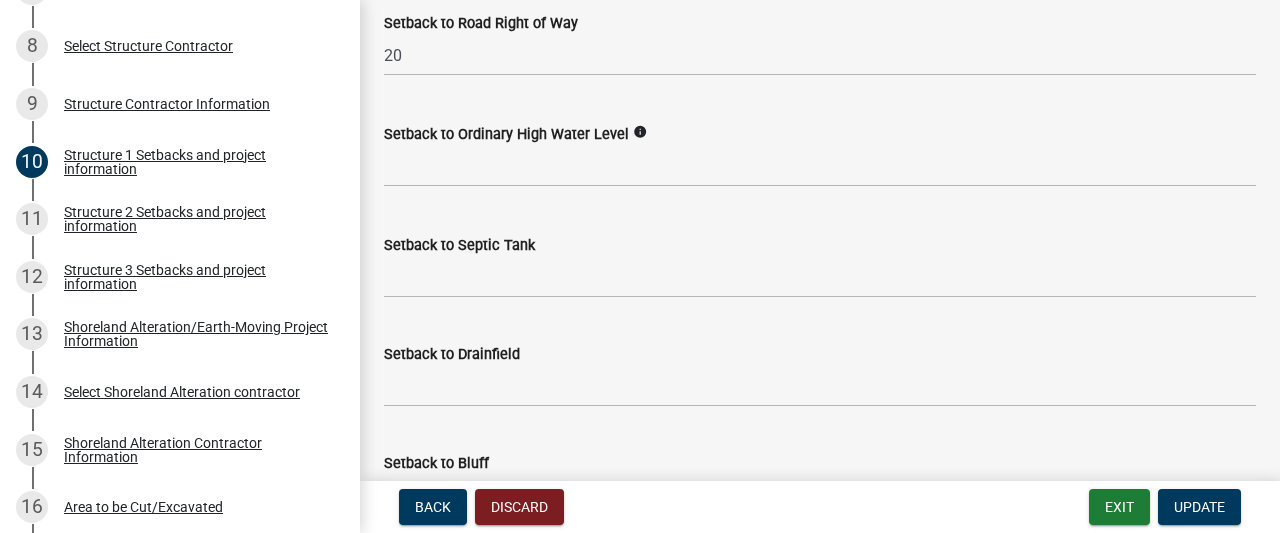 scroll, scrollTop: 2006, scrollLeft: 0, axis: vertical 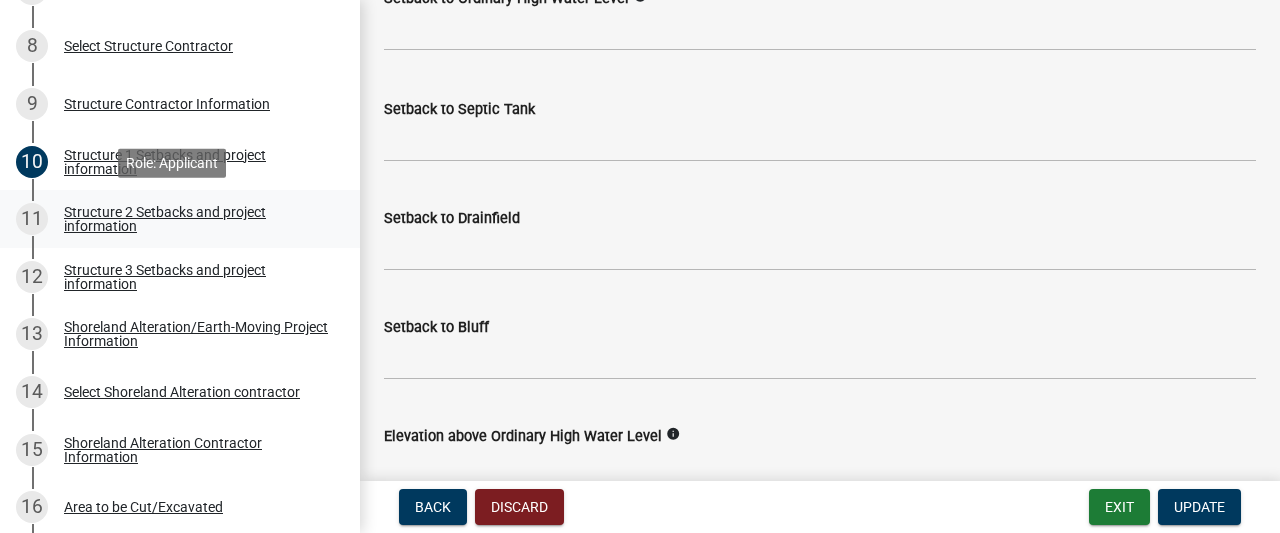 click on "Structure 2 Setbacks and project information" at bounding box center [196, 219] 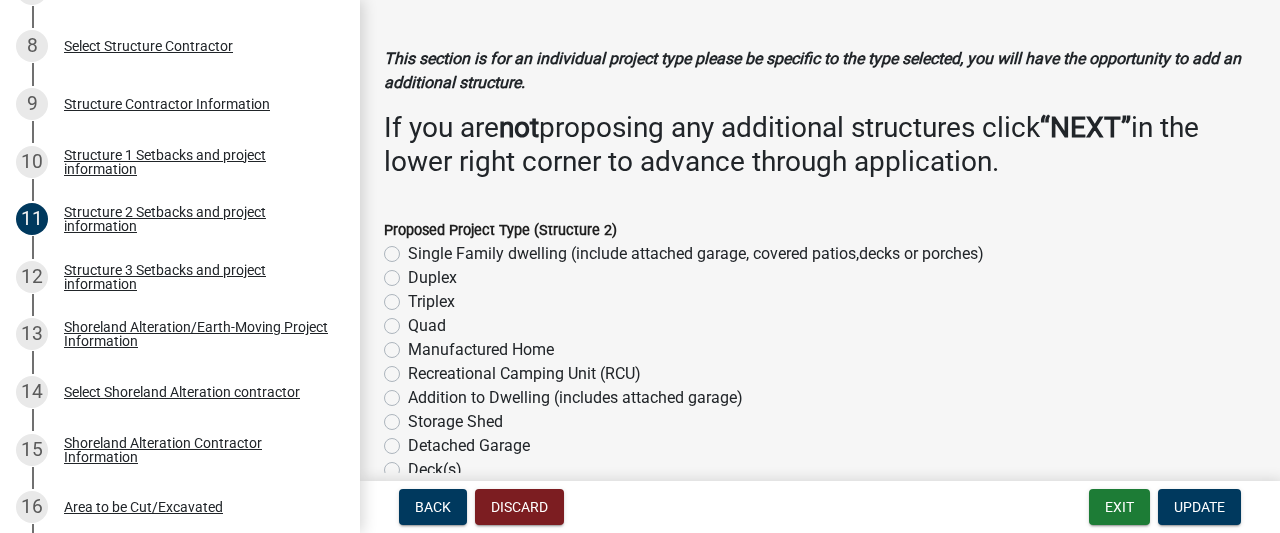 scroll, scrollTop: 114, scrollLeft: 0, axis: vertical 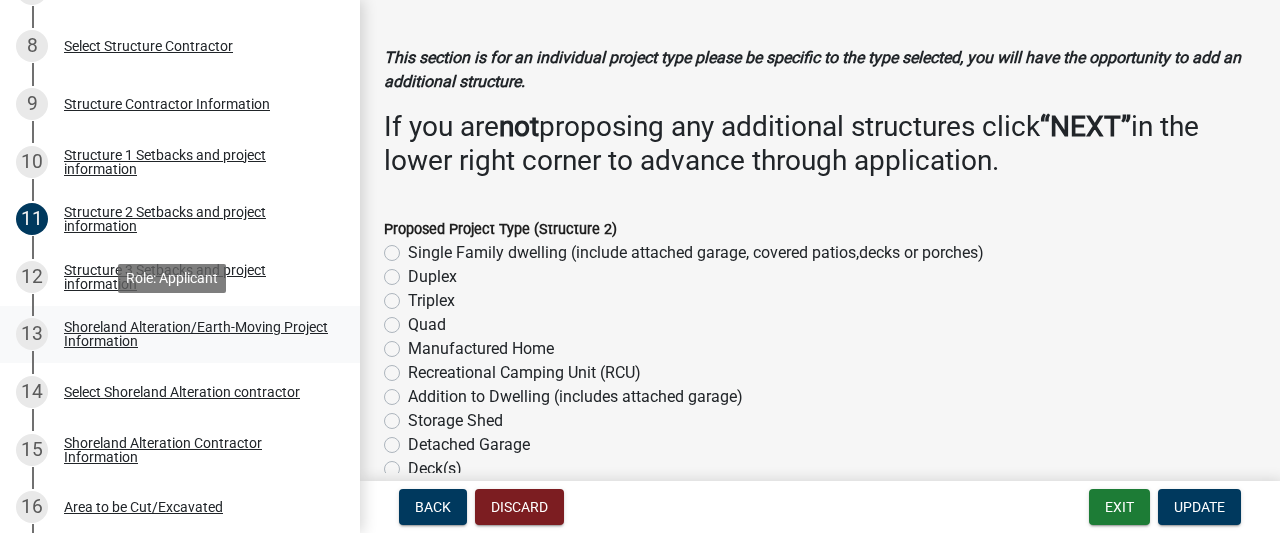 click on "Shoreland Alteration/Earth-Moving Project Information" at bounding box center (196, 334) 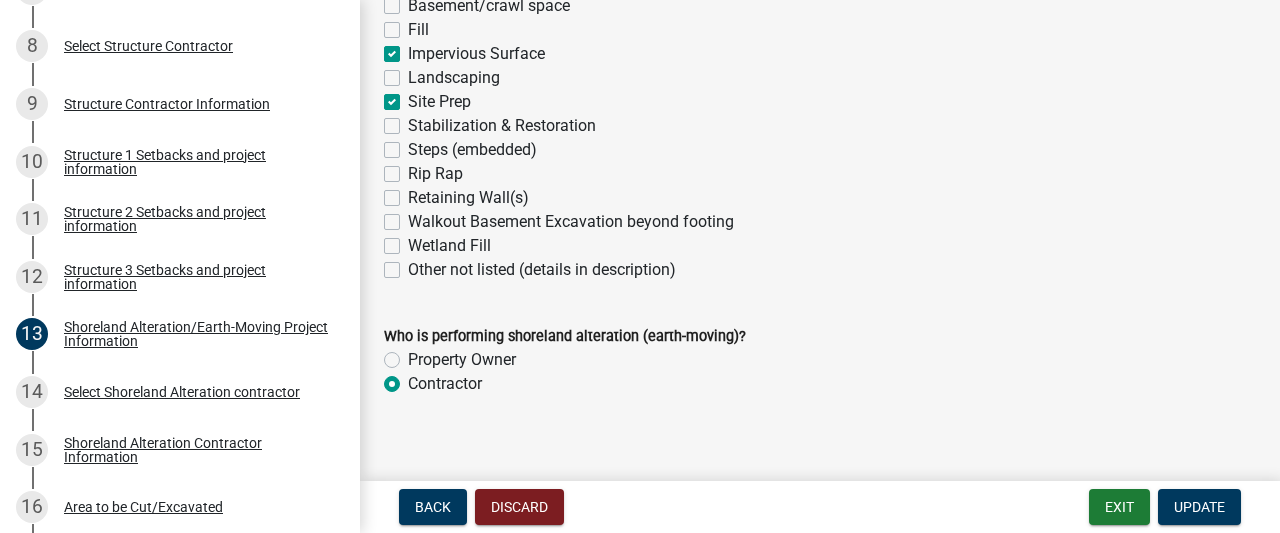 scroll, scrollTop: 609, scrollLeft: 0, axis: vertical 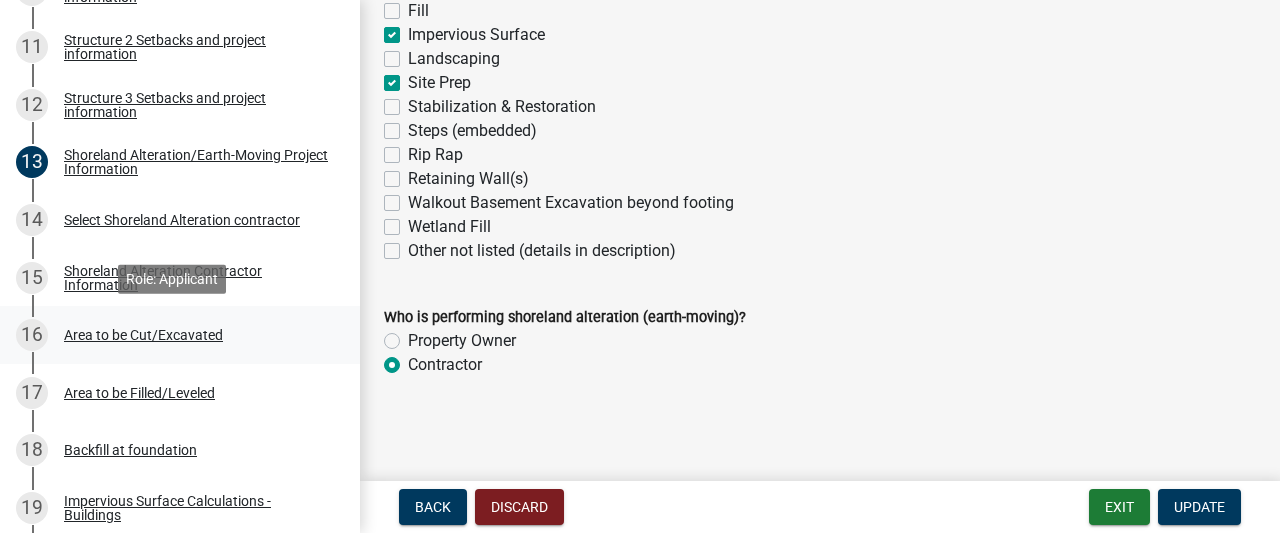 click on "Area to be Cut/Excavated" at bounding box center [143, 335] 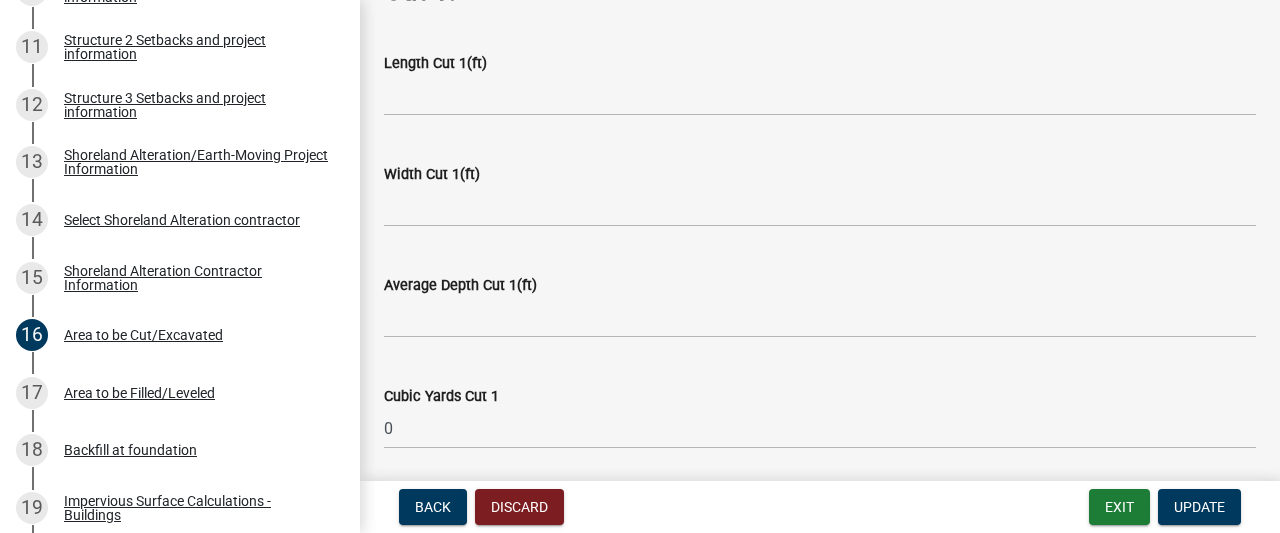 scroll, scrollTop: 926, scrollLeft: 0, axis: vertical 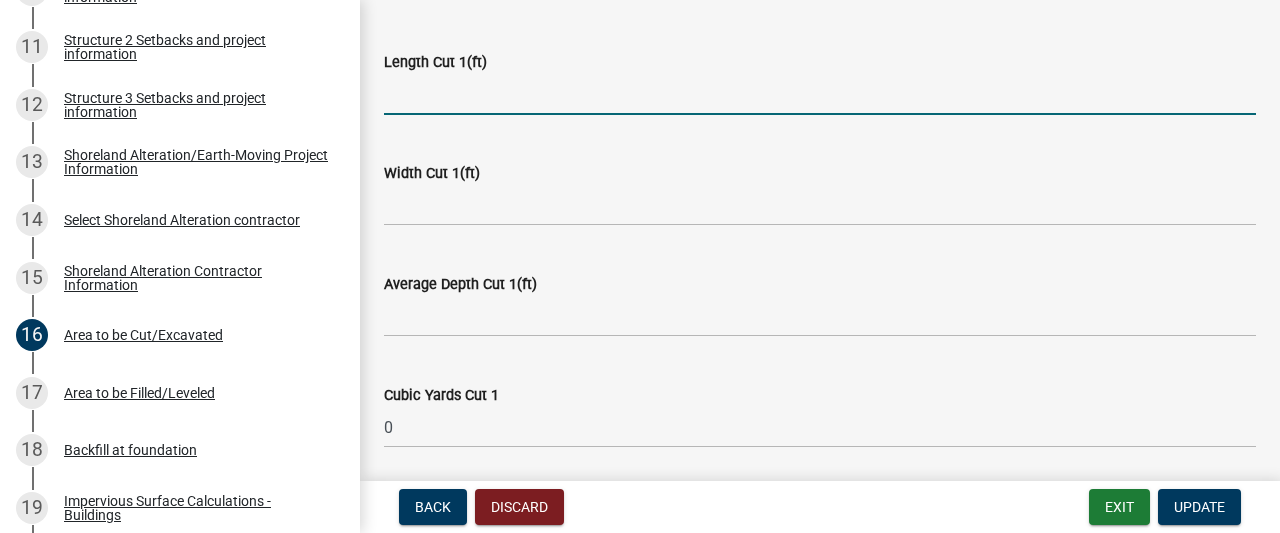 click 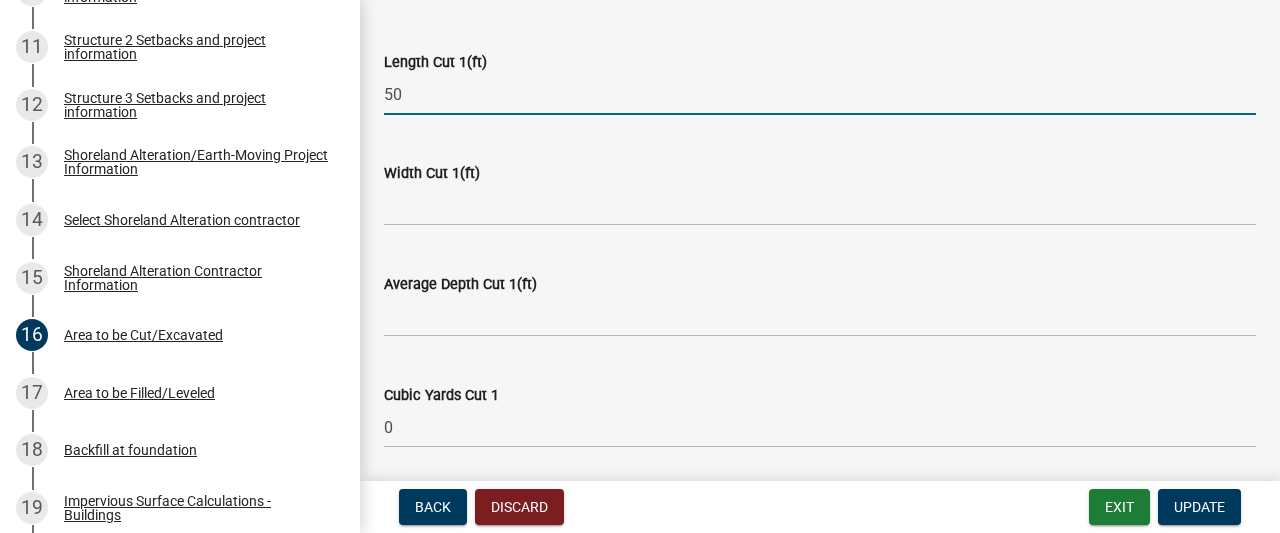 type on "50" 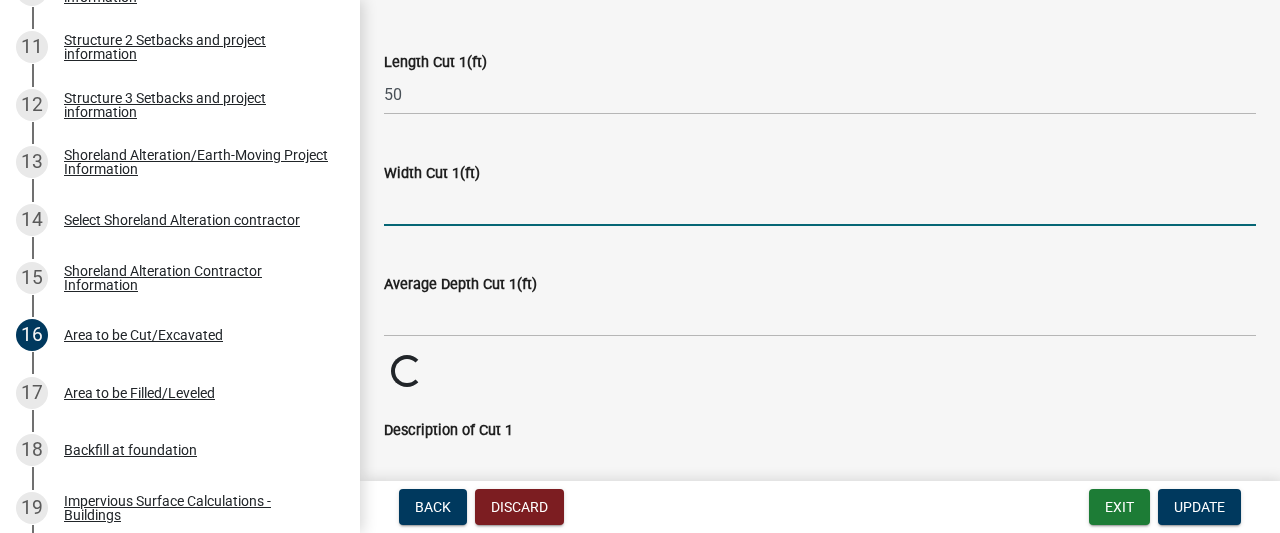 click 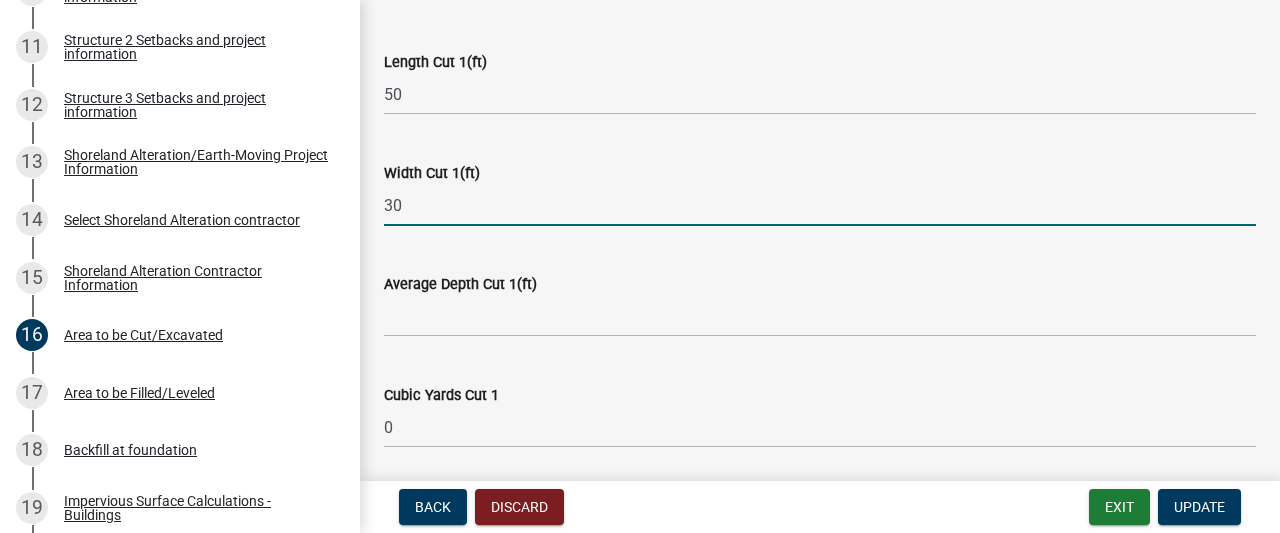 type on "30" 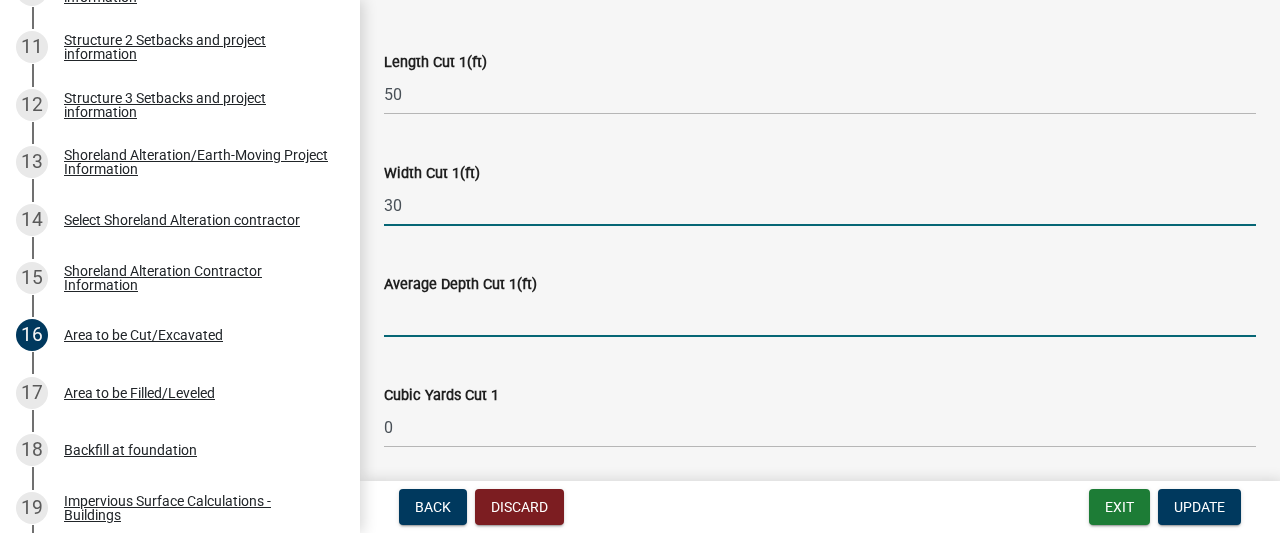 click 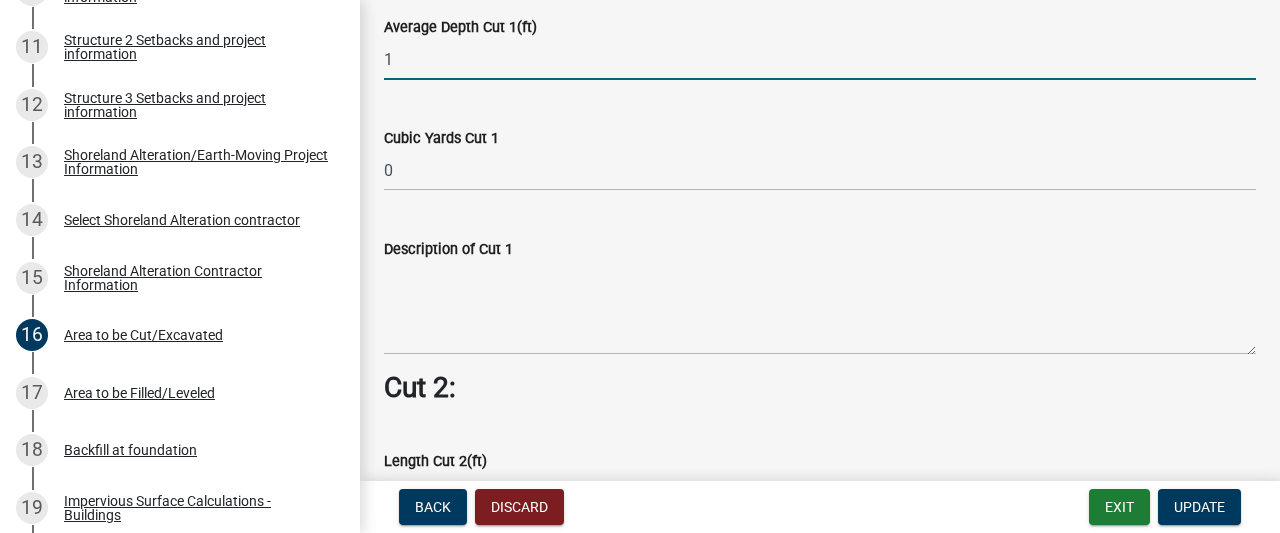 scroll, scrollTop: 1208, scrollLeft: 0, axis: vertical 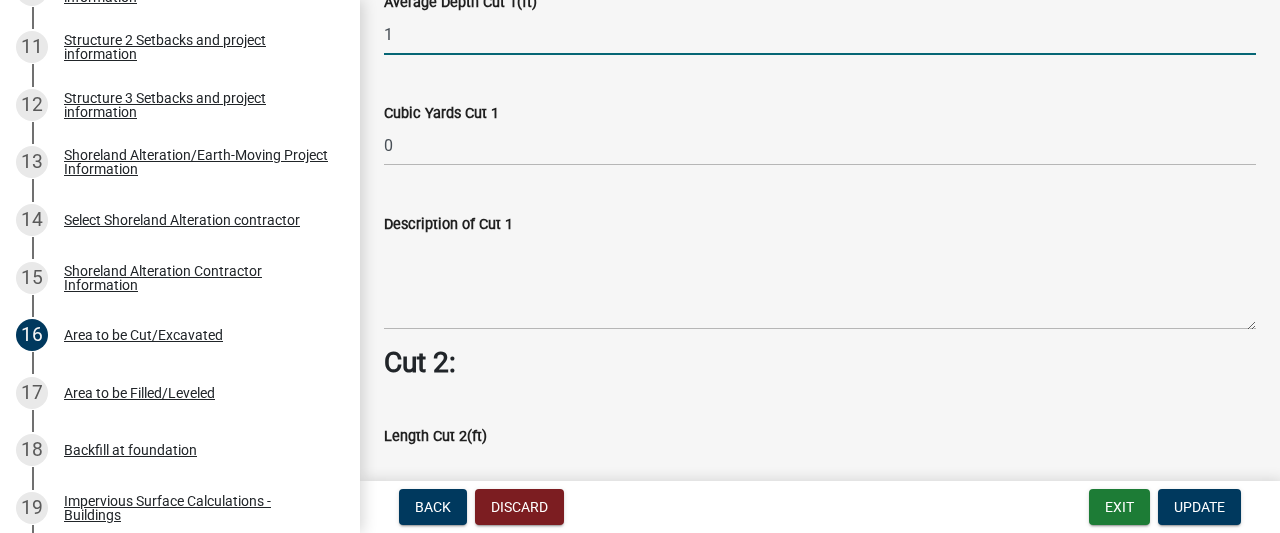 type on "1" 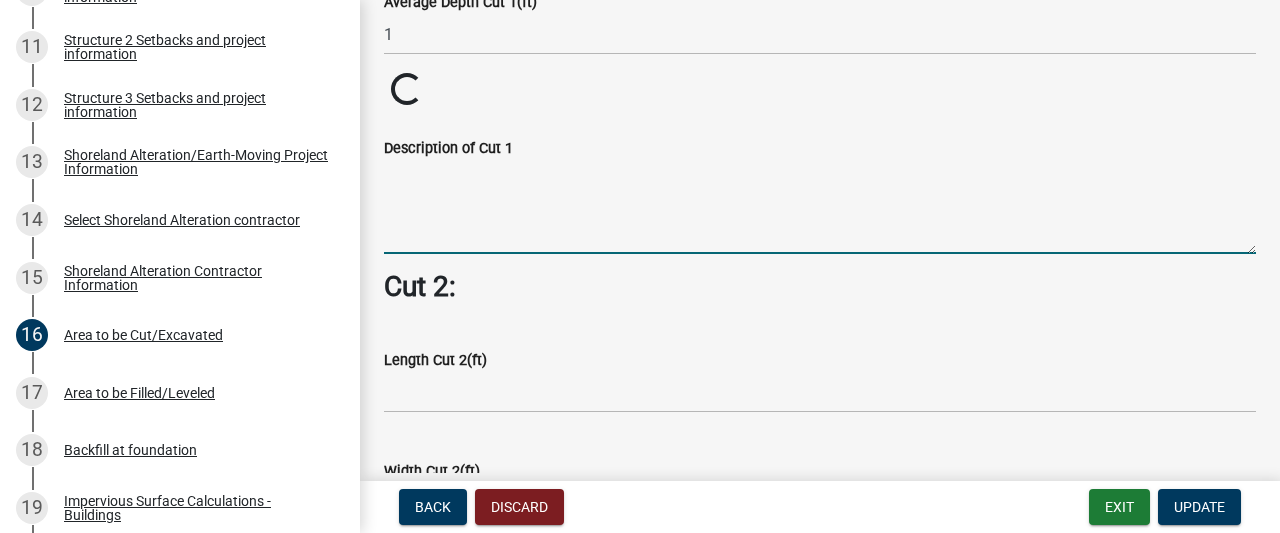click on "Cut = Length x Width x Average Depth. Cut 1: Length Cut 1(ft) 50 Width Cut 1(ft) 30 Average Depth Cut 1(ft) 1 Cubic Yards Cut 1 Loading... Loading... Description of Cut 1 Cut 2: Length Cut 2(ft) Width Cut 2(ft) Average Depth Cut 2(ft) Cubic Yards Cut 2 0 Description of Cut 2 Cut 3: Length Cut 3(ft) Width Cut 3(ft) Average Depth Cut 3(ft) Cubic Yards Cut 3 0 Description of Cut 3 Total Cut 0" 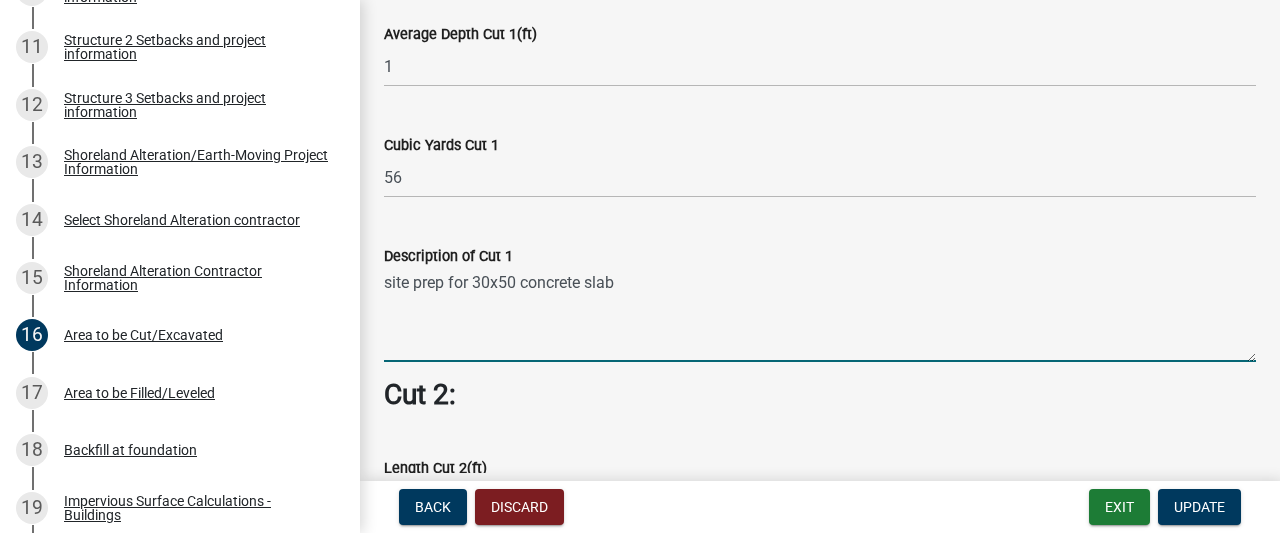 scroll, scrollTop: 1174, scrollLeft: 0, axis: vertical 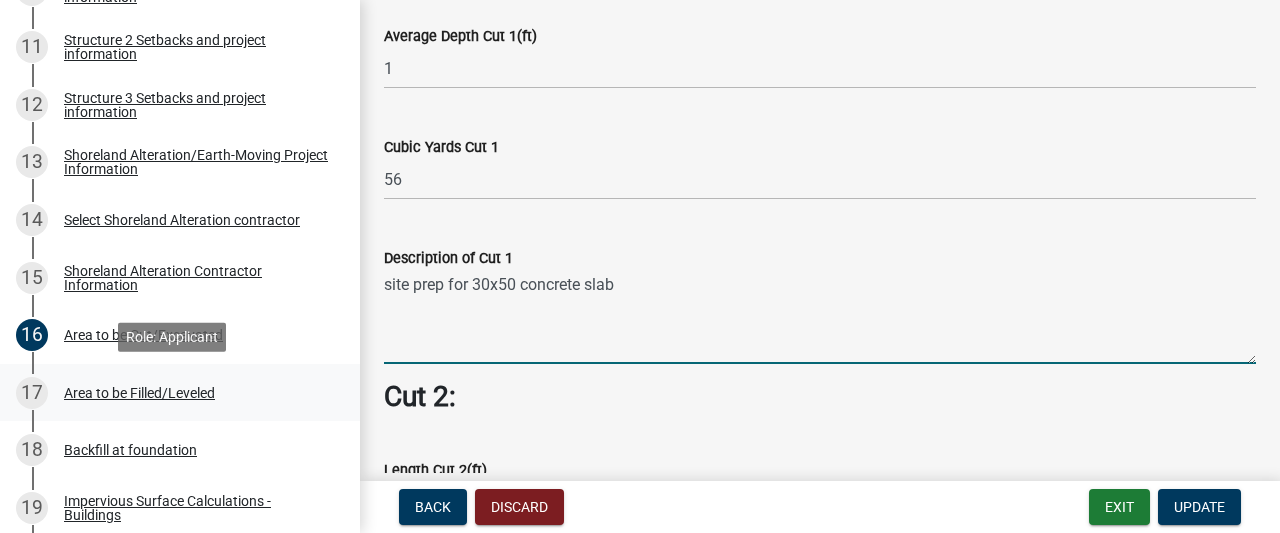 type on "site prep for 30x50 concrete slab" 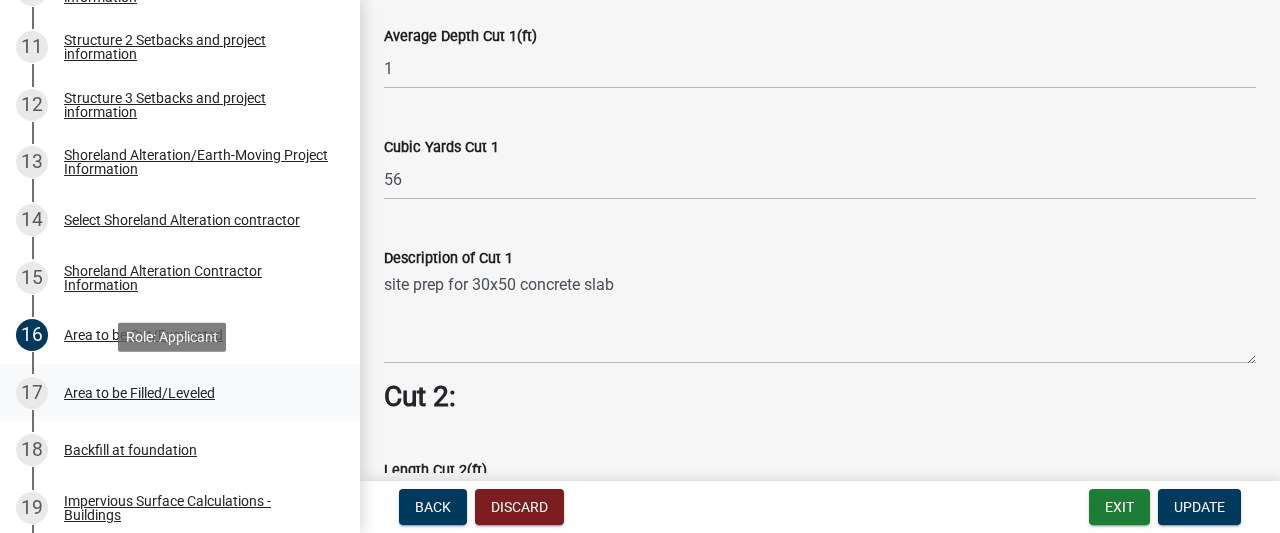click on "Area to be Filled/Leveled" at bounding box center [139, 393] 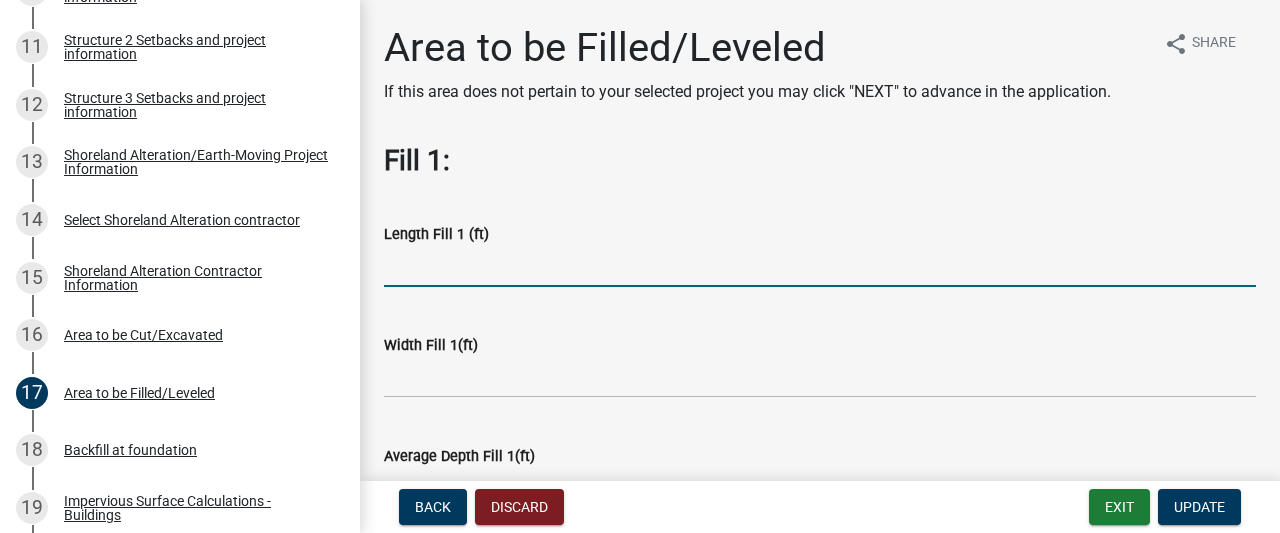 click 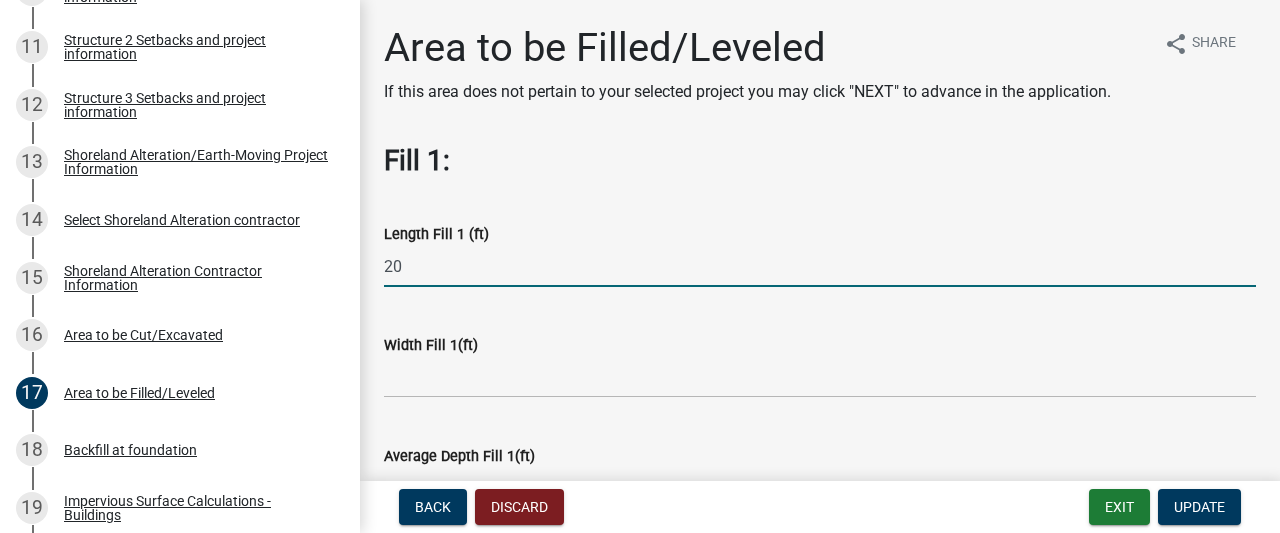 type on "20" 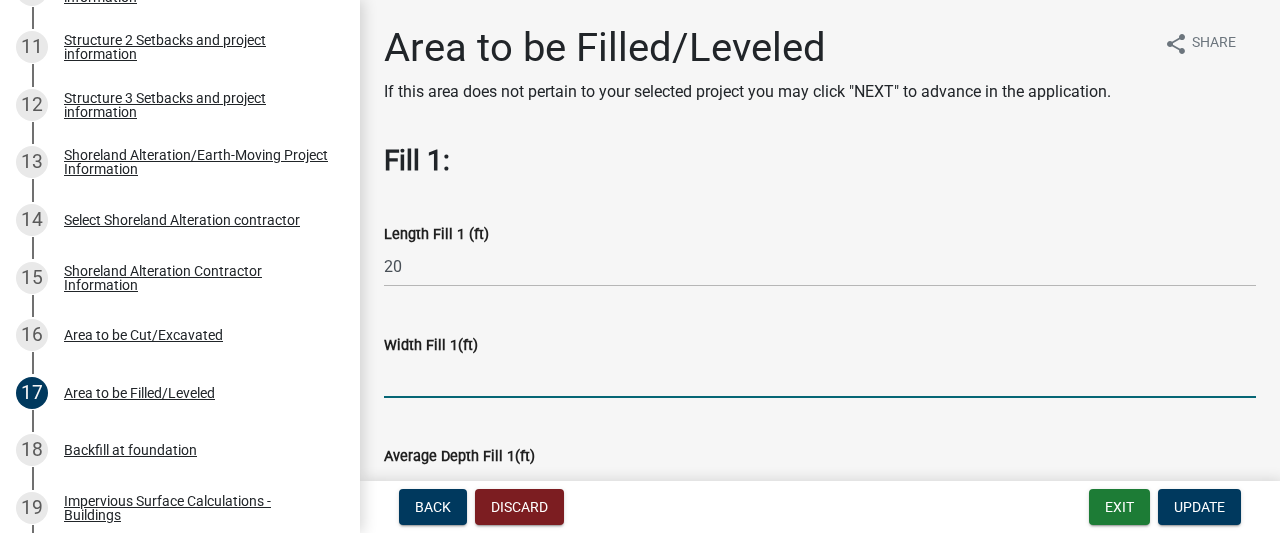 click 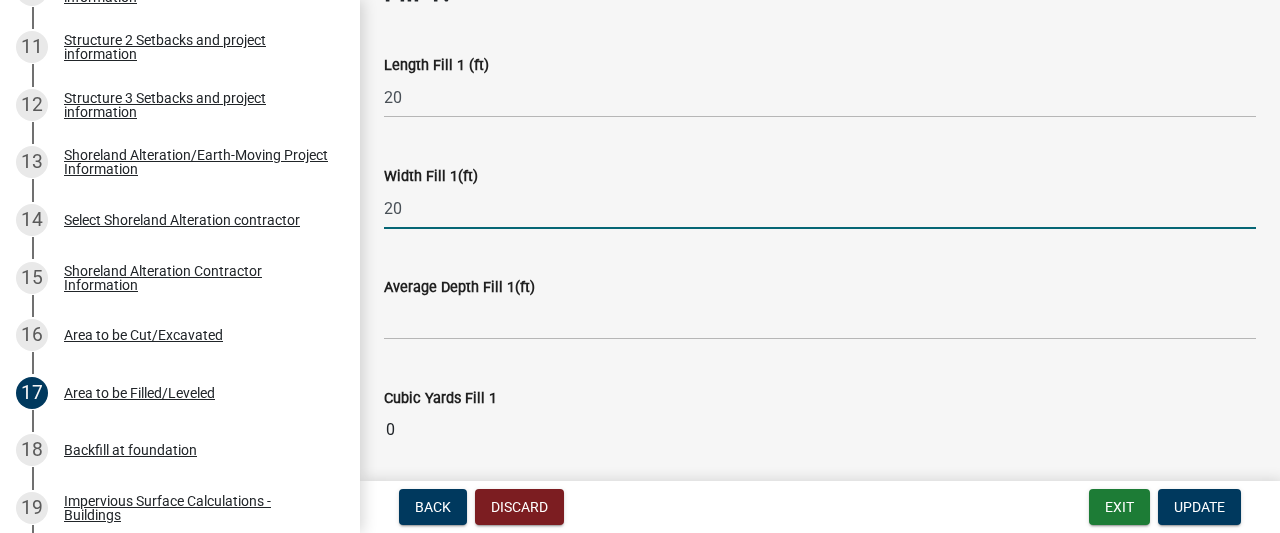 scroll, scrollTop: 225, scrollLeft: 0, axis: vertical 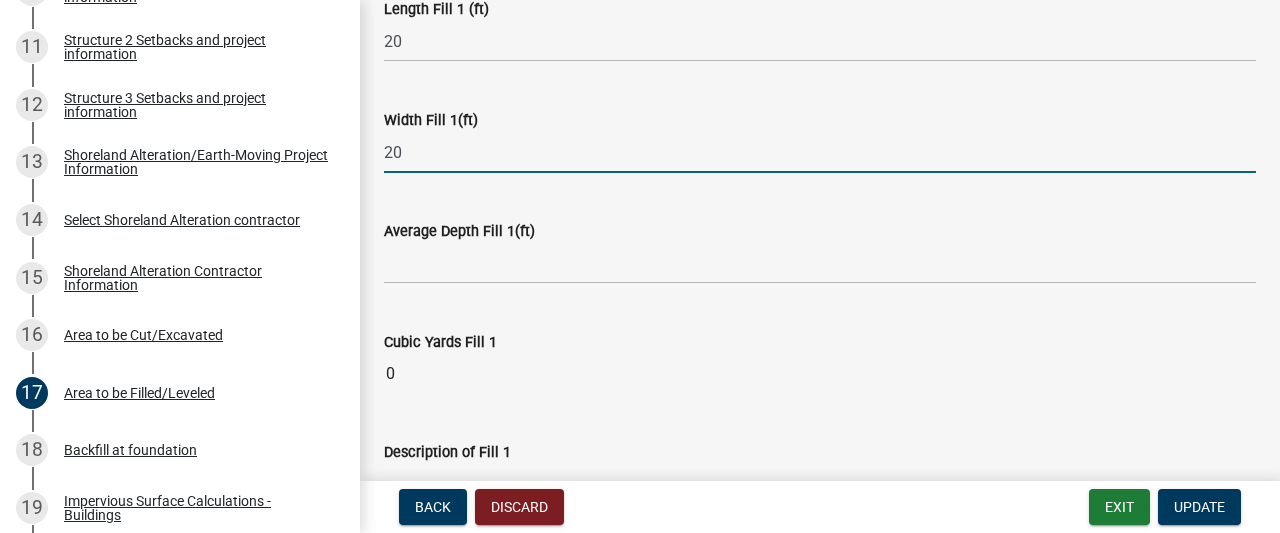 type on "20" 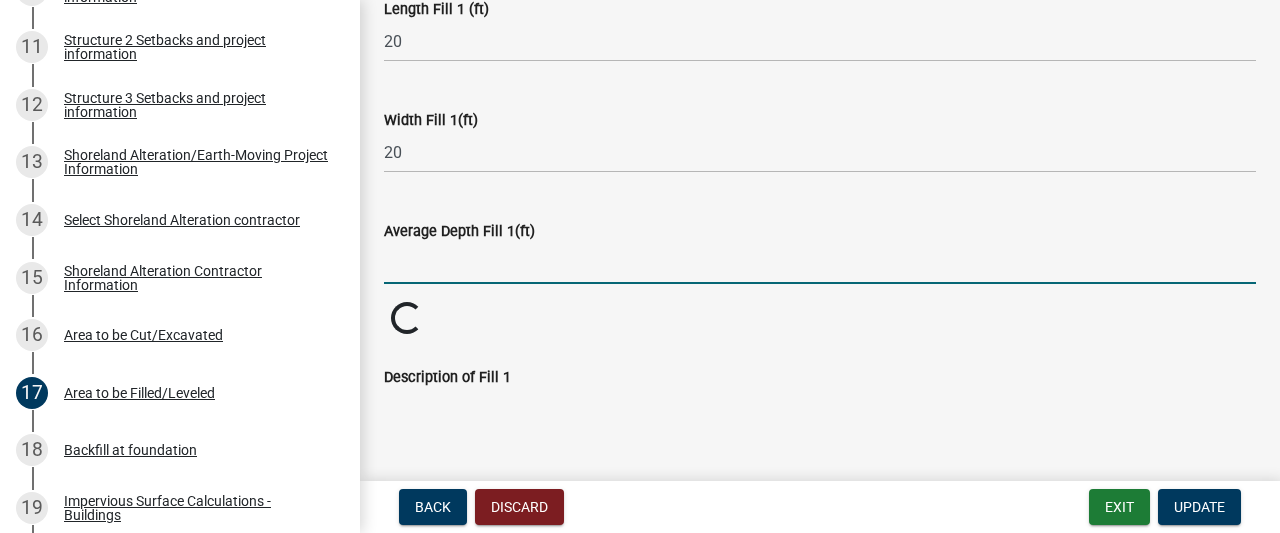 click 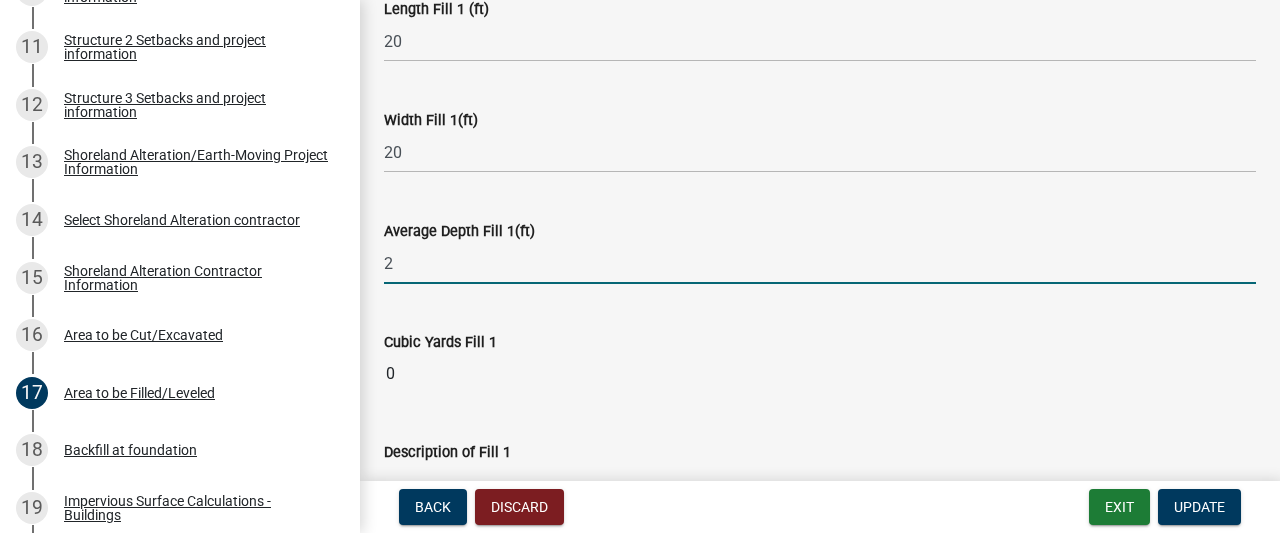 type on "2" 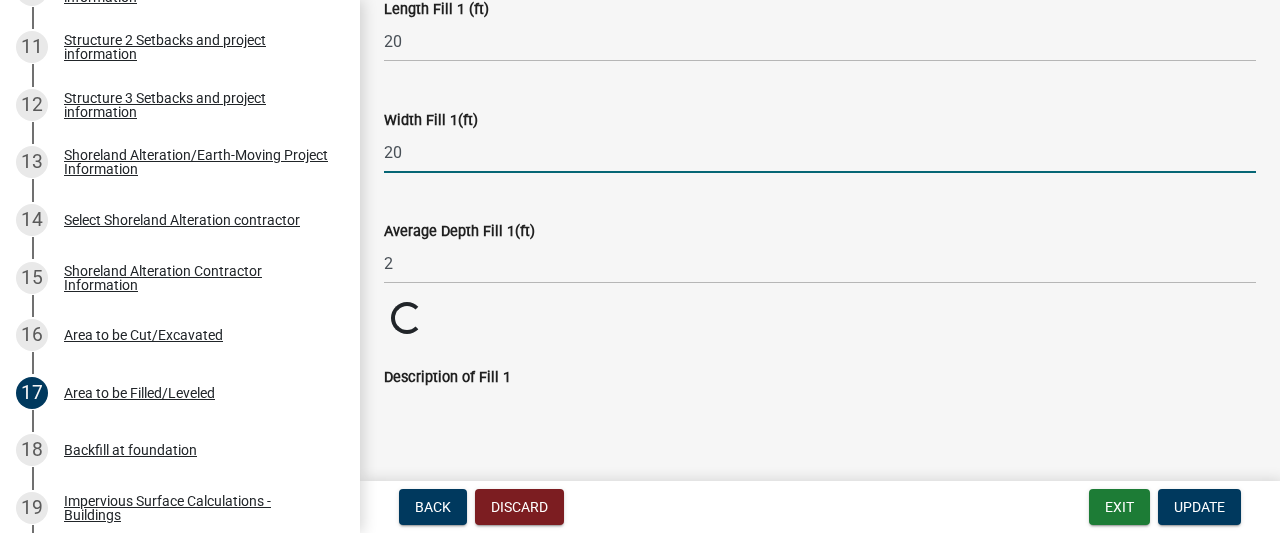 click on "20" 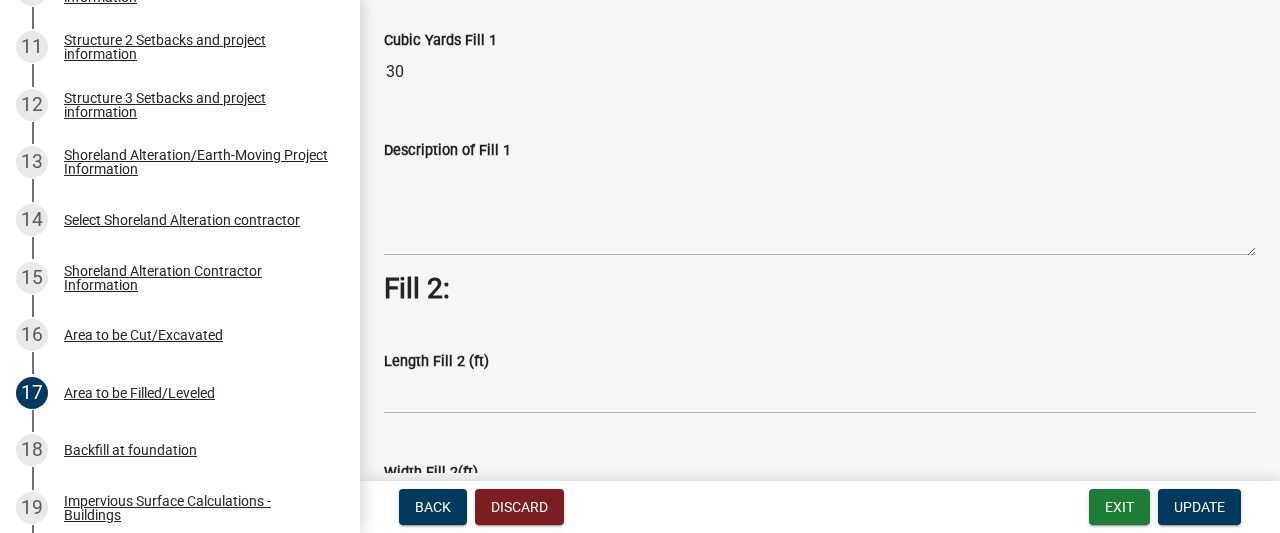 scroll, scrollTop: 520, scrollLeft: 0, axis: vertical 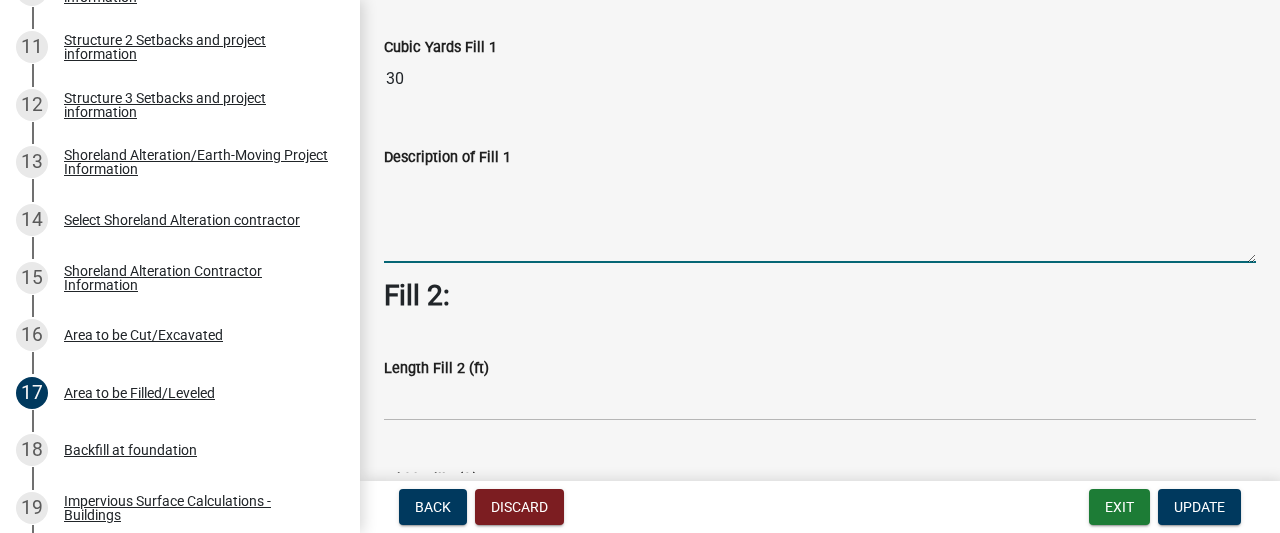 click on "Description of Fill 1" at bounding box center [820, 216] 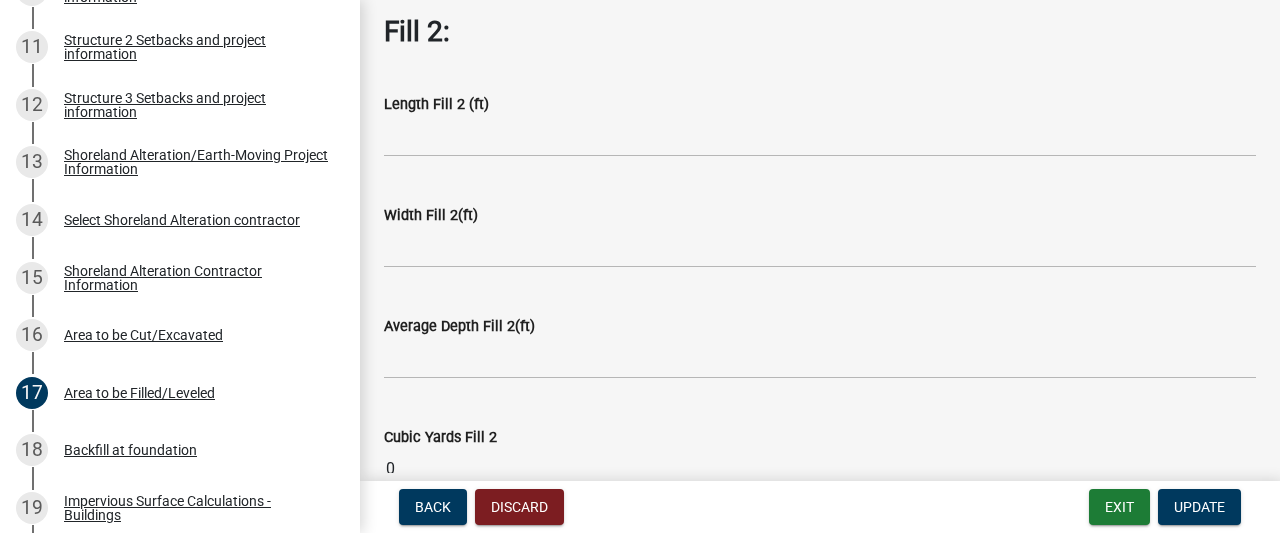 scroll, scrollTop: 785, scrollLeft: 0, axis: vertical 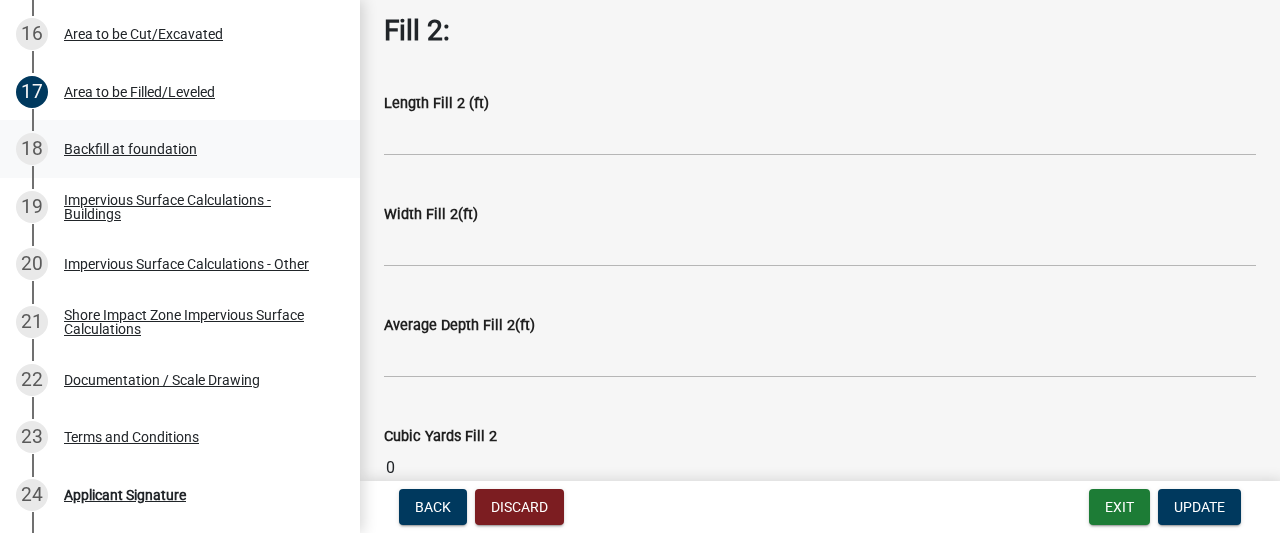 type on "fill for driveway - out building access." 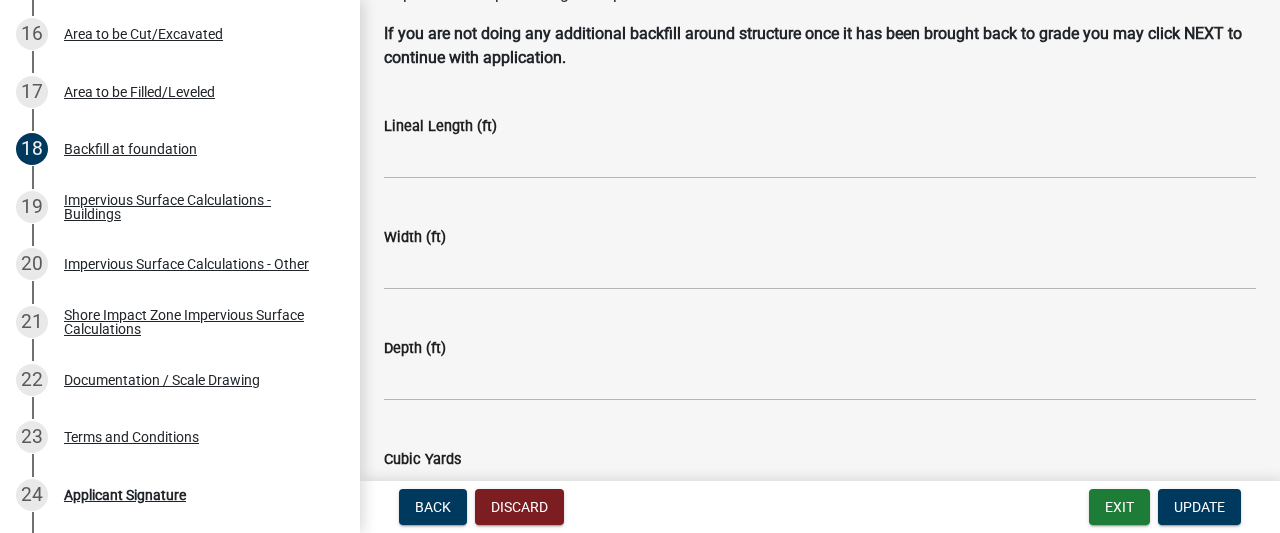 scroll, scrollTop: 248, scrollLeft: 0, axis: vertical 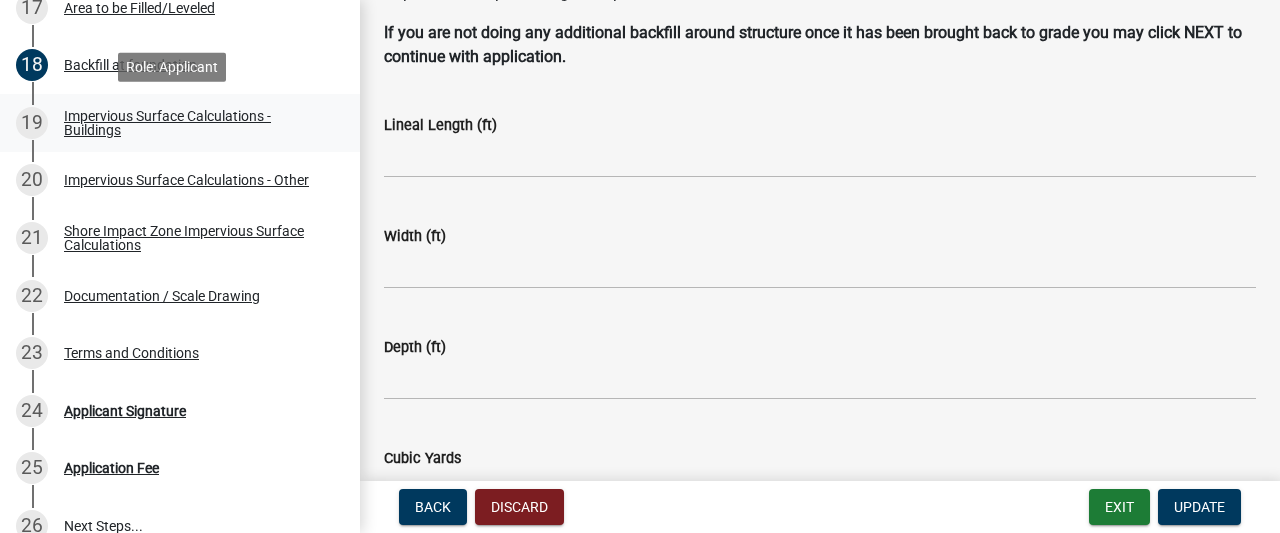 click on "Impervious Surface Calculations - Buildings" at bounding box center (196, 123) 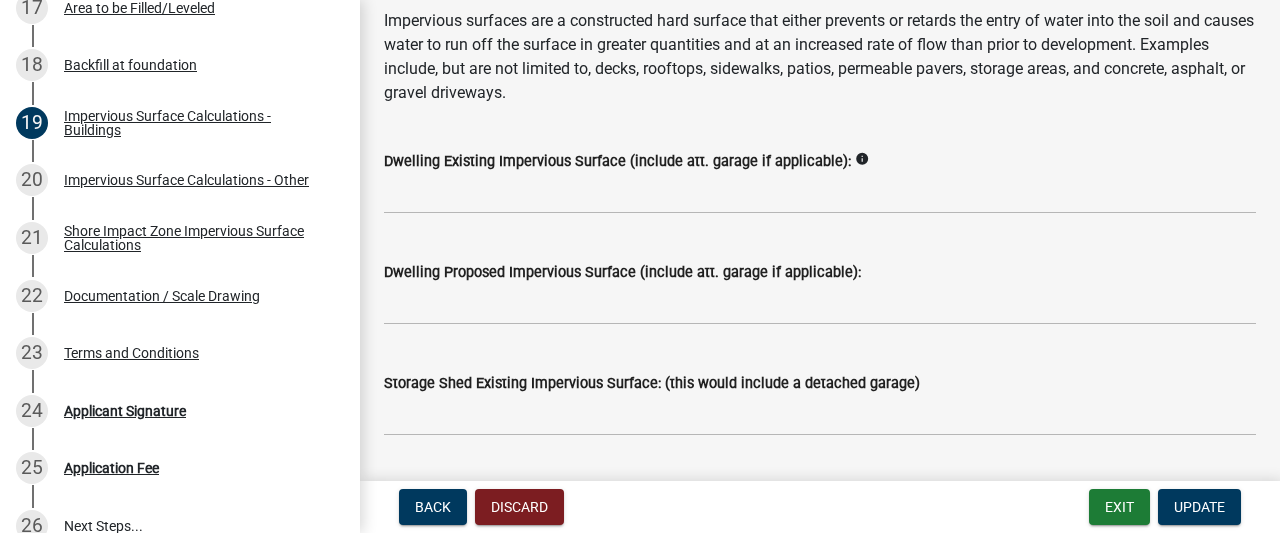 scroll, scrollTop: 277, scrollLeft: 0, axis: vertical 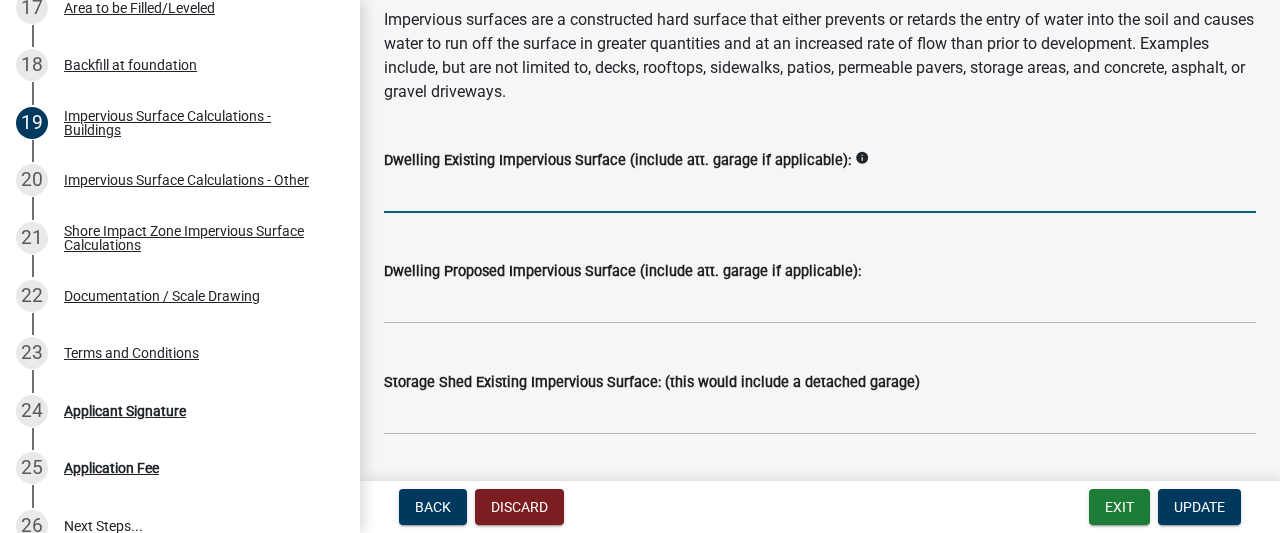 click 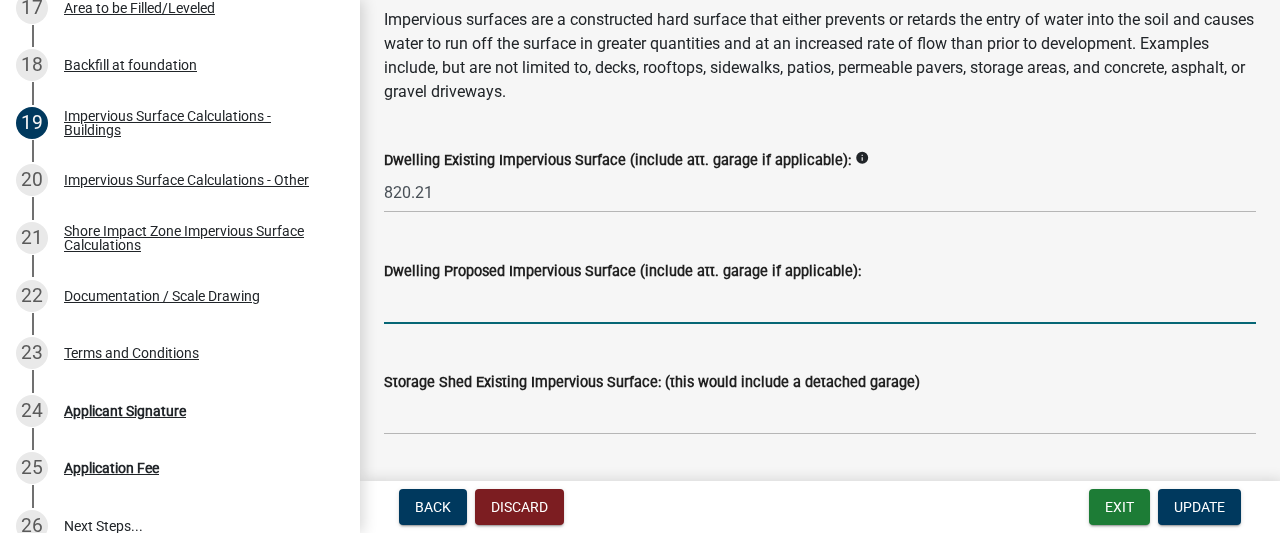 click 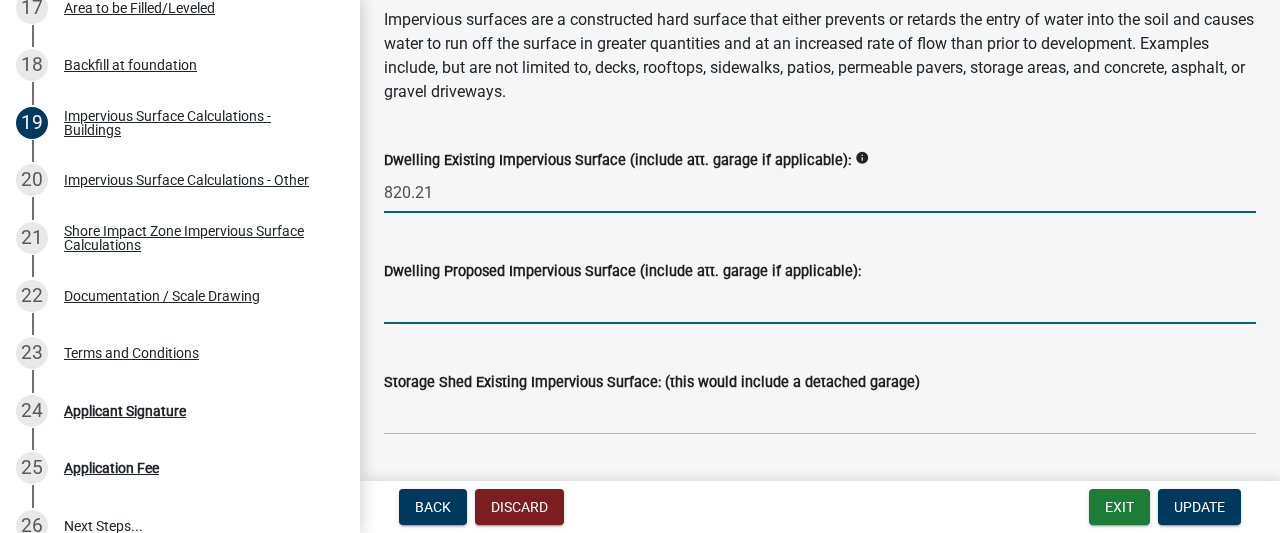 click on "820.21" 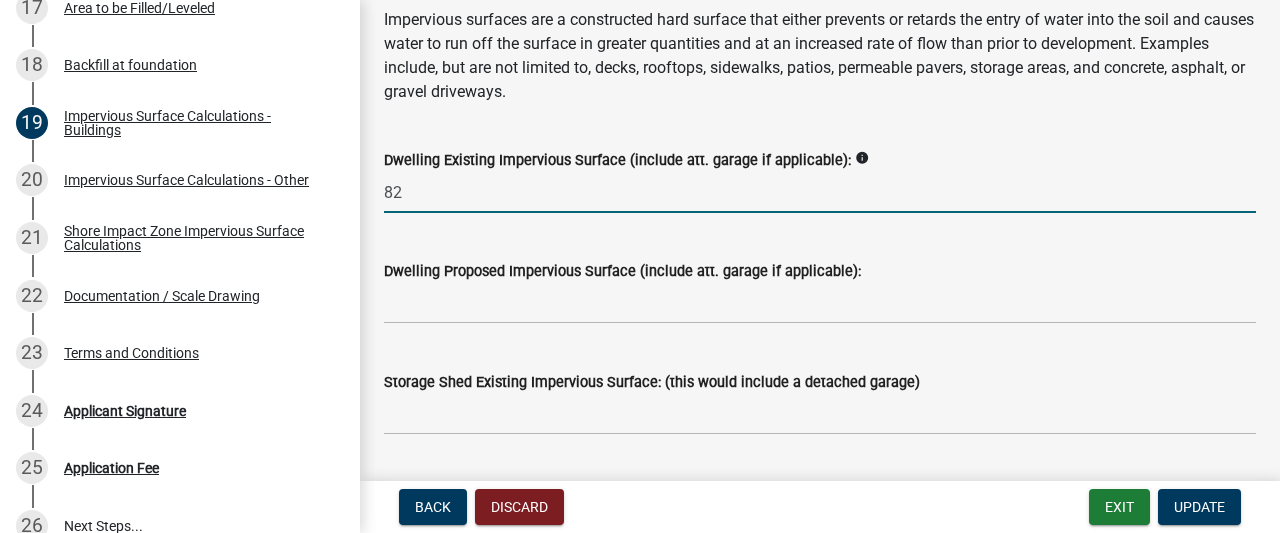 type on "8" 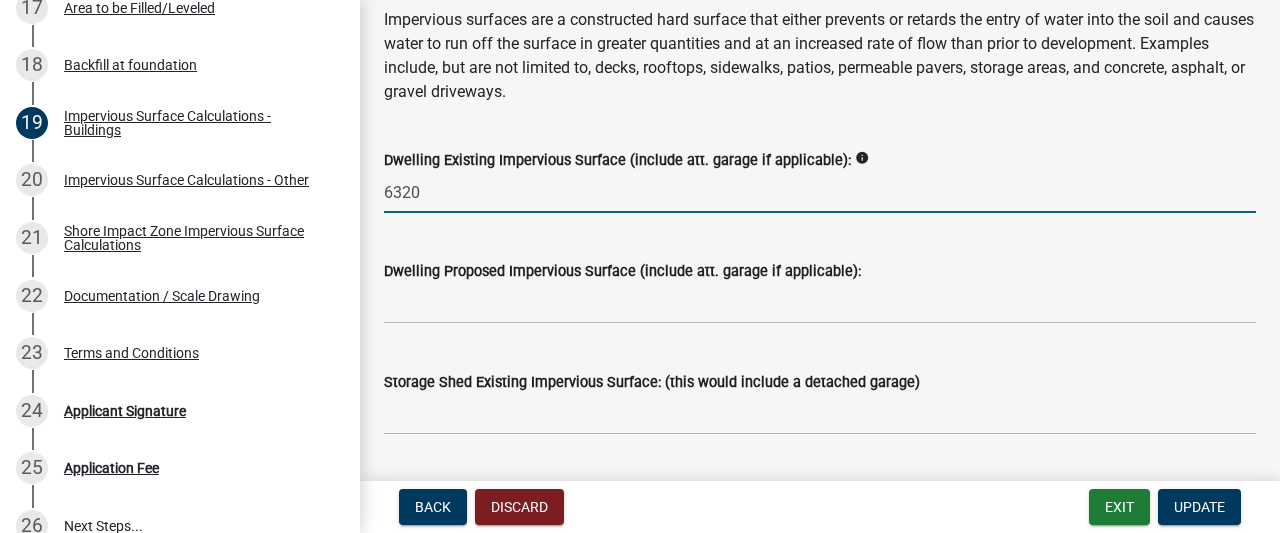 type on "6320" 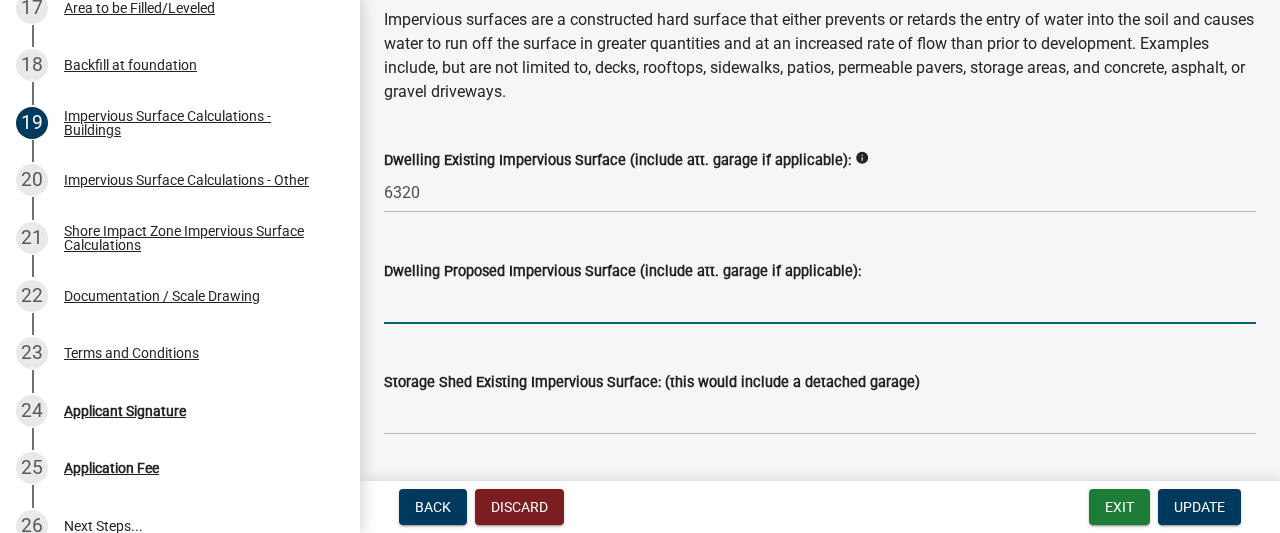 click 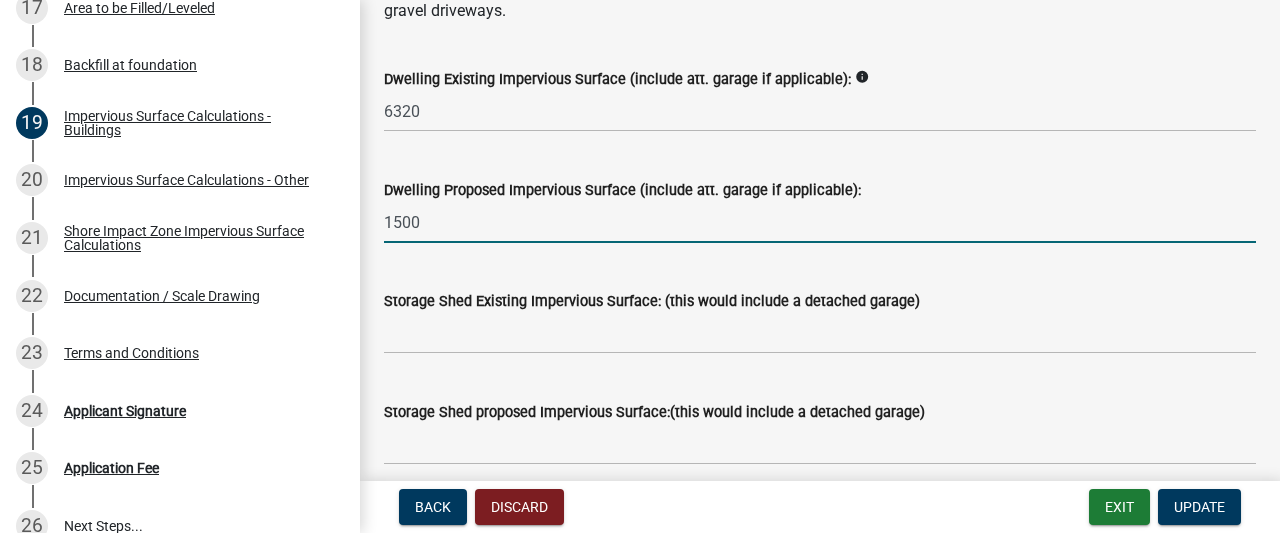 scroll, scrollTop: 357, scrollLeft: 0, axis: vertical 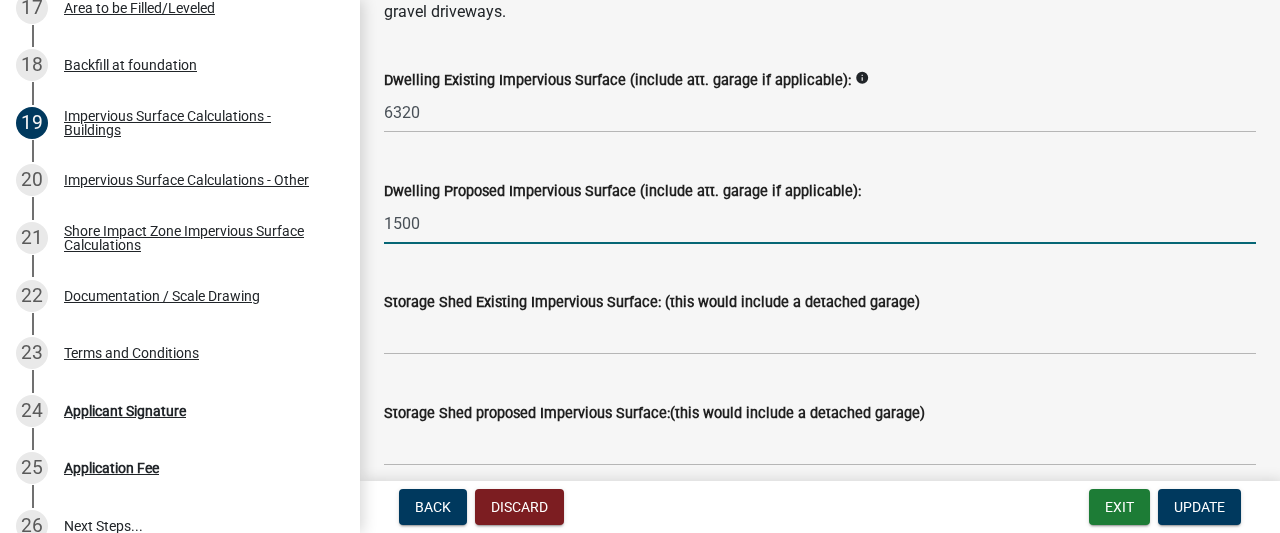 type on "1500" 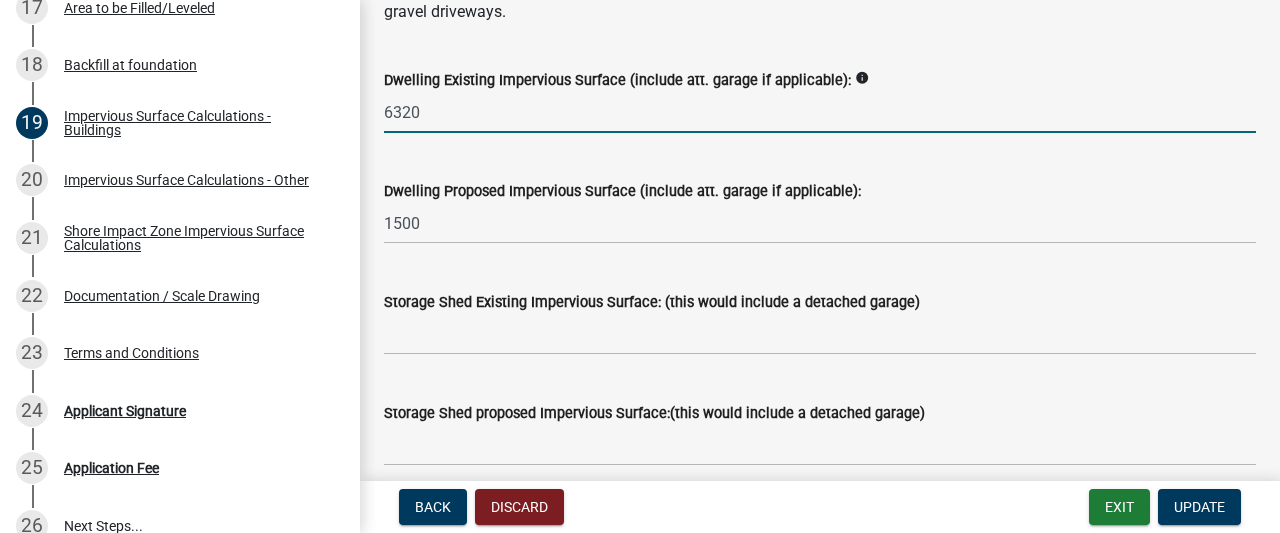 click on "6320" 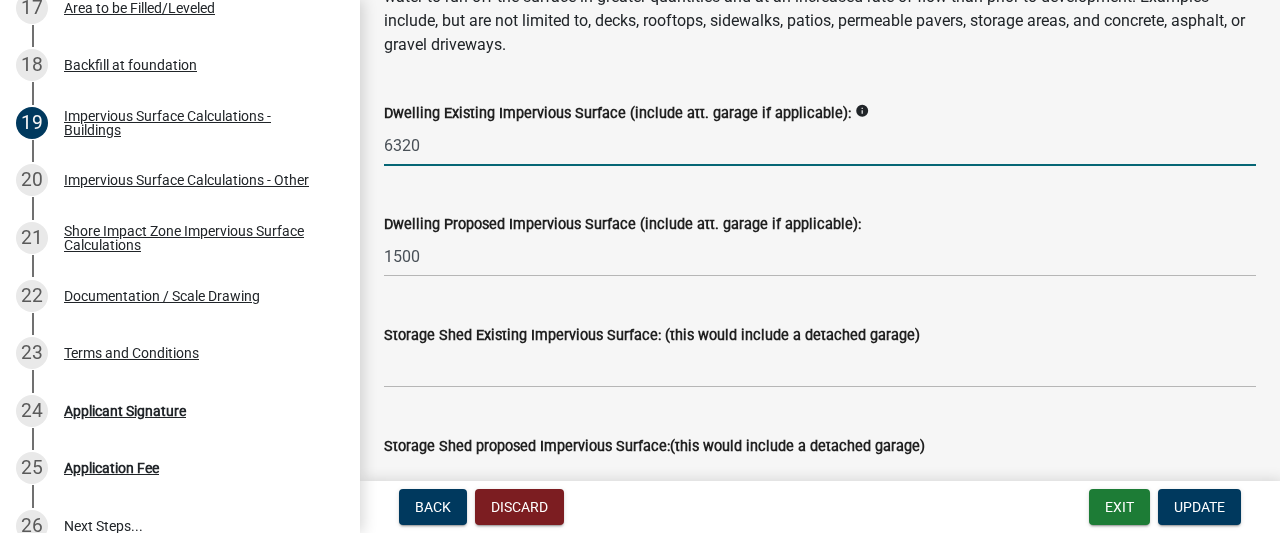 scroll, scrollTop: 328, scrollLeft: 0, axis: vertical 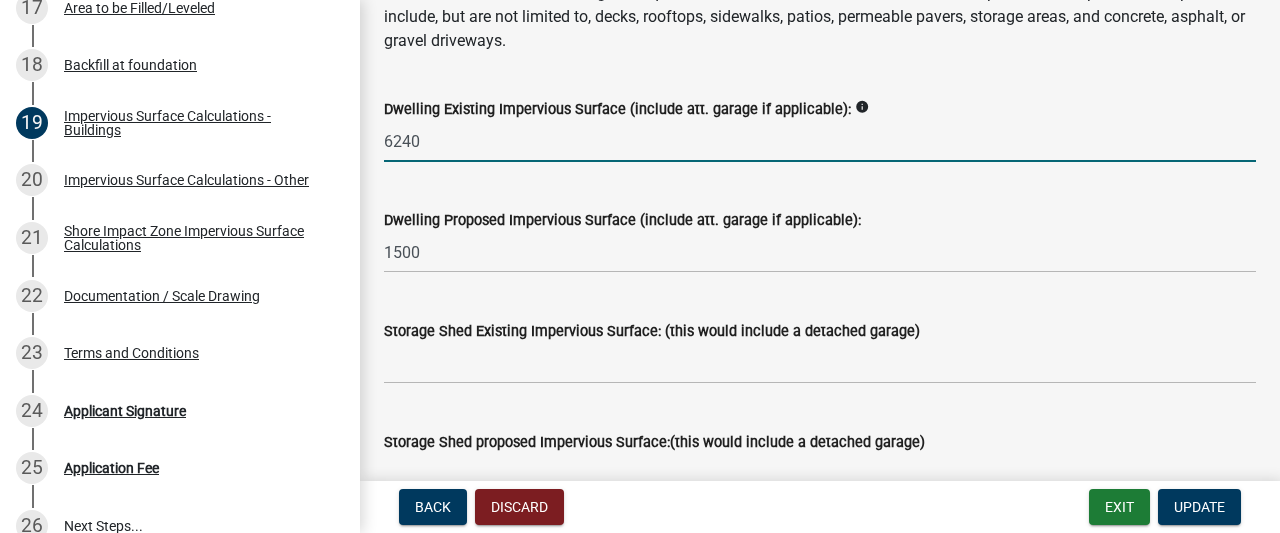type on "6240" 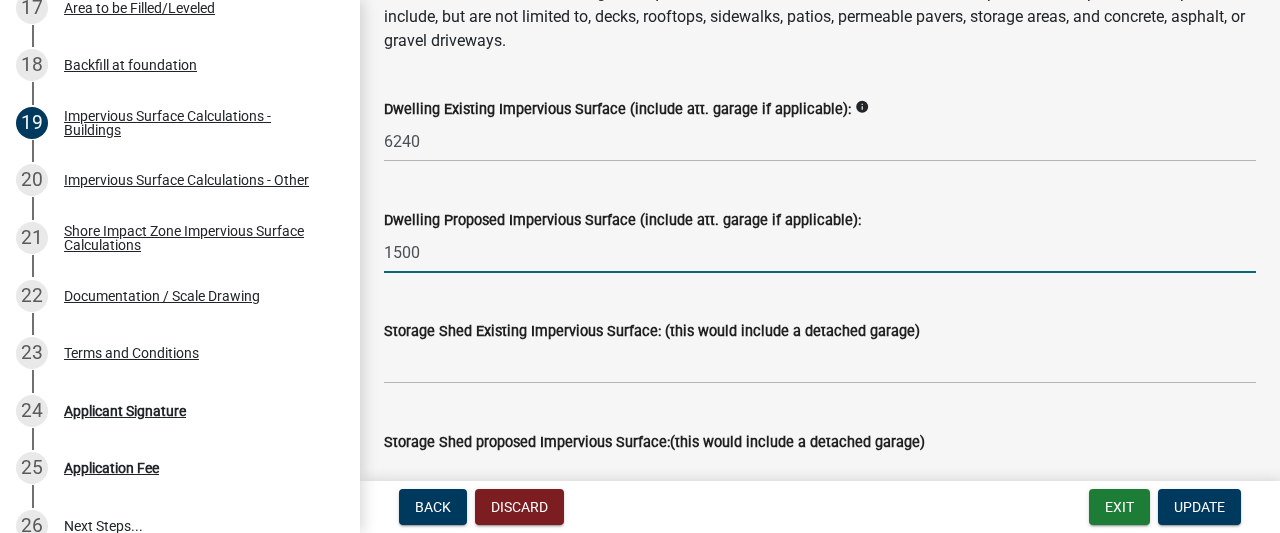 click on "1500" 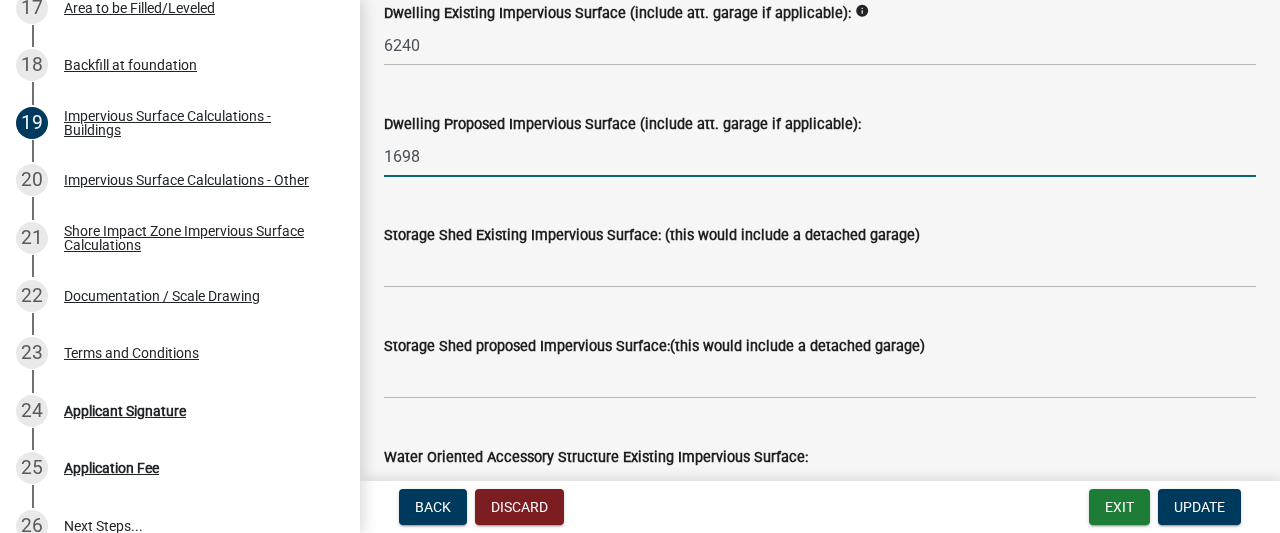 scroll, scrollTop: 448, scrollLeft: 0, axis: vertical 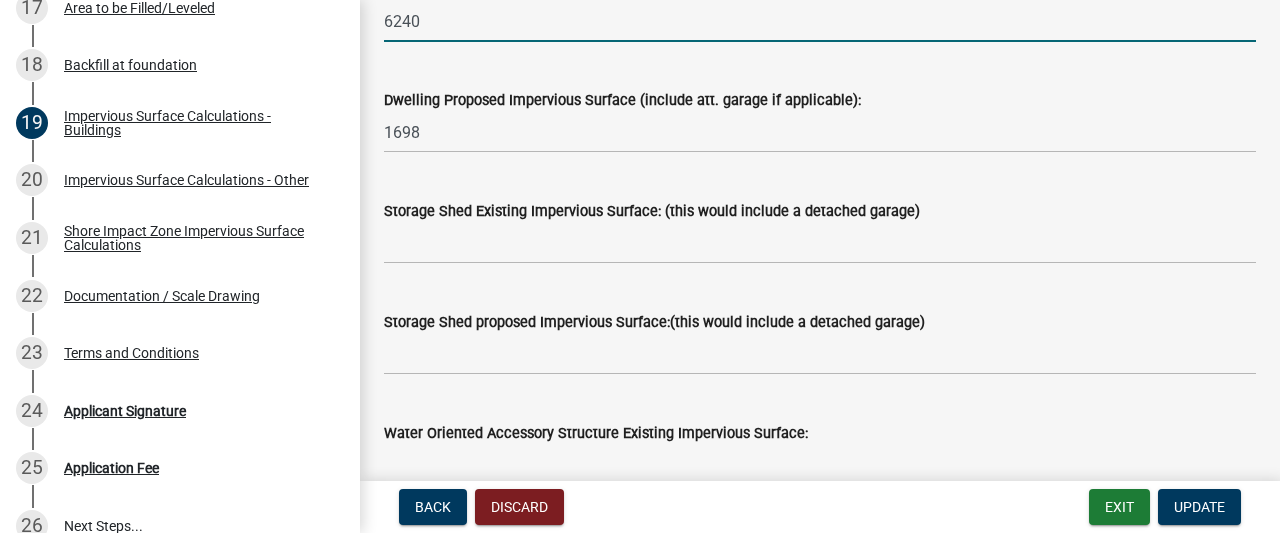 click on "6240" 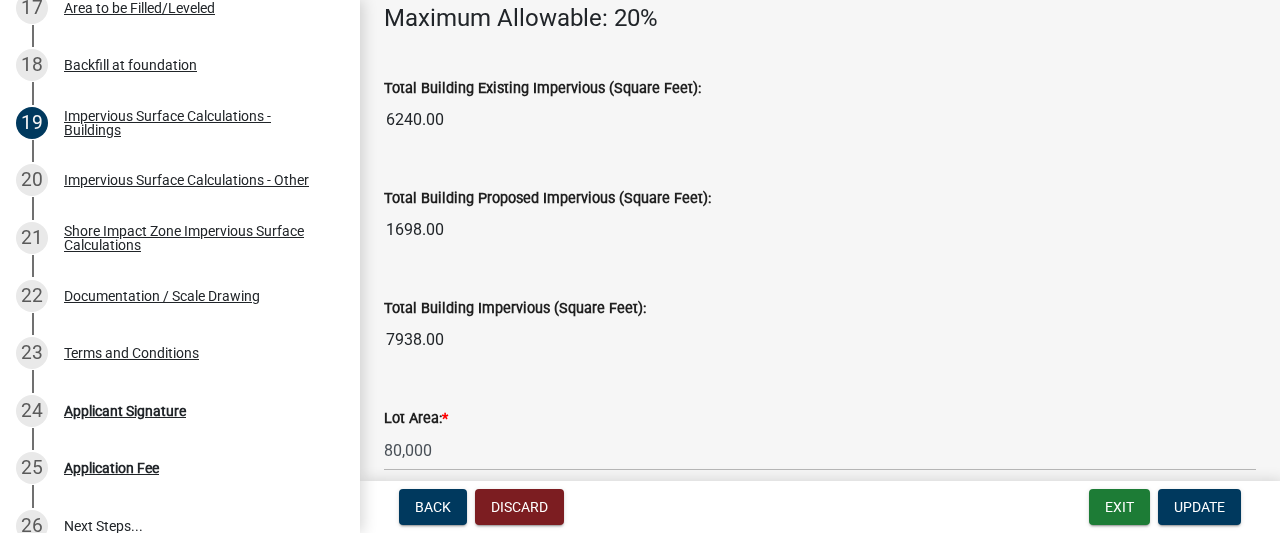 scroll, scrollTop: 1534, scrollLeft: 0, axis: vertical 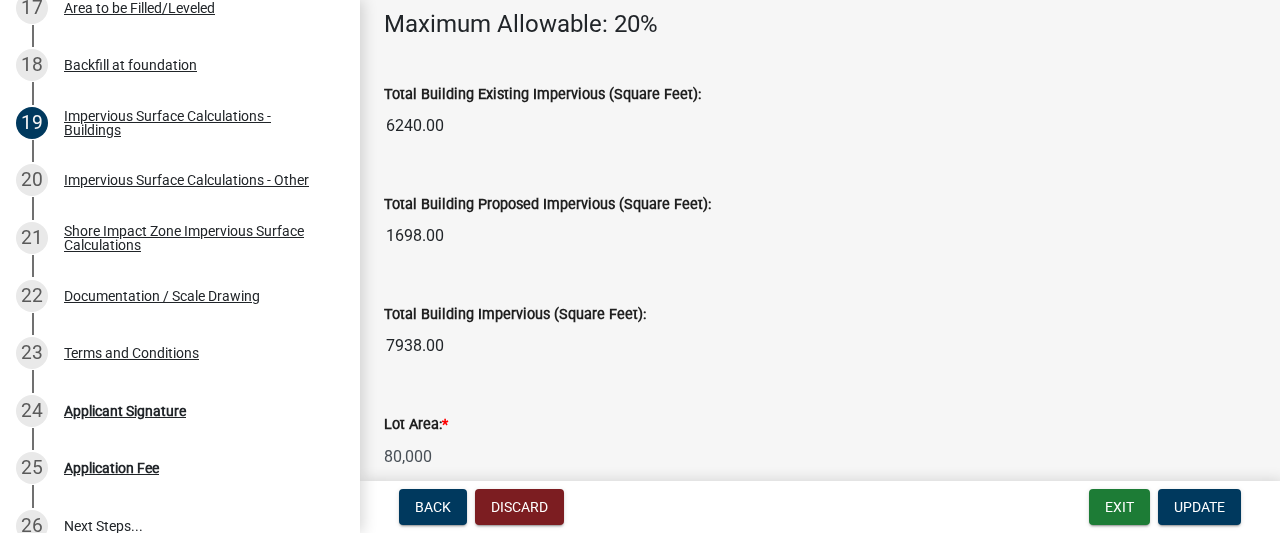 click on "1698.00" at bounding box center (820, 236) 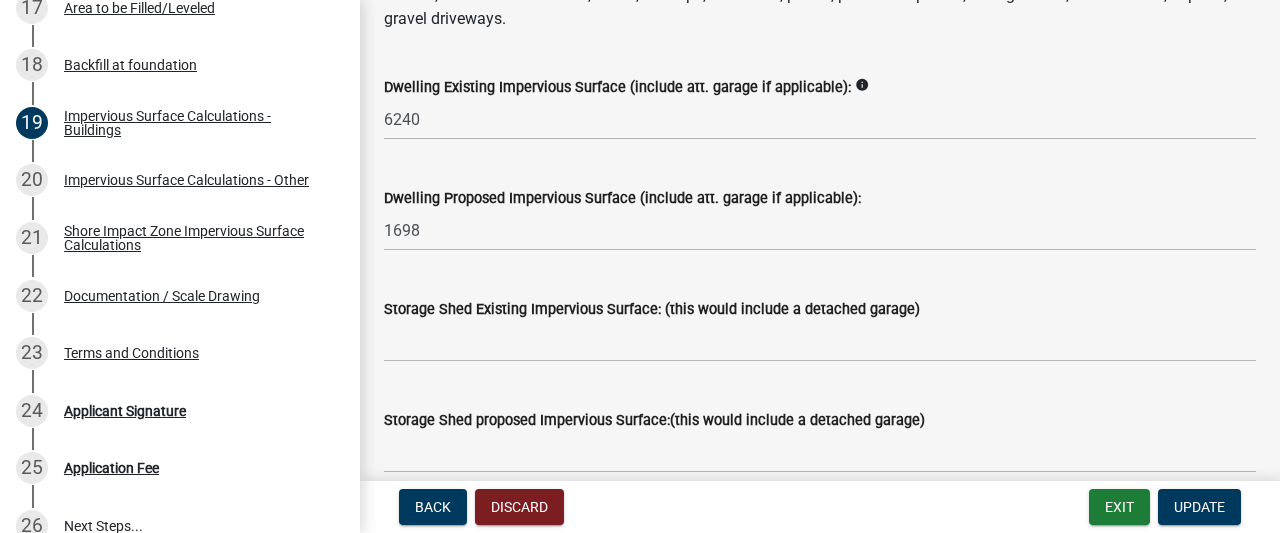scroll, scrollTop: 378, scrollLeft: 0, axis: vertical 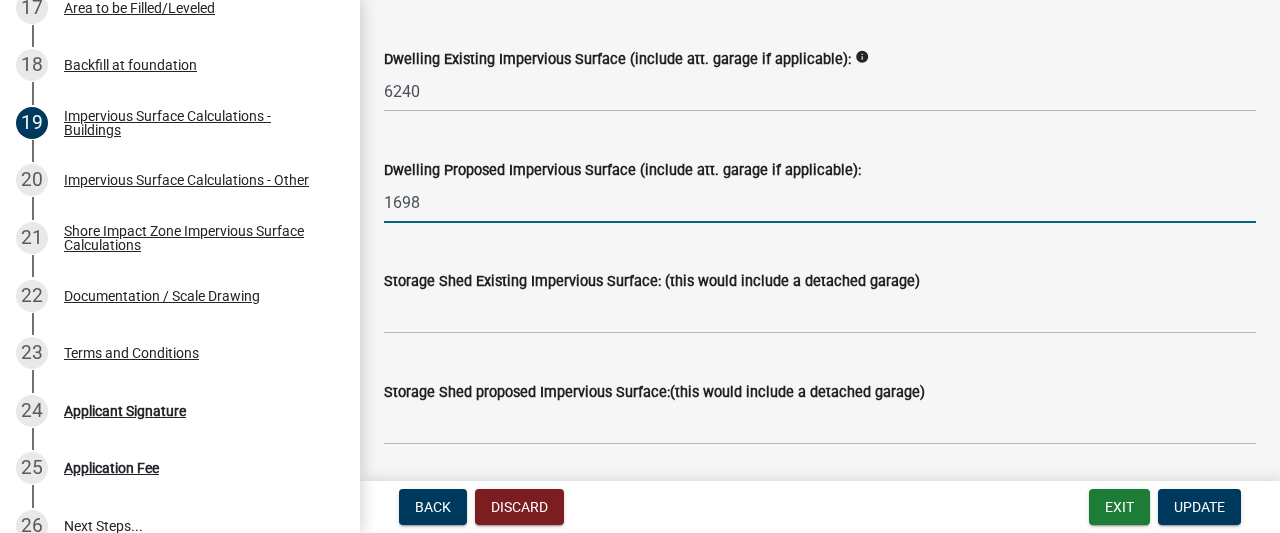 click on "1698" 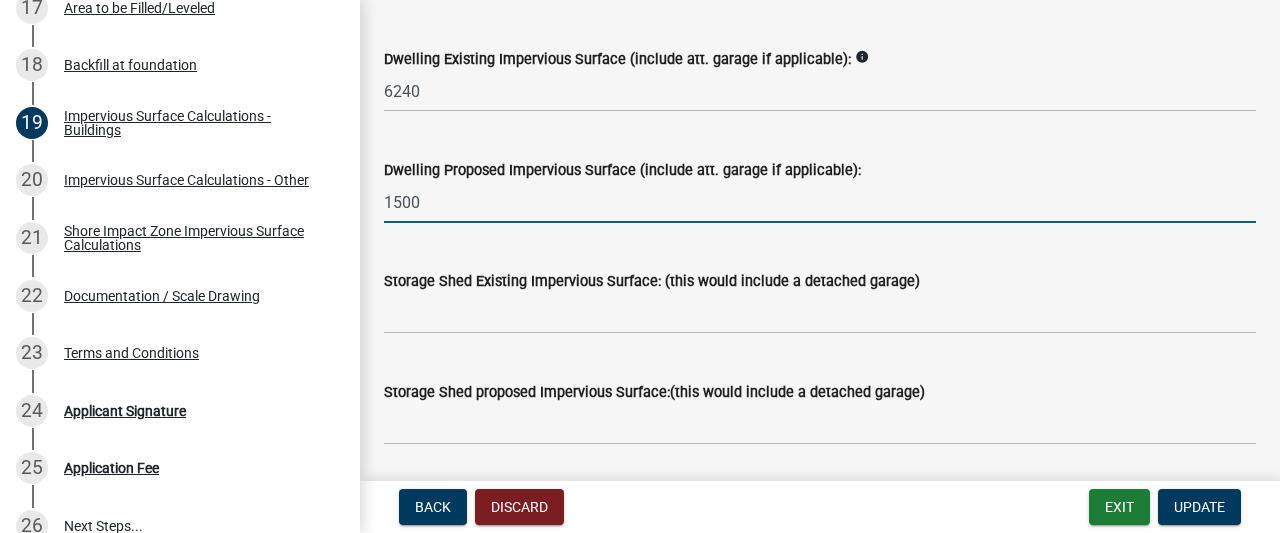 type on "1500" 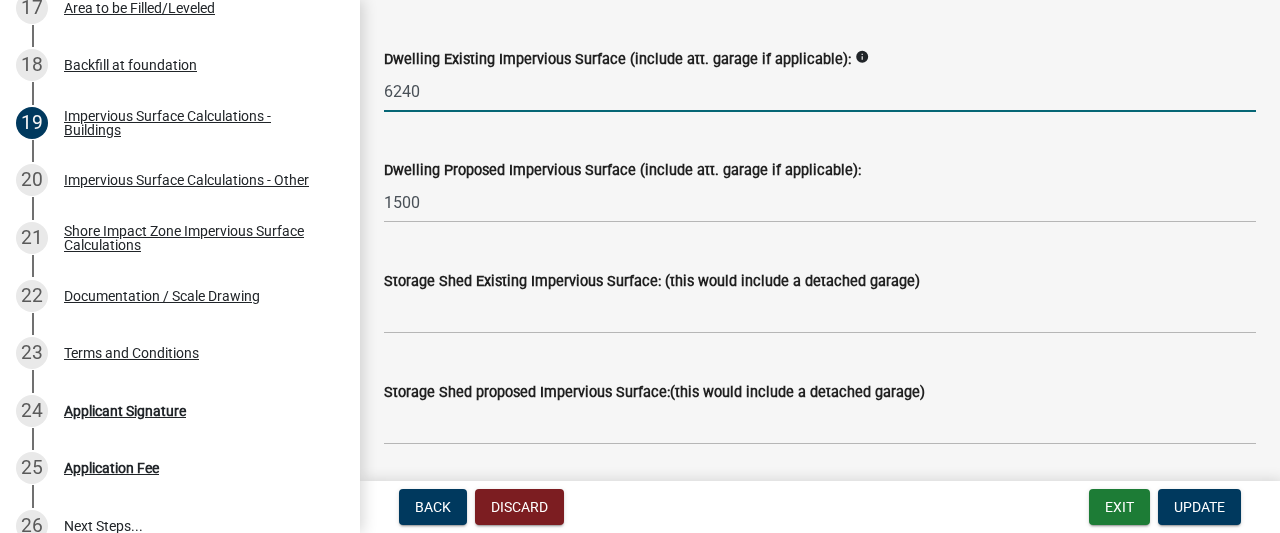 click on "6240" 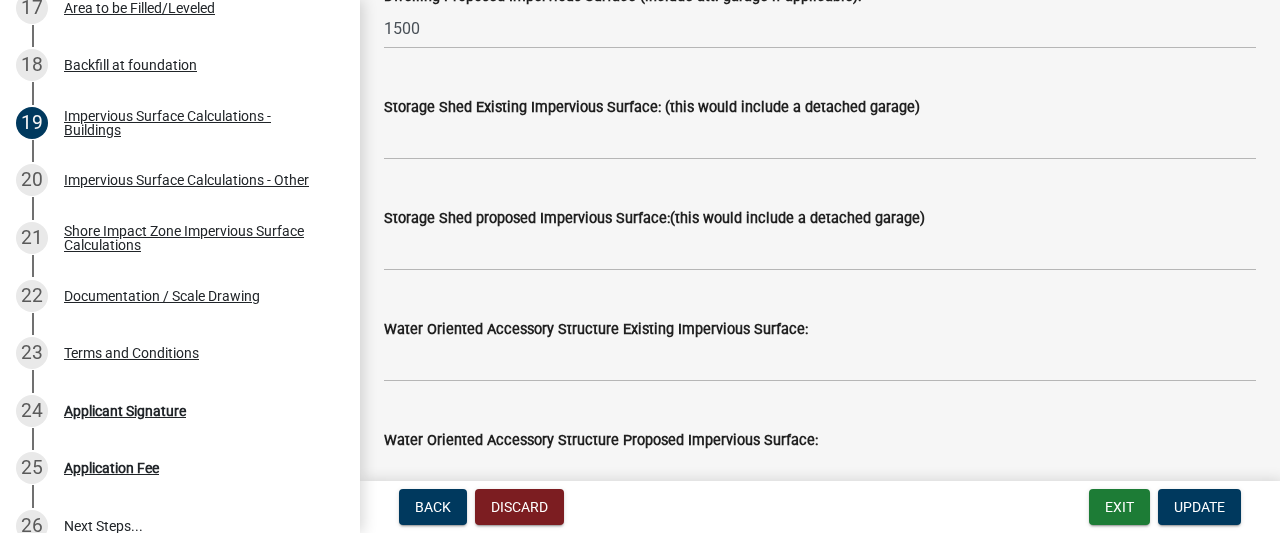 scroll, scrollTop: 554, scrollLeft: 0, axis: vertical 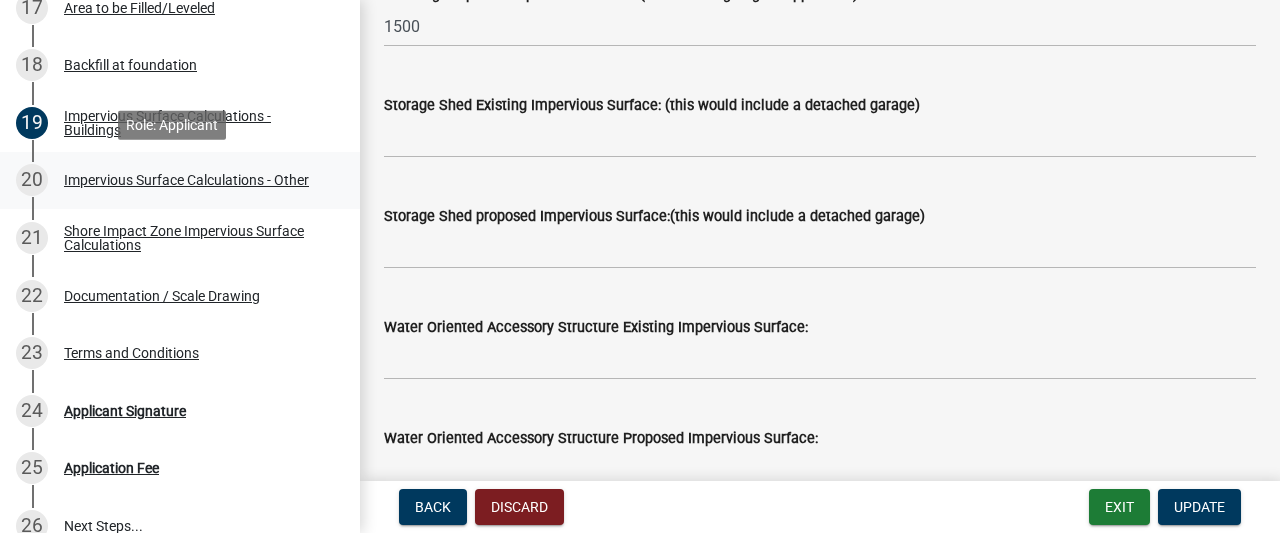click on "Impervious Surface Calculations - Other" at bounding box center (186, 180) 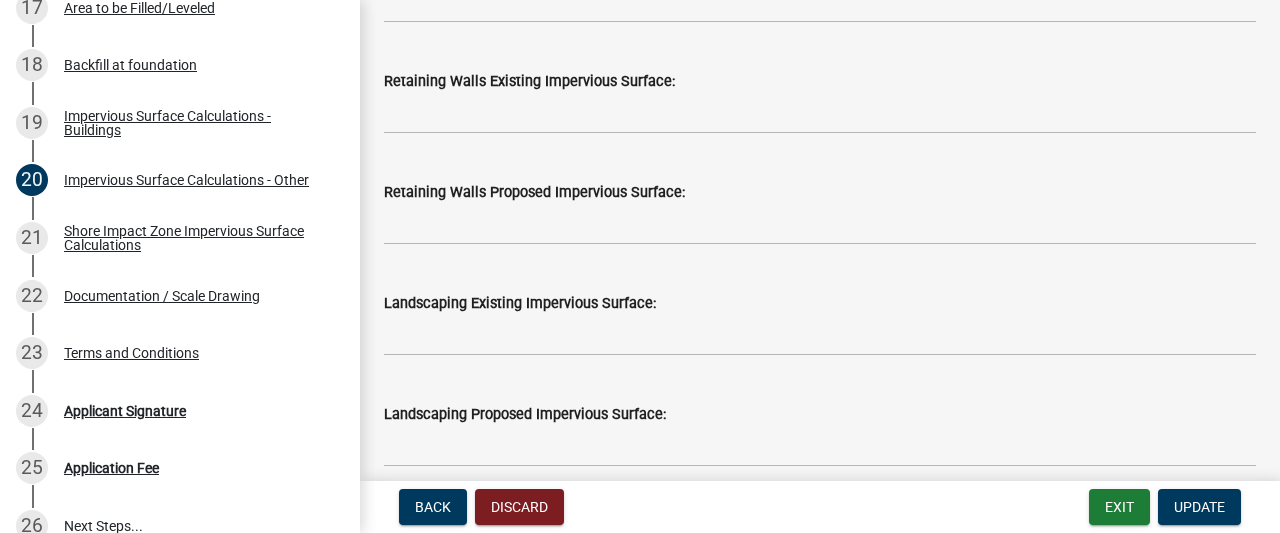 scroll, scrollTop: 1738, scrollLeft: 0, axis: vertical 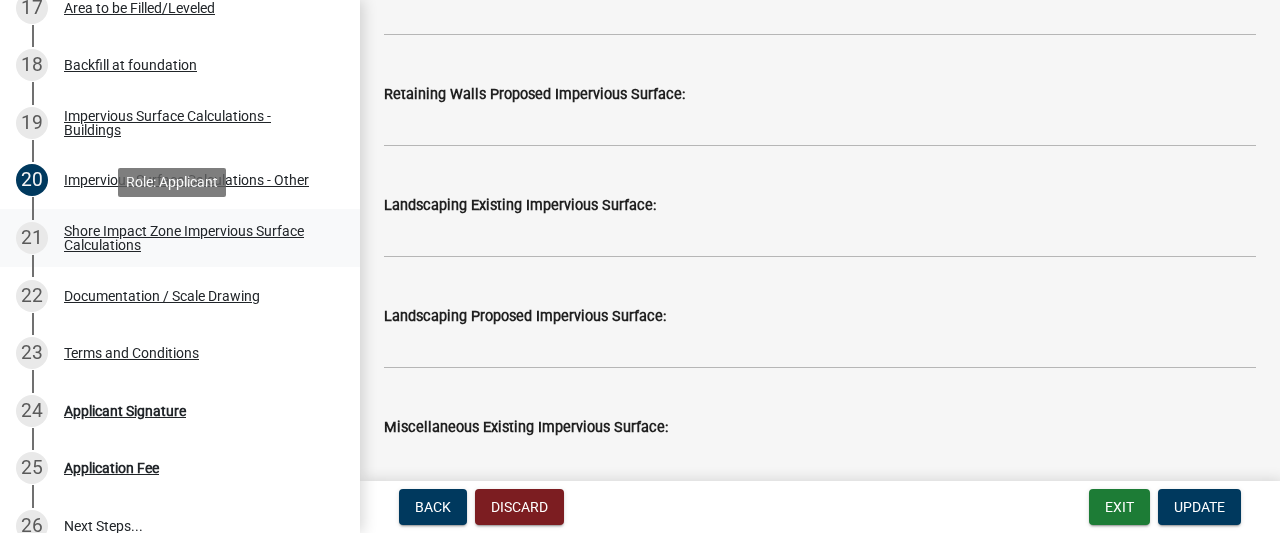 click on "Shore Impact Zone Impervious Surface Calculations" at bounding box center [196, 238] 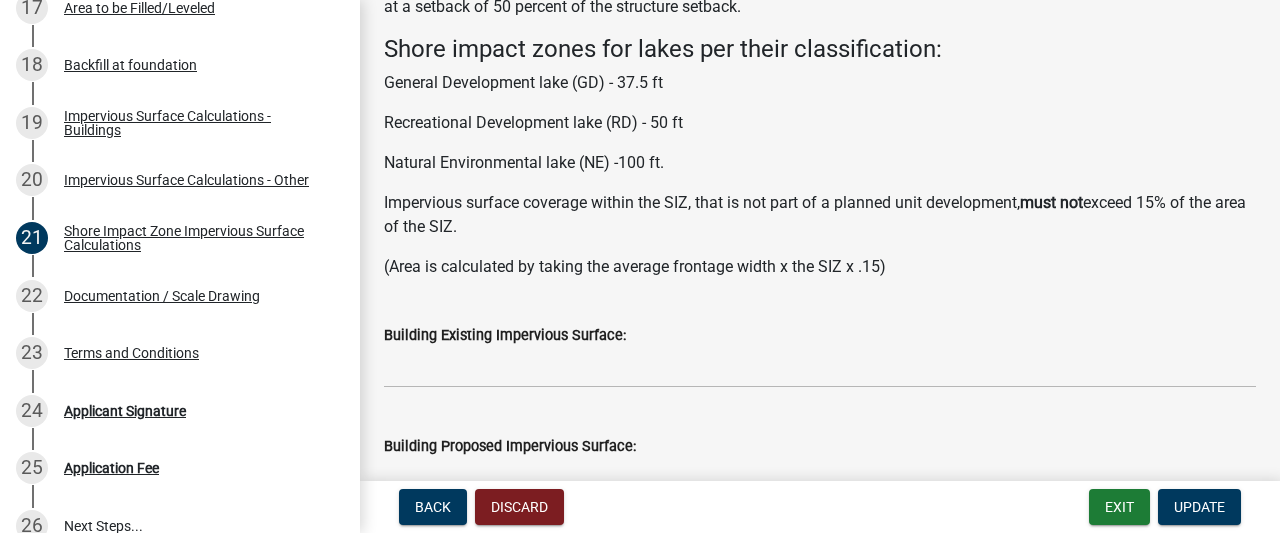 scroll, scrollTop: 229, scrollLeft: 0, axis: vertical 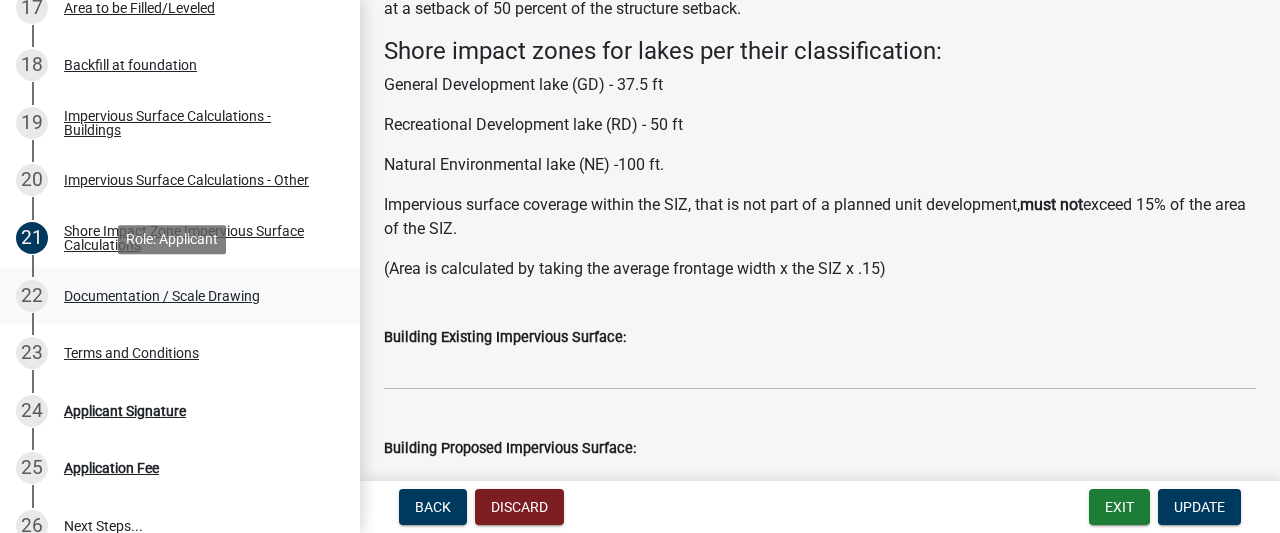 click on "Documentation / Scale Drawing" at bounding box center [162, 296] 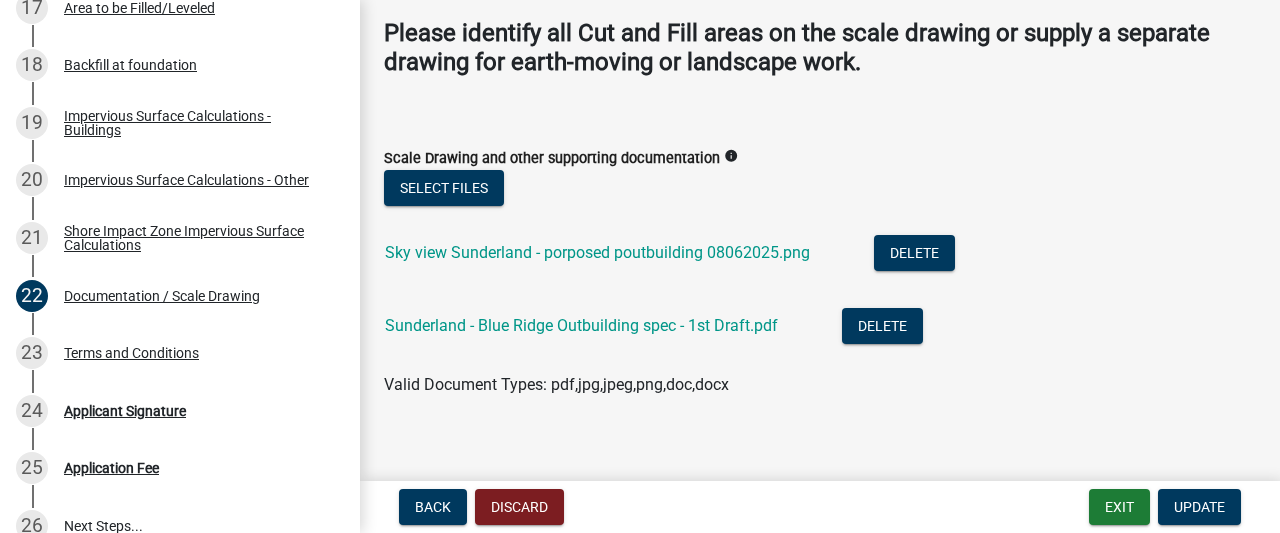 scroll, scrollTop: 371, scrollLeft: 0, axis: vertical 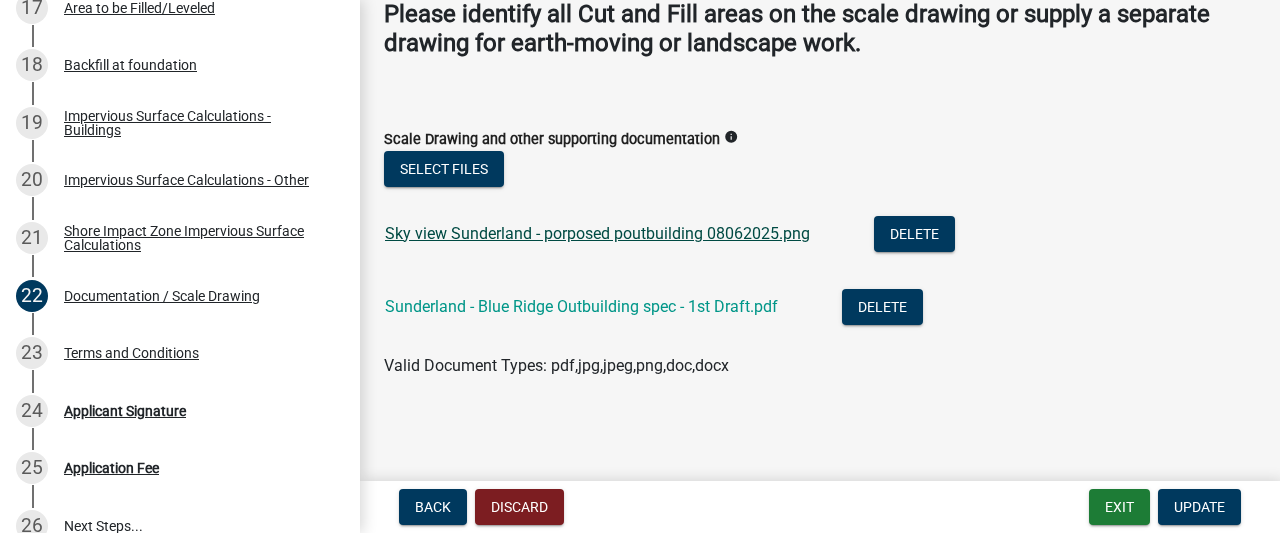 click on "Sky view Sunderland - porposed poutbuilding 08062025.png" 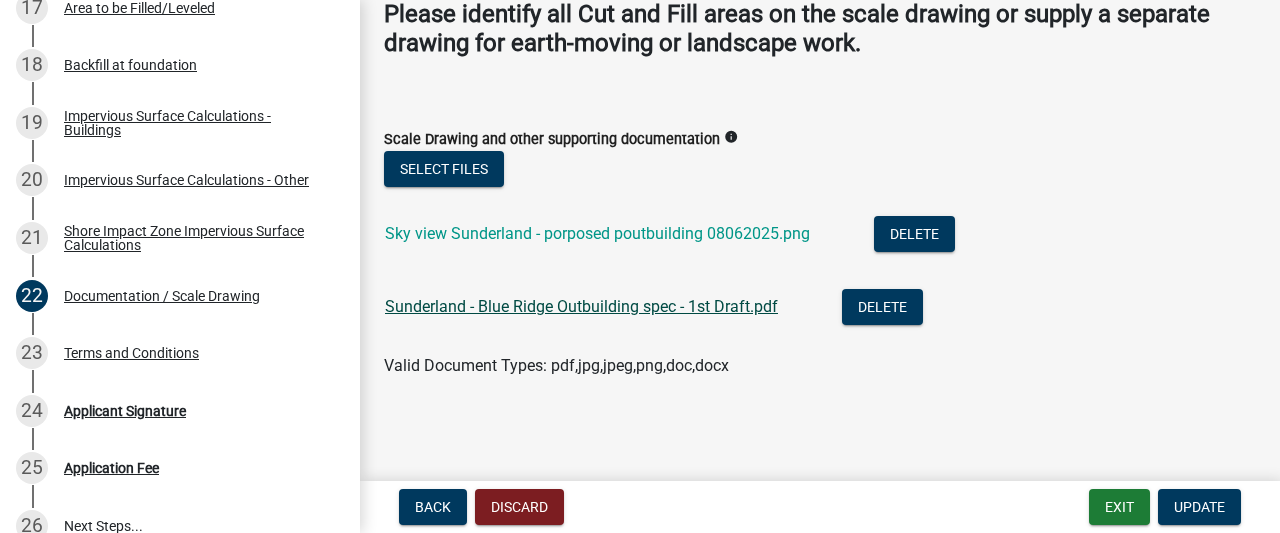 click on "Sunderland - Blue Ridge Outbuilding spec - 1st Draft.pdf" 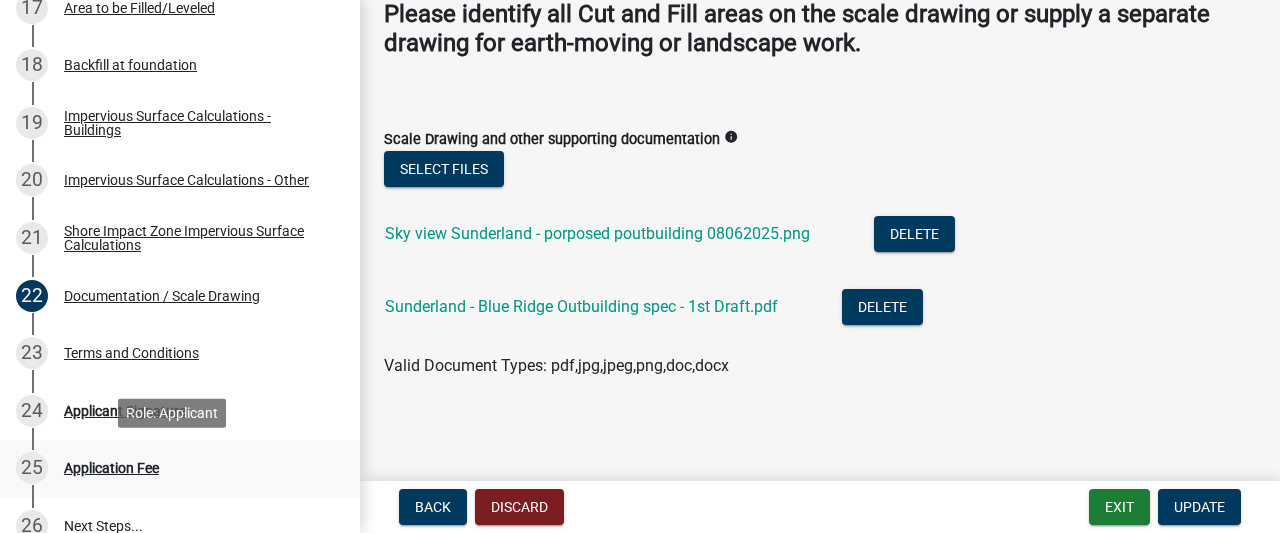click on "Application Fee" at bounding box center (111, 468) 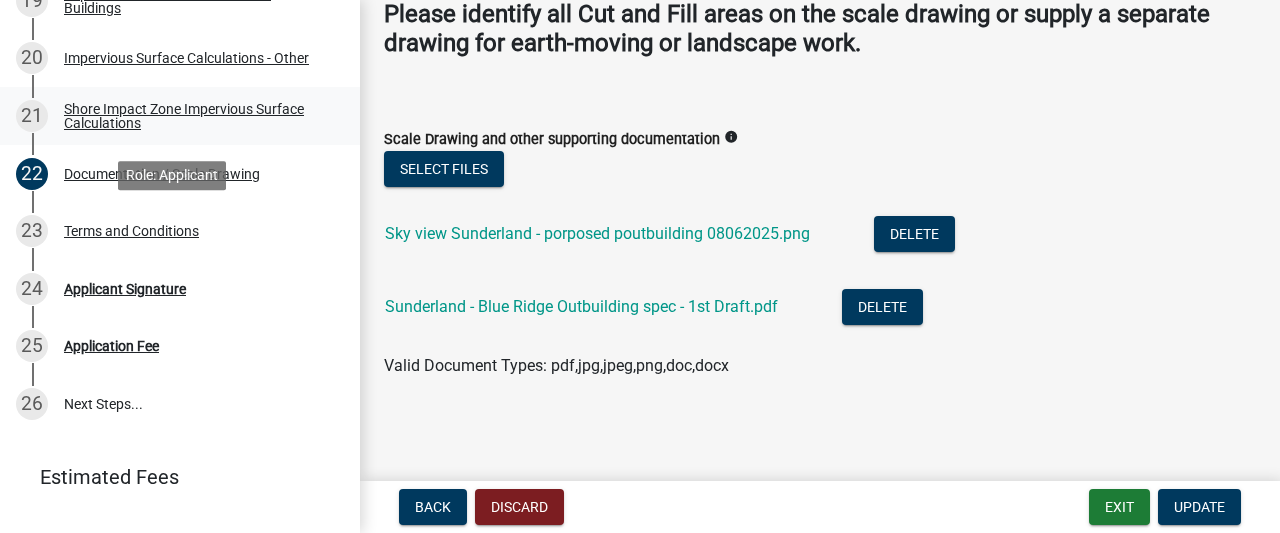 scroll, scrollTop: 1480, scrollLeft: 0, axis: vertical 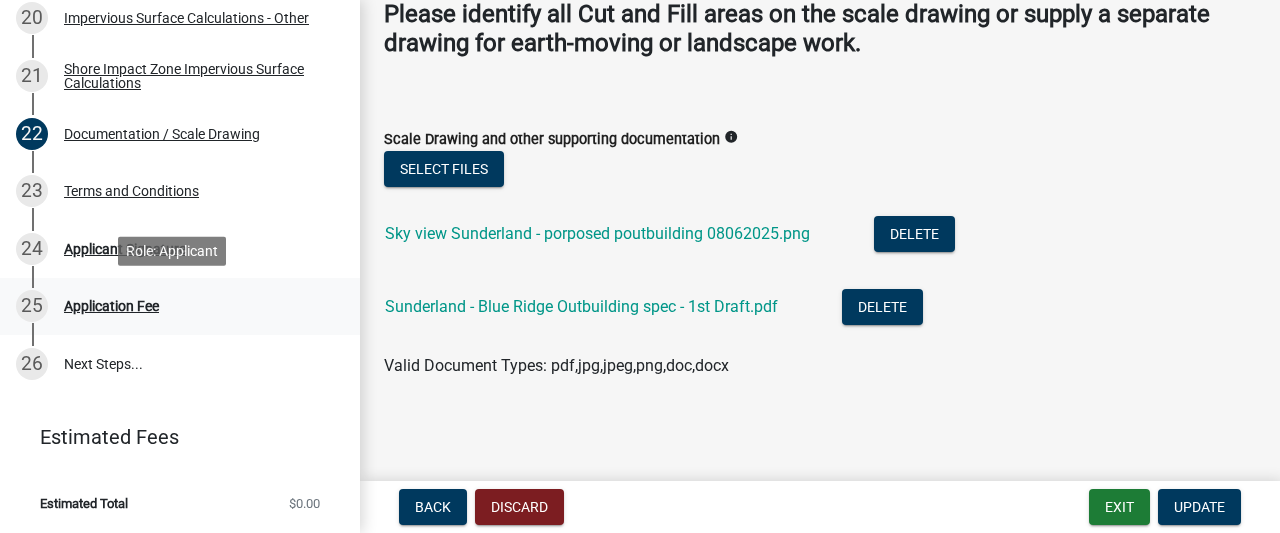 click on "Application Fee" at bounding box center (111, 306) 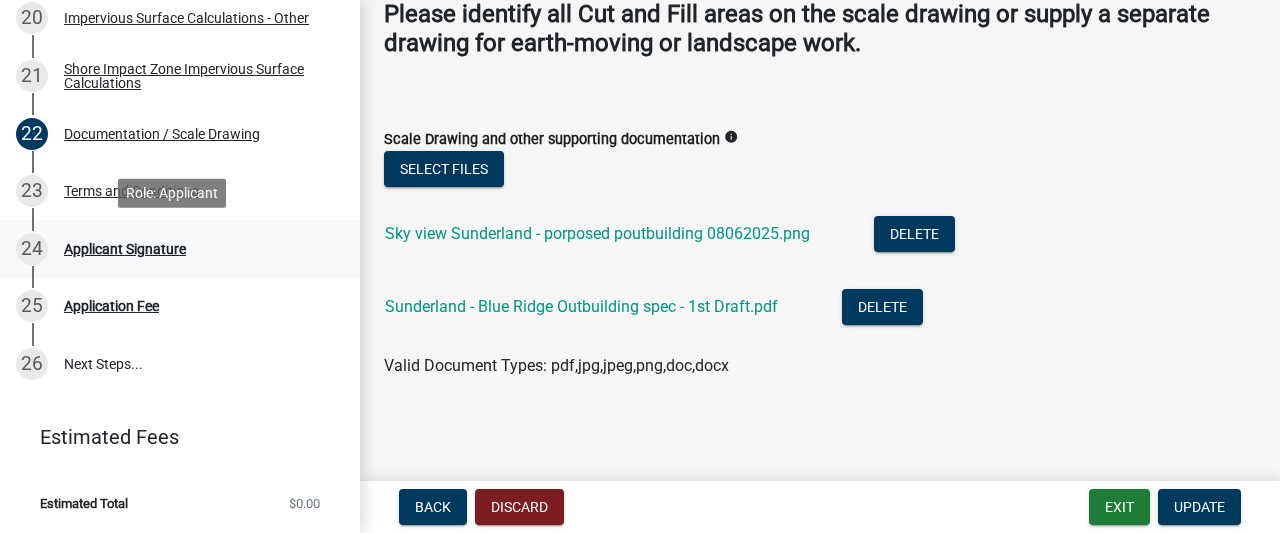click on "Applicant Signature" at bounding box center [125, 249] 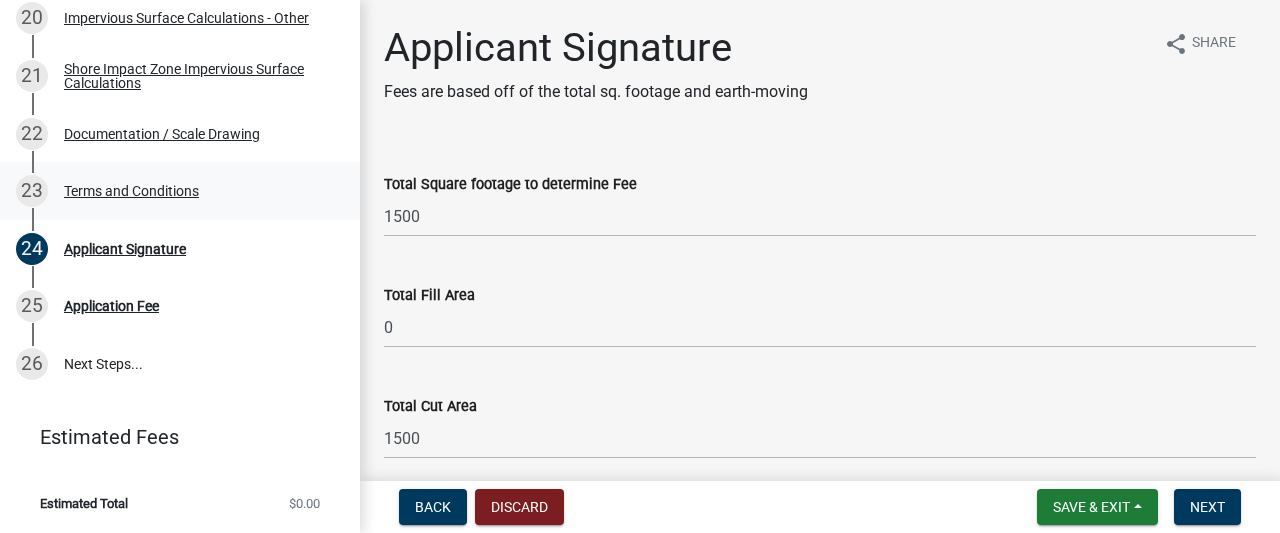 click on "Terms and Conditions" at bounding box center (131, 191) 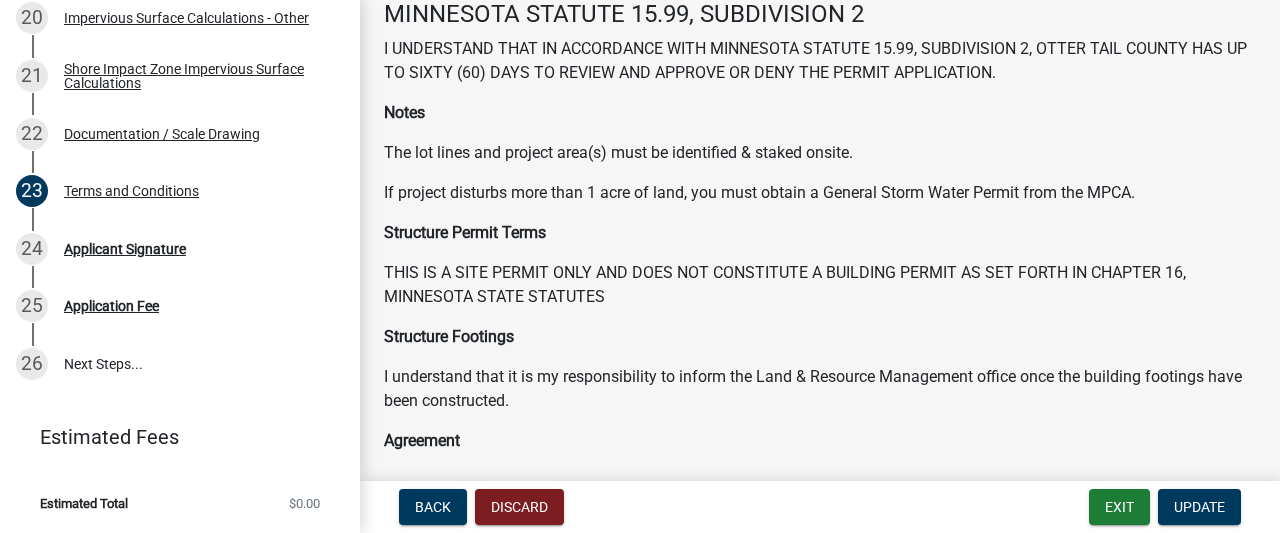 scroll, scrollTop: 111, scrollLeft: 0, axis: vertical 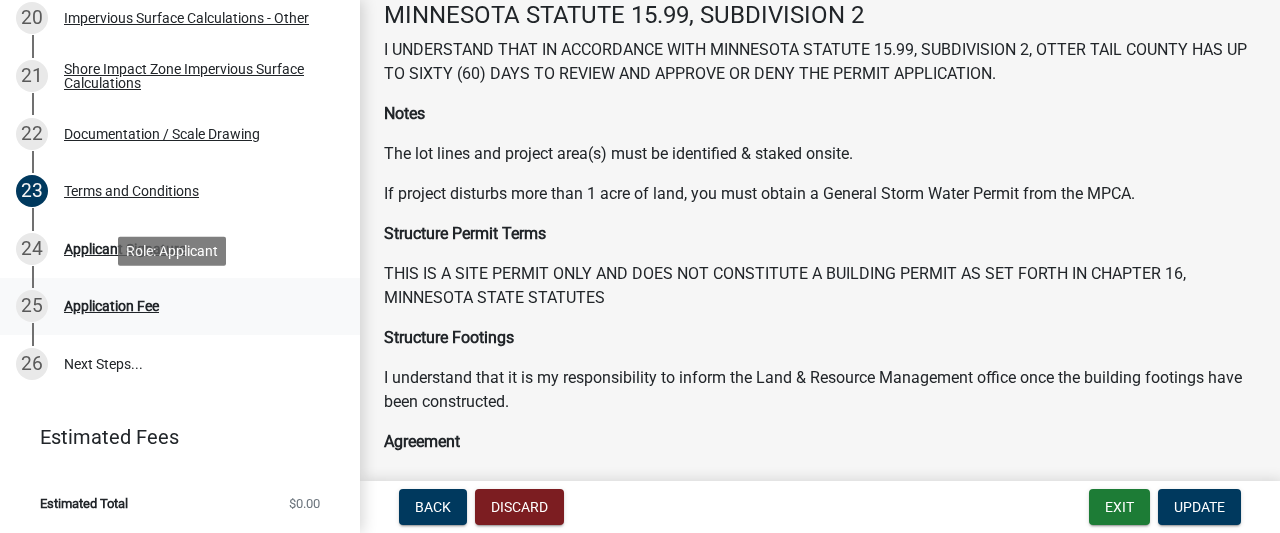 click on "Application Fee" at bounding box center [111, 306] 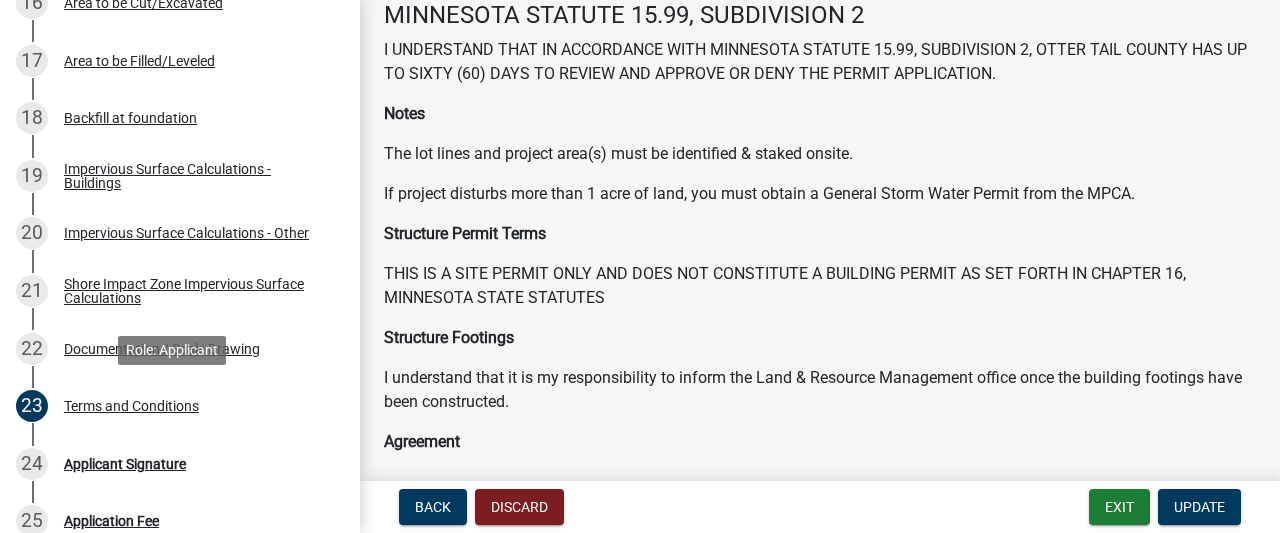 scroll, scrollTop: 1480, scrollLeft: 0, axis: vertical 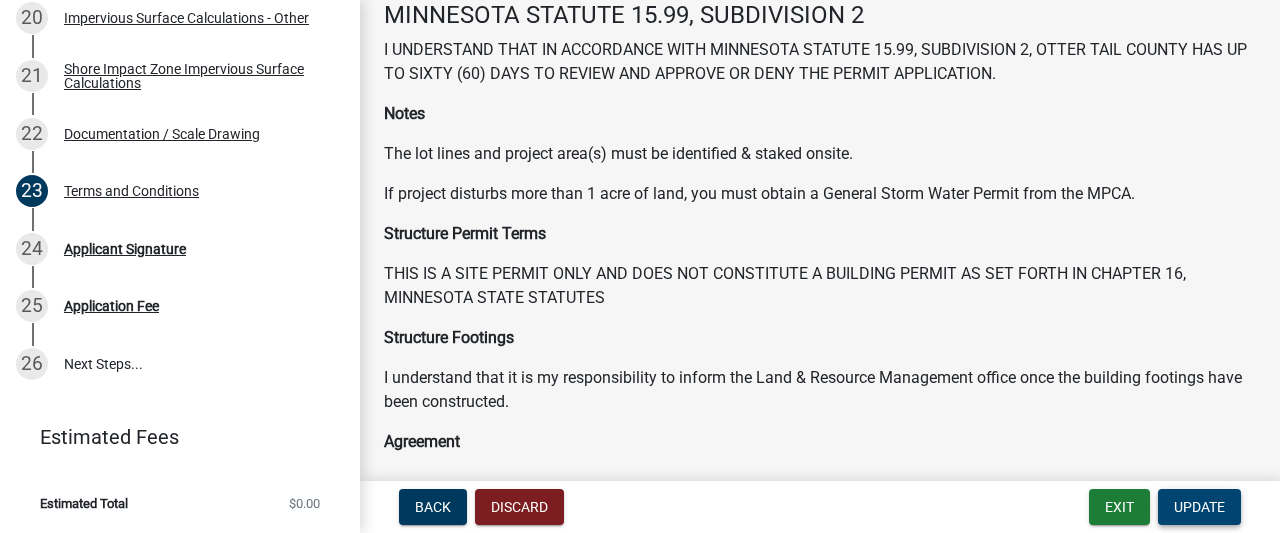 click on "Update" at bounding box center (1199, 507) 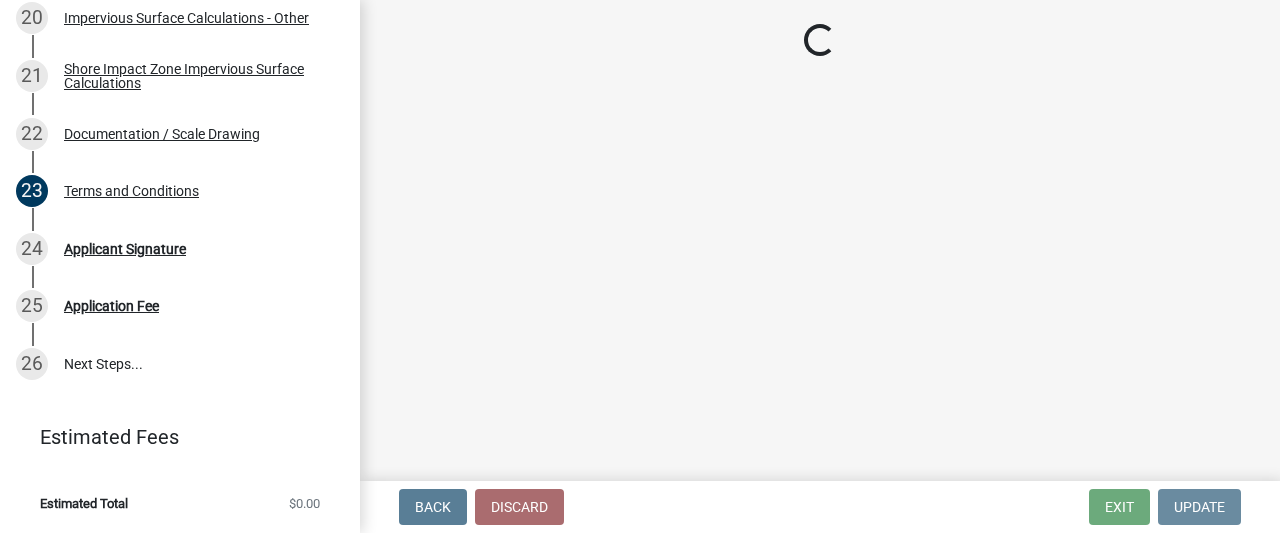 scroll, scrollTop: 0, scrollLeft: 0, axis: both 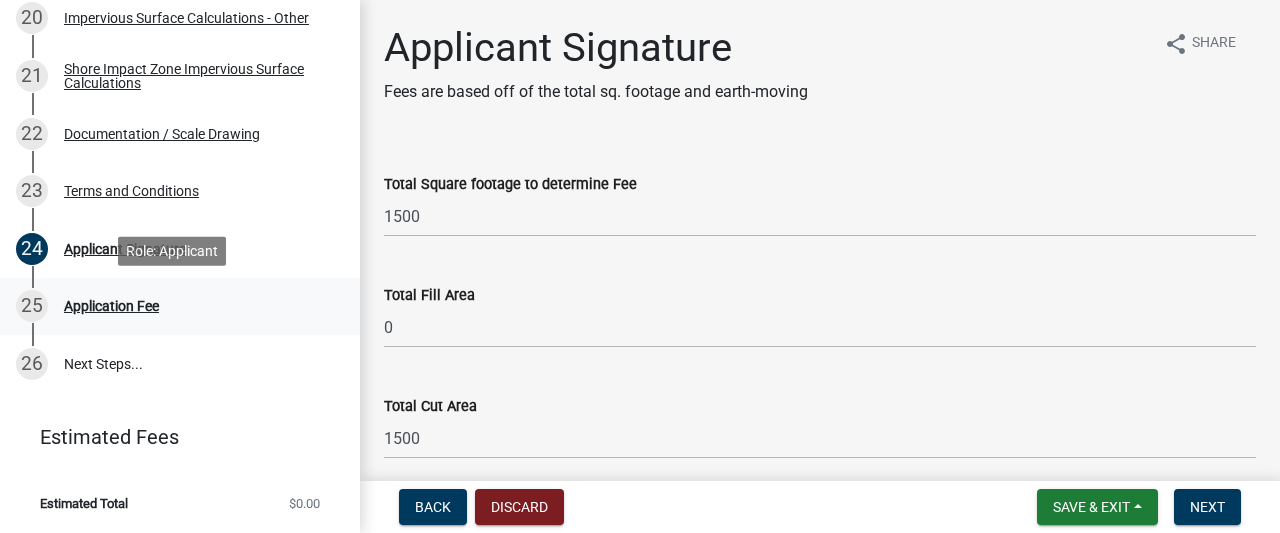 click on "Application Fee" at bounding box center [111, 306] 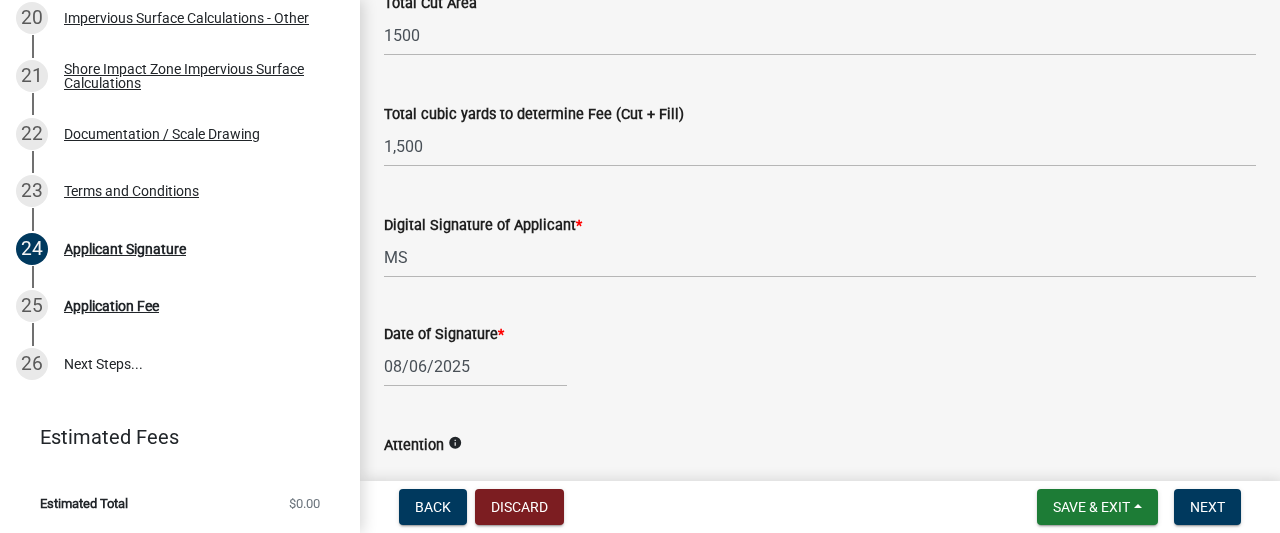 scroll, scrollTop: 377, scrollLeft: 0, axis: vertical 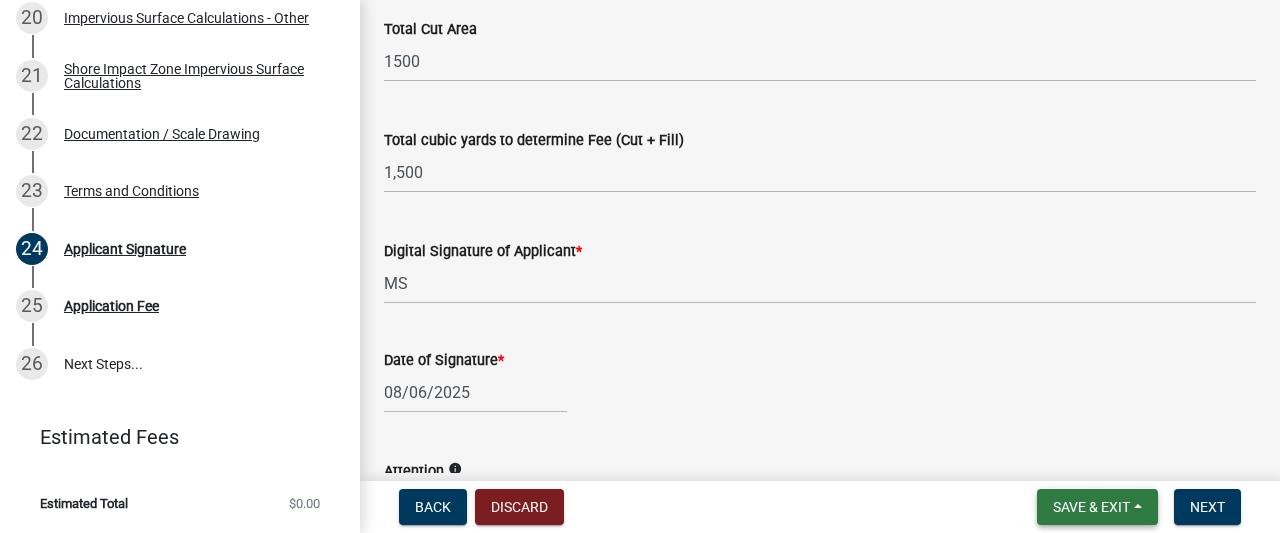 click on "Save & Exit" at bounding box center [1091, 507] 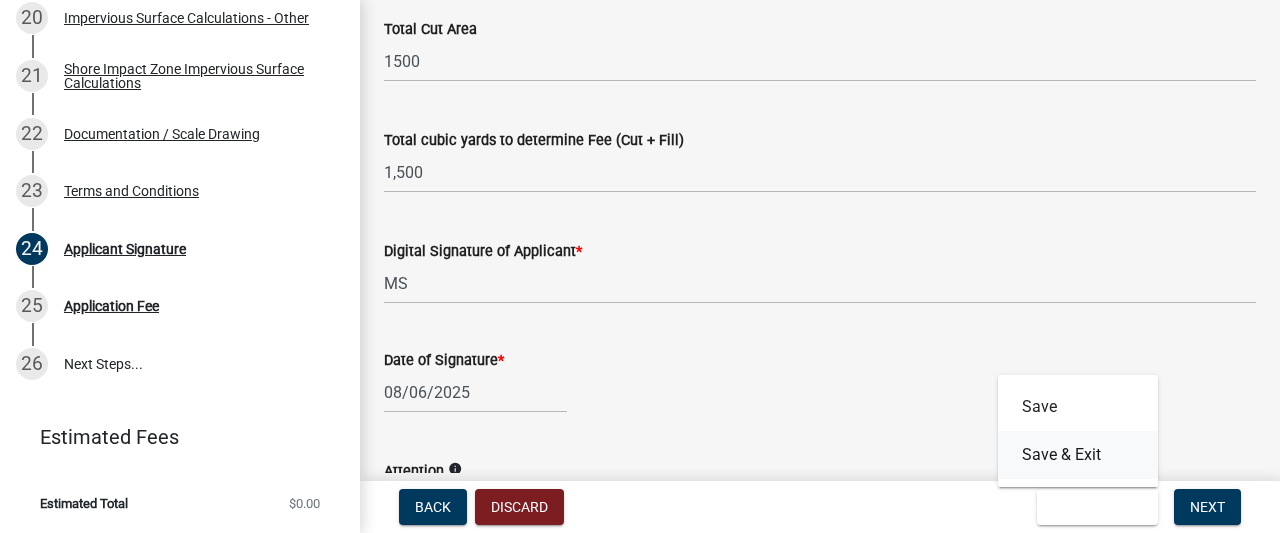 click on "Save & Exit" at bounding box center (1078, 455) 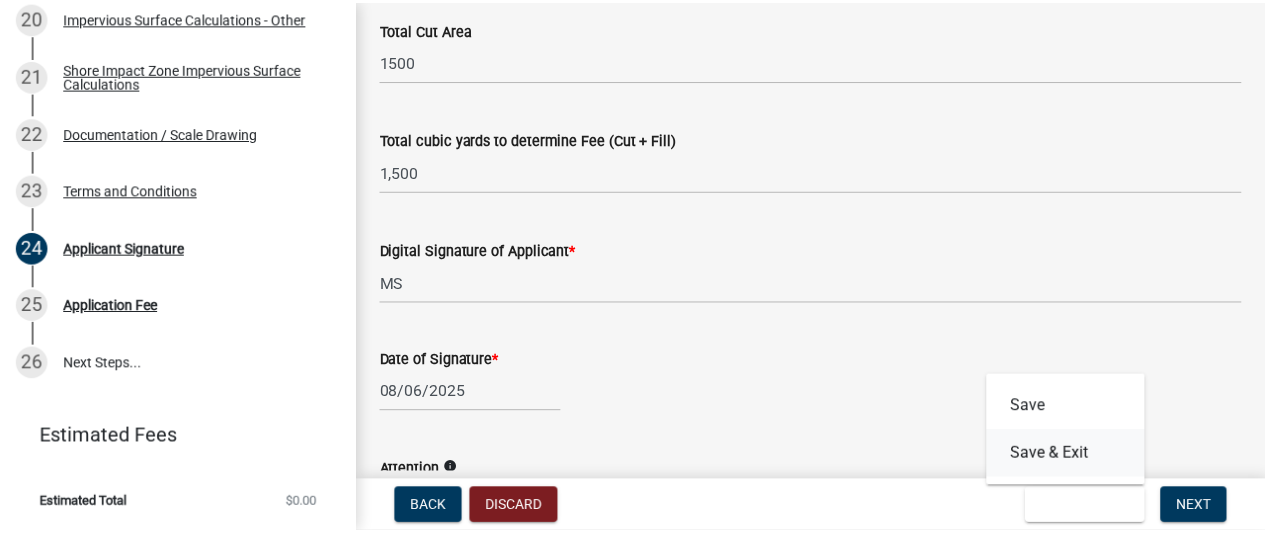 scroll, scrollTop: 0, scrollLeft: 0, axis: both 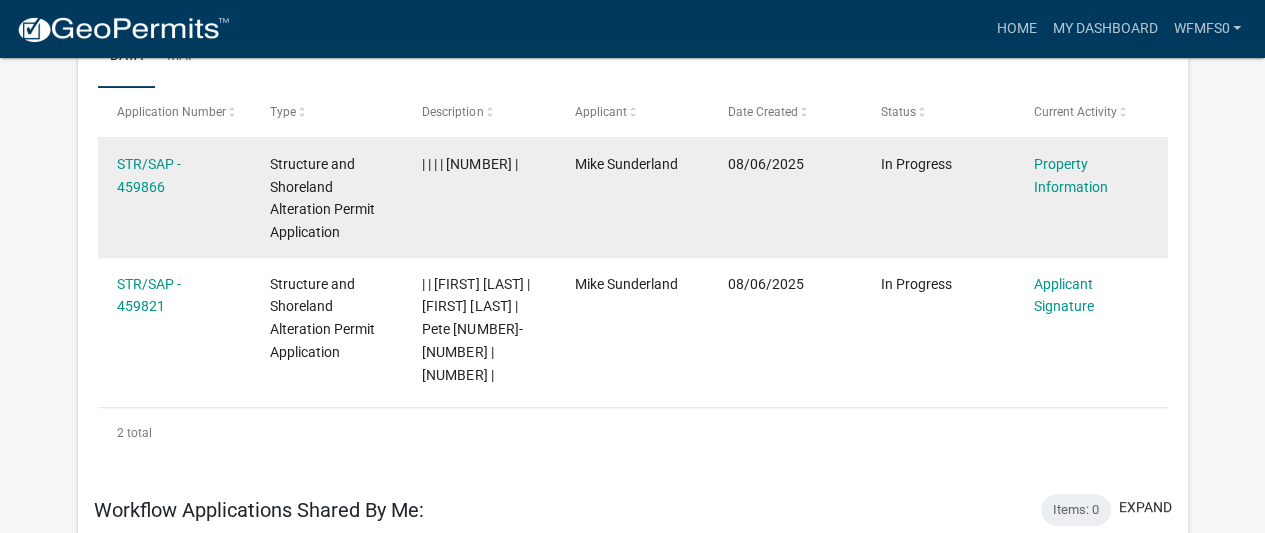drag, startPoint x: 173, startPoint y: 167, endPoint x: 637, endPoint y: 179, distance: 464.15515 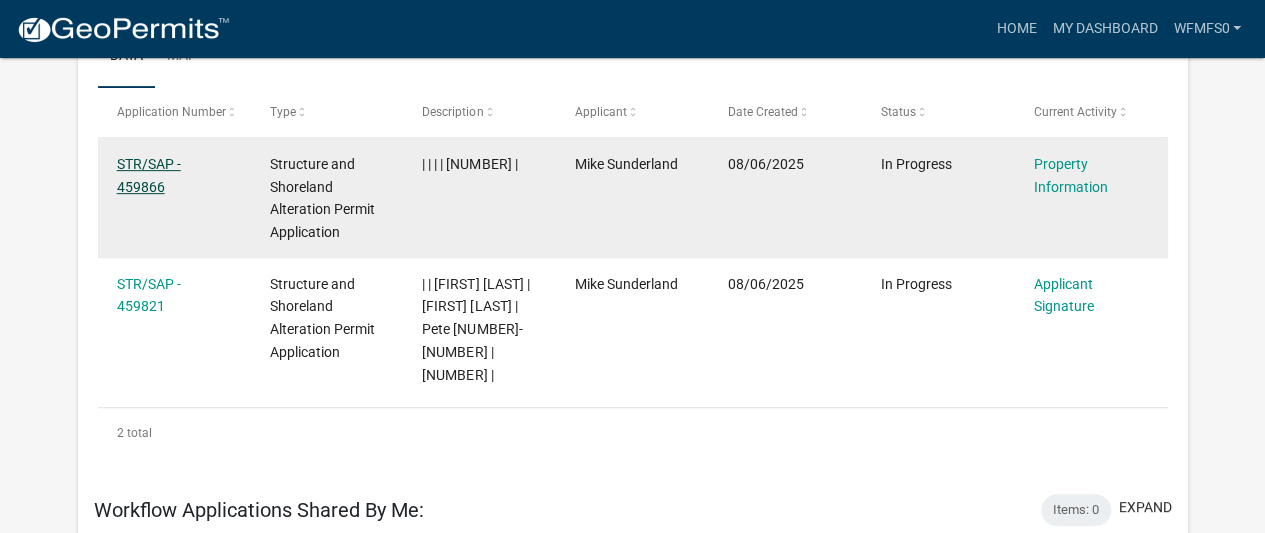 click on "STR/SAP - 459866" 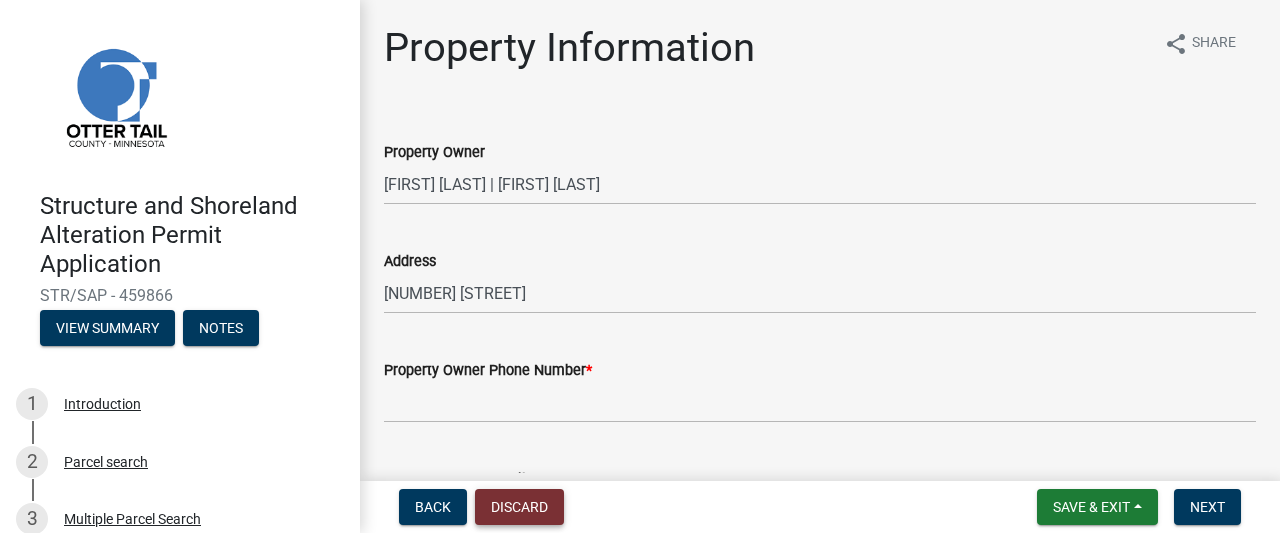 click on "Discard" at bounding box center (519, 507) 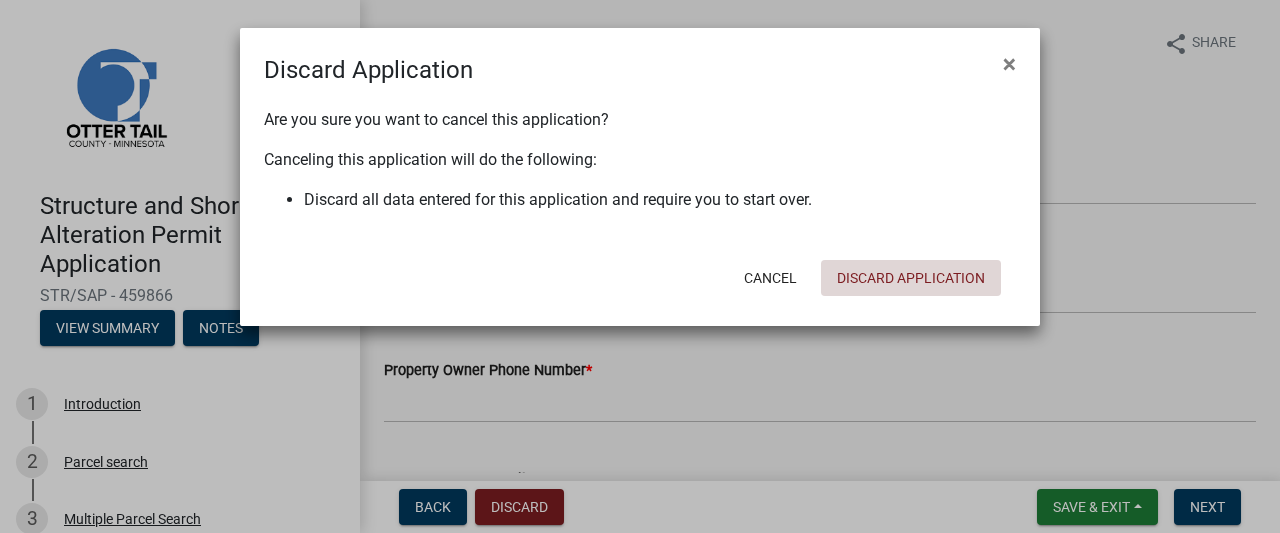 click on "Discard Application" 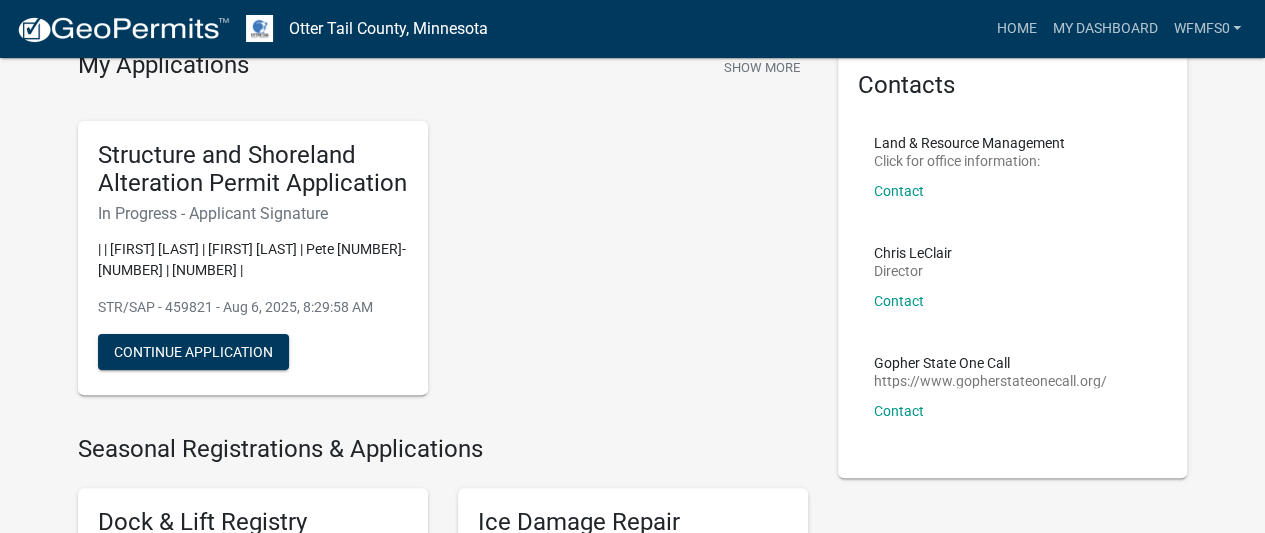 scroll, scrollTop: 160, scrollLeft: 0, axis: vertical 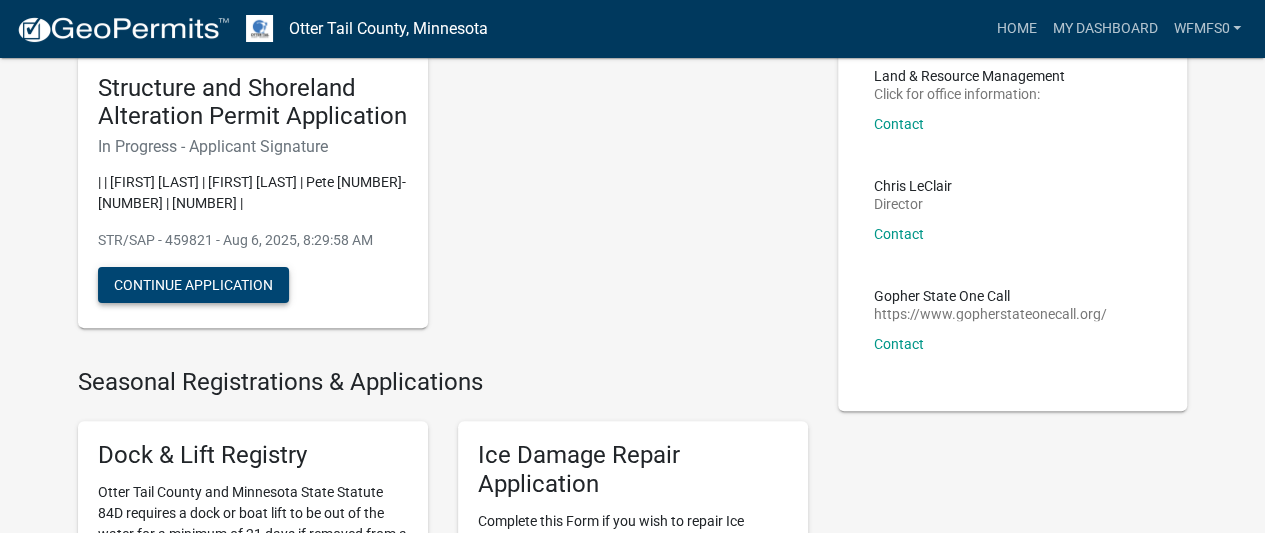 click on "Continue Application" 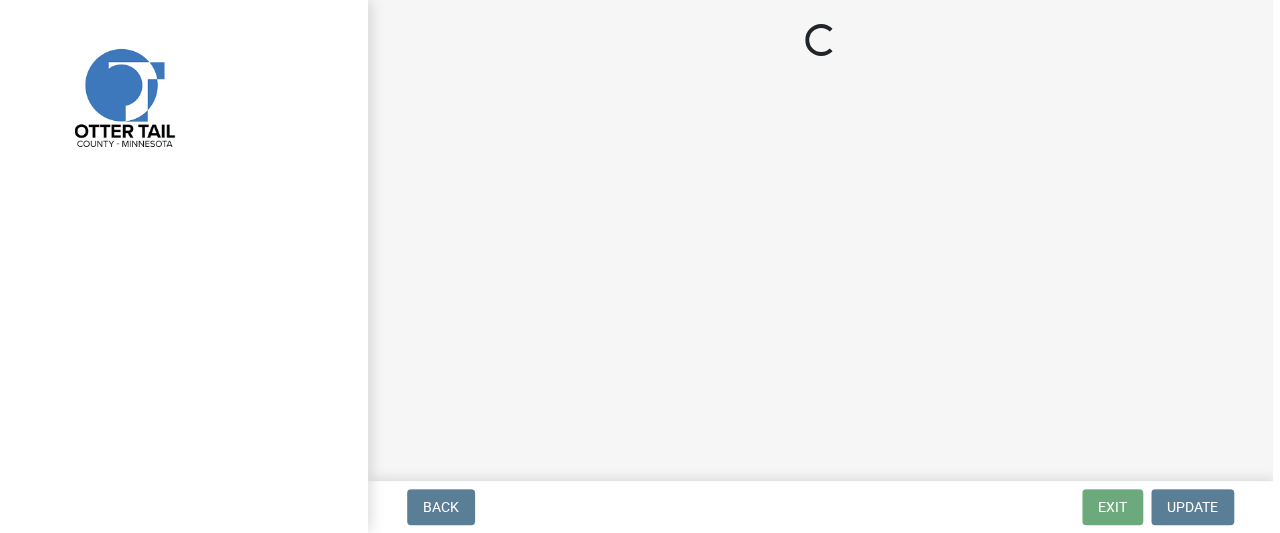 scroll, scrollTop: 0, scrollLeft: 0, axis: both 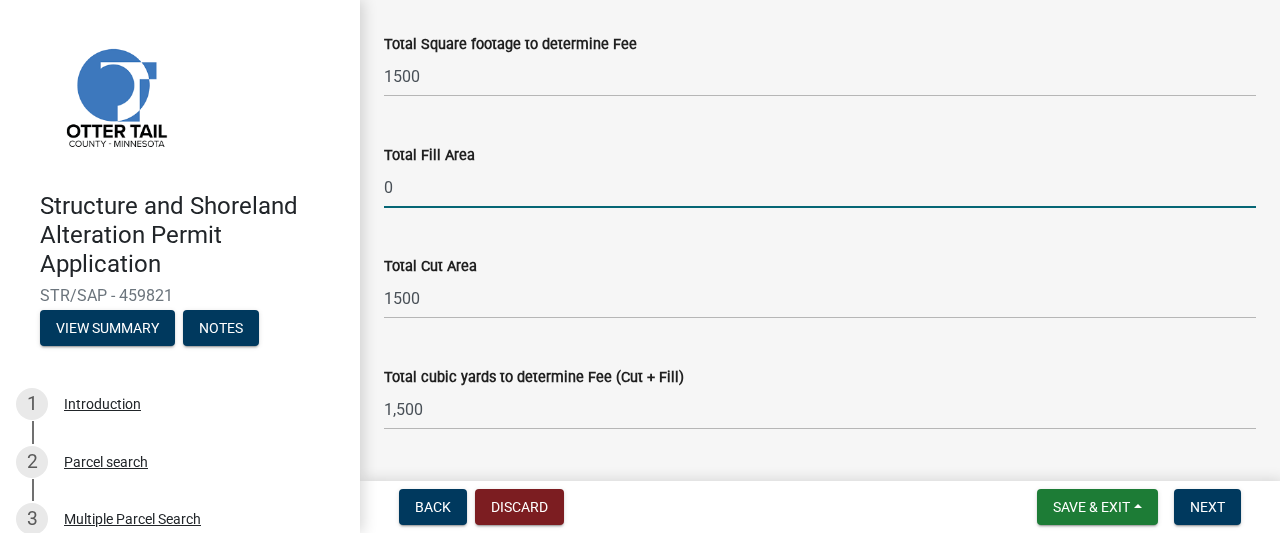 click on "0" at bounding box center [820, 187] 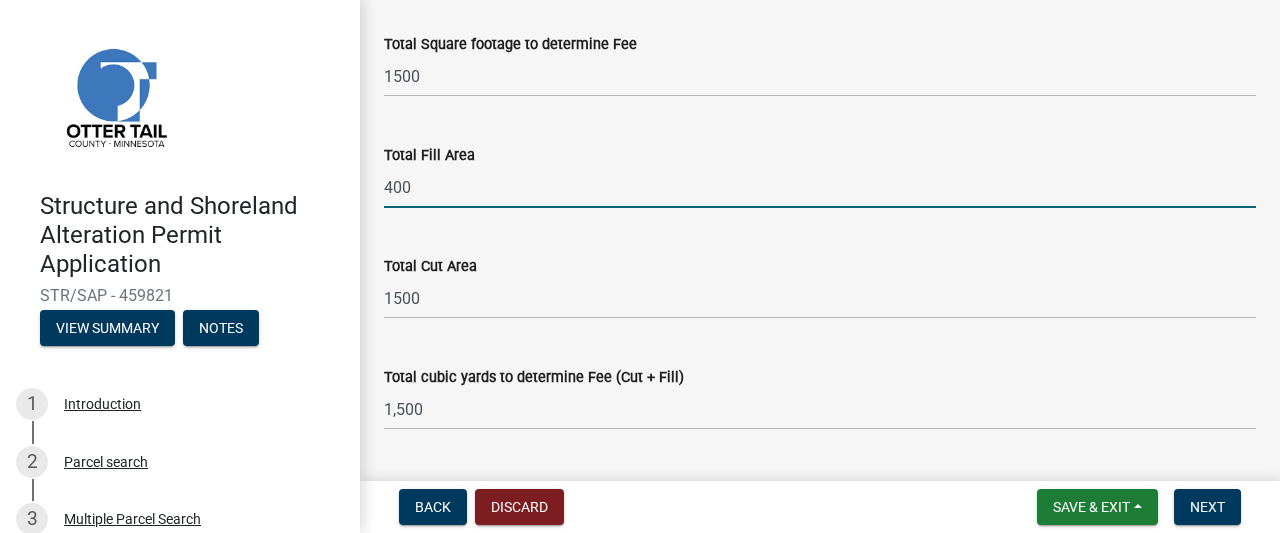 type on "400" 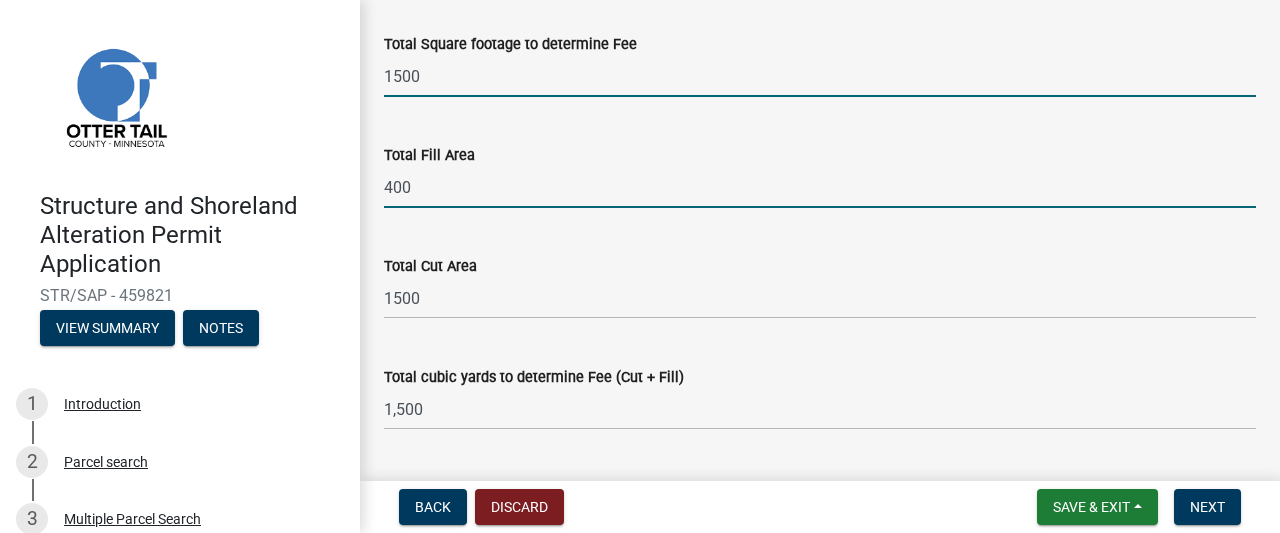 click on "1500" at bounding box center (820, 76) 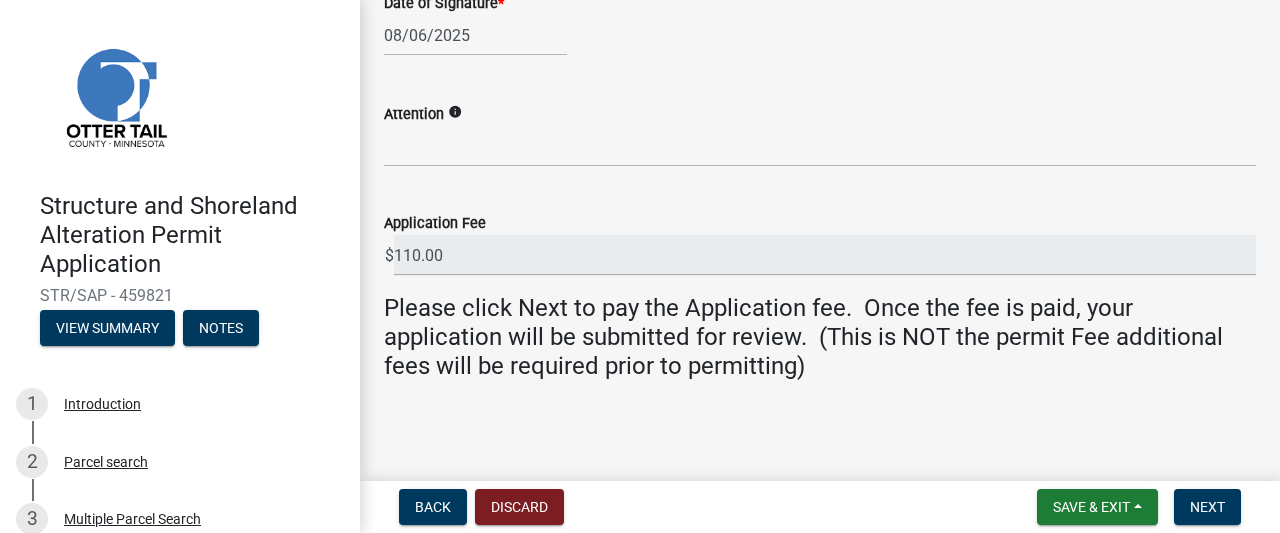 scroll, scrollTop: 735, scrollLeft: 0, axis: vertical 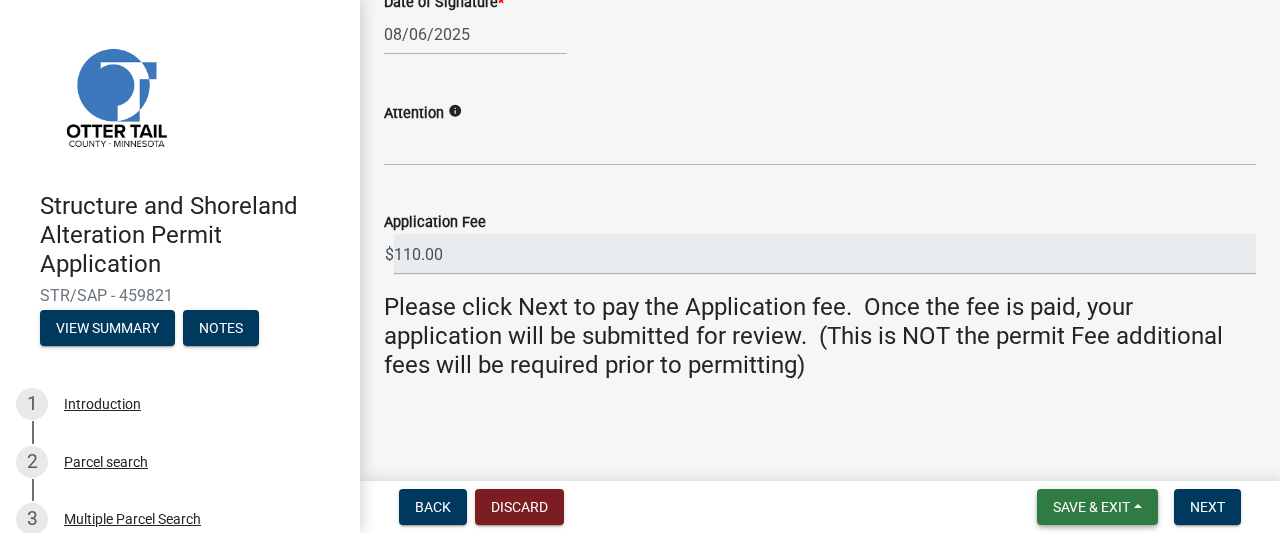 click on "Save & Exit" at bounding box center [1091, 507] 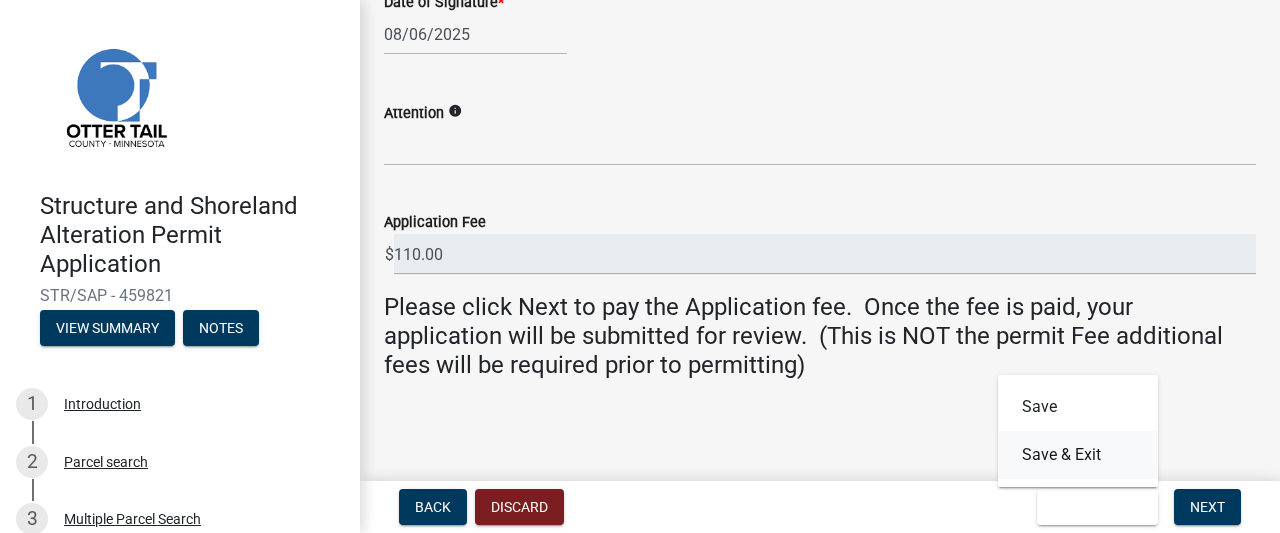 click on "Save & Exit" at bounding box center [1078, 455] 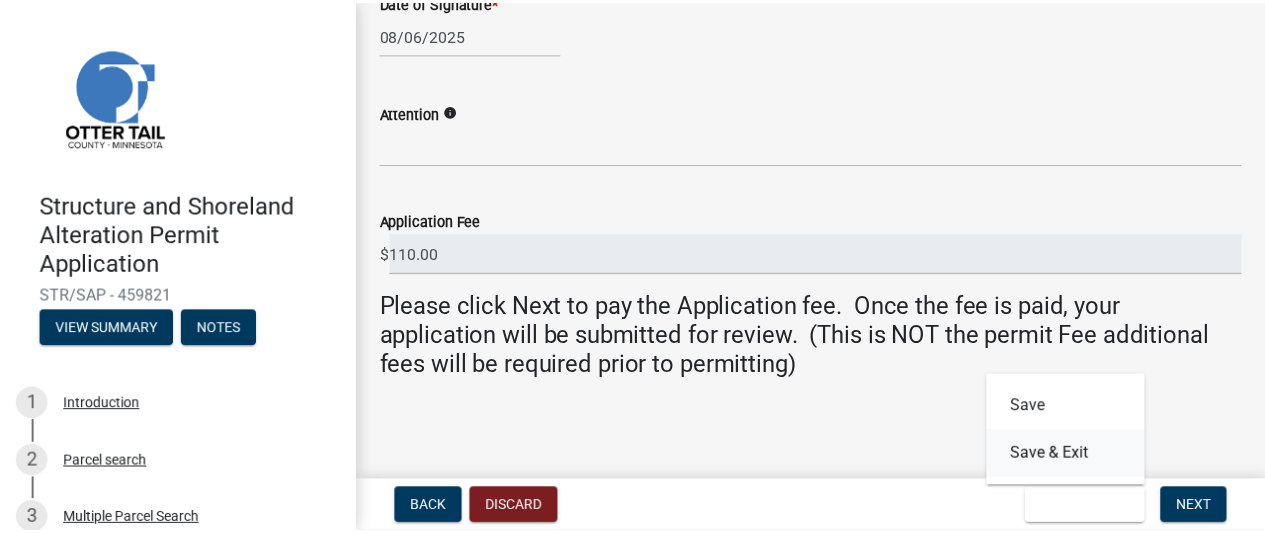 scroll, scrollTop: 0, scrollLeft: 0, axis: both 